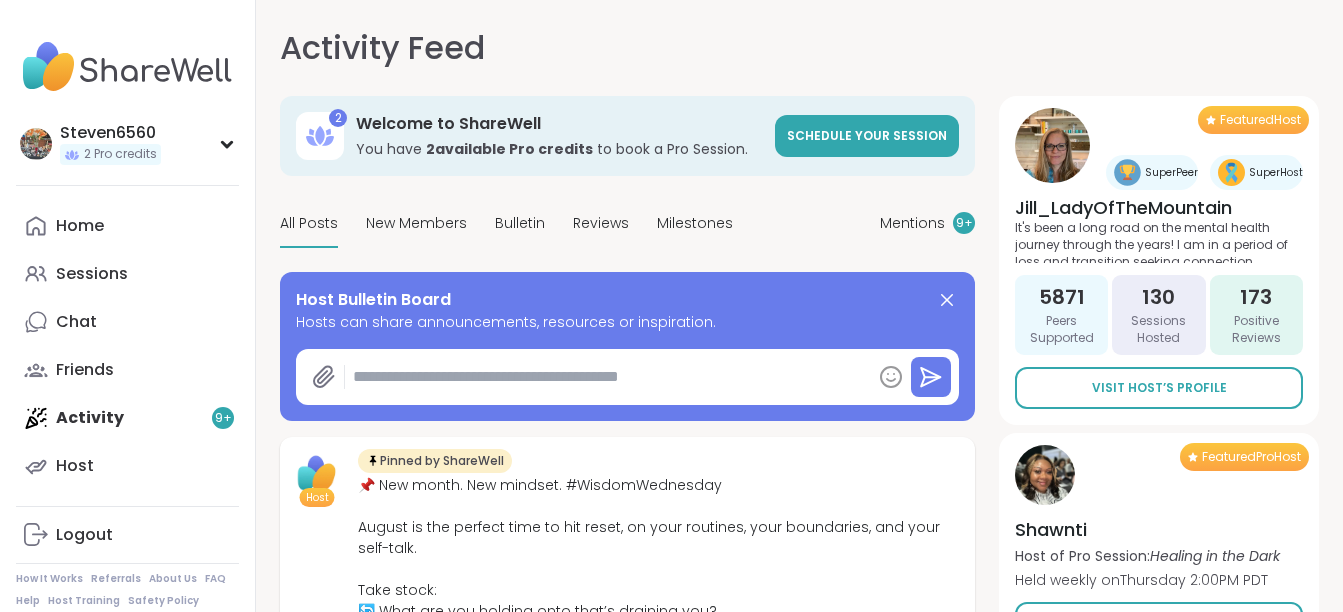 scroll, scrollTop: 520, scrollLeft: 0, axis: vertical 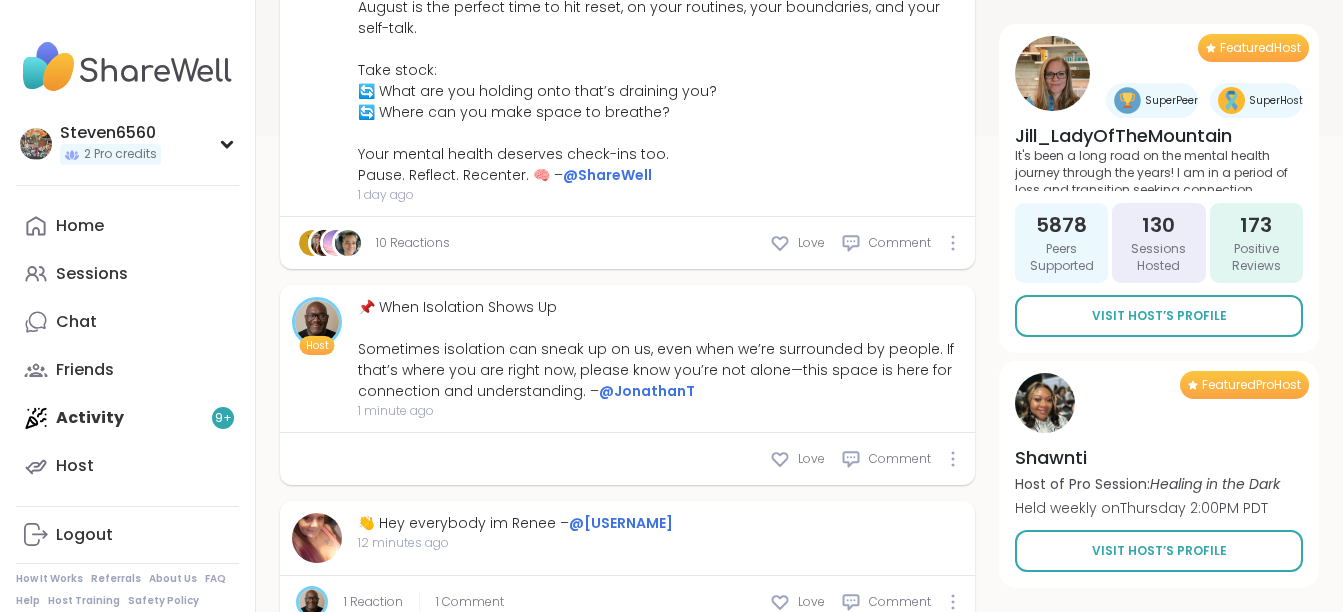type on "*" 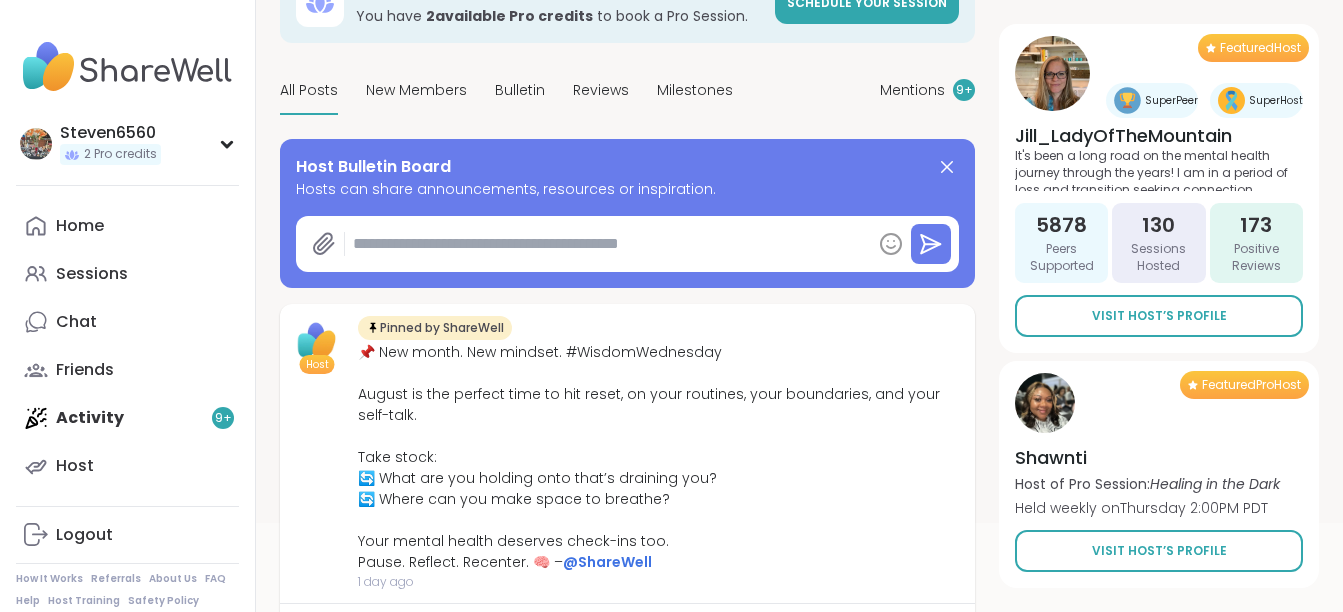 scroll, scrollTop: 54, scrollLeft: 0, axis: vertical 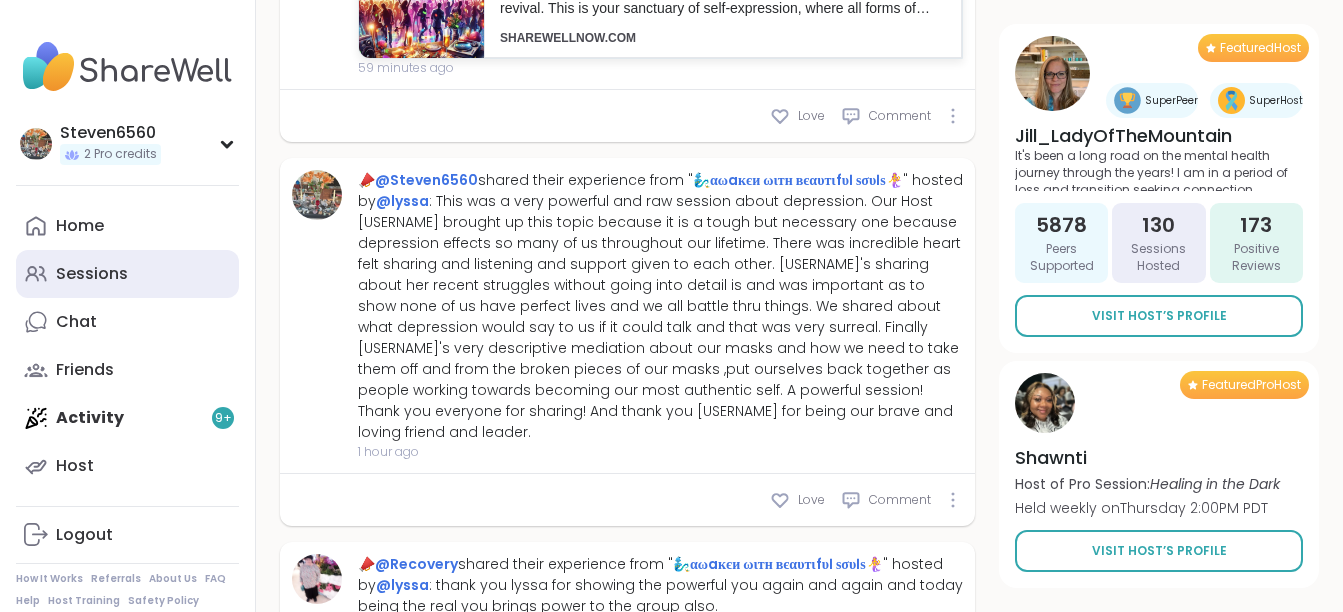 click on "Sessions" at bounding box center [127, 274] 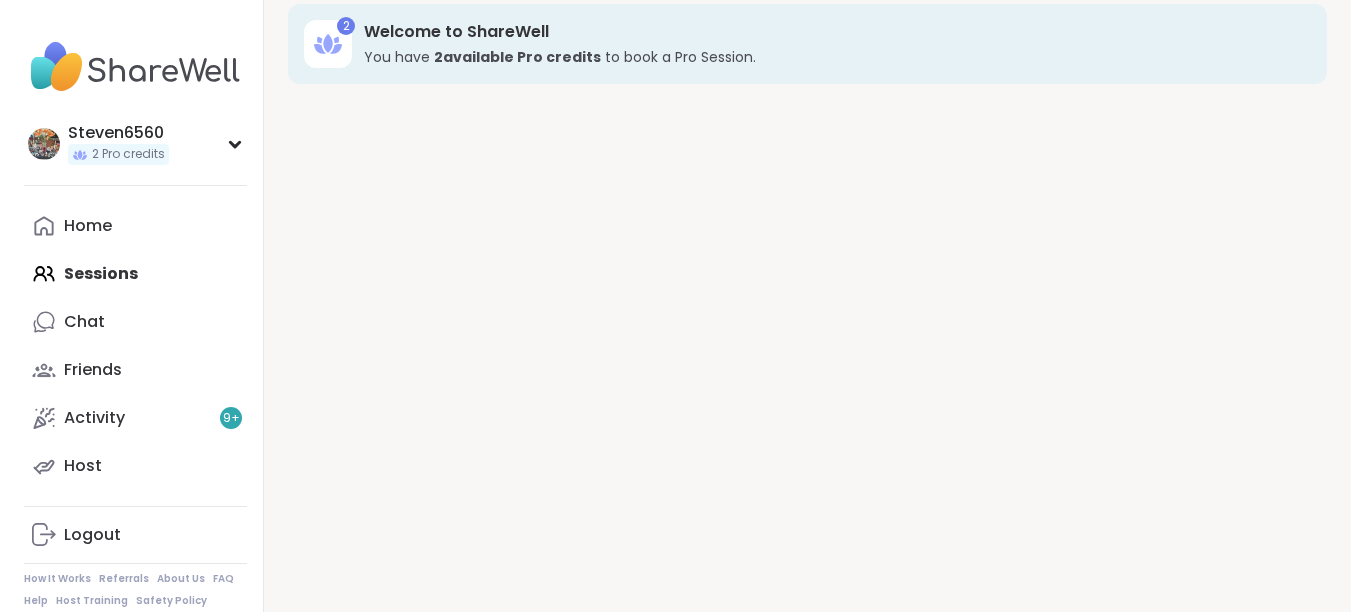 scroll, scrollTop: 0, scrollLeft: 0, axis: both 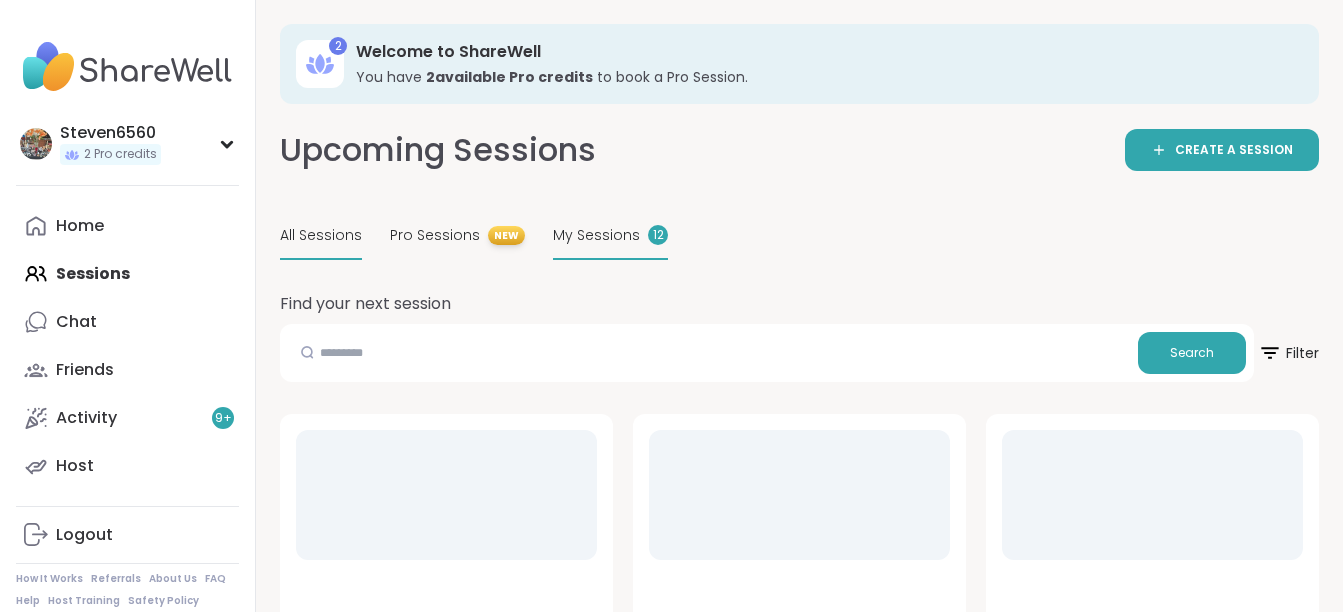 click on "My Sessions" at bounding box center [596, 235] 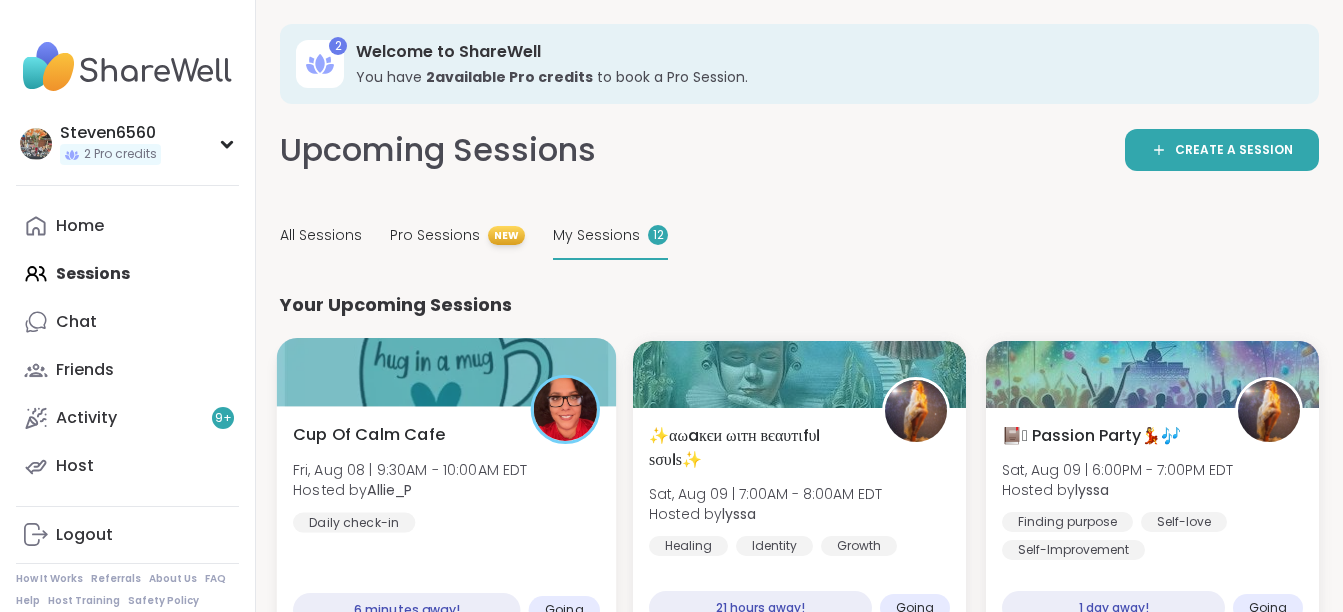 click on "Cup Of Calm Cafe Fri, [MONTH] [DAY] | [TIME] - [TIME] EDT Hosted by @[USERNAME] Daily check-in 6 minutes away! Going" at bounding box center (447, 525) 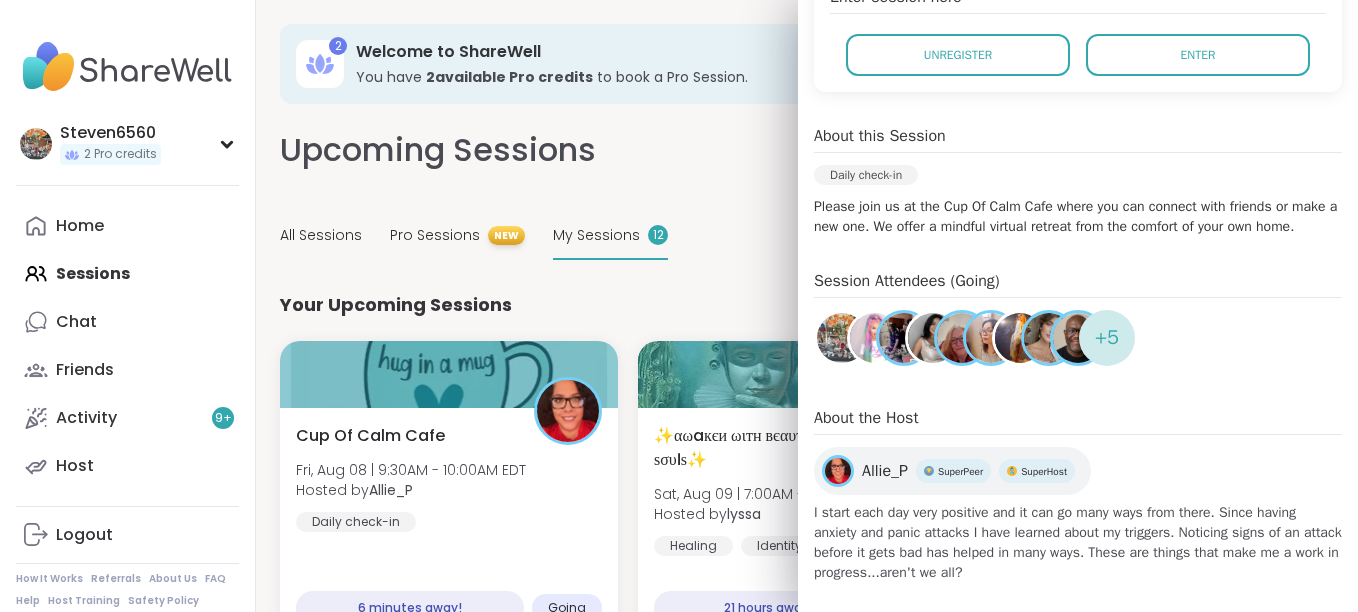 scroll, scrollTop: 492, scrollLeft: 0, axis: vertical 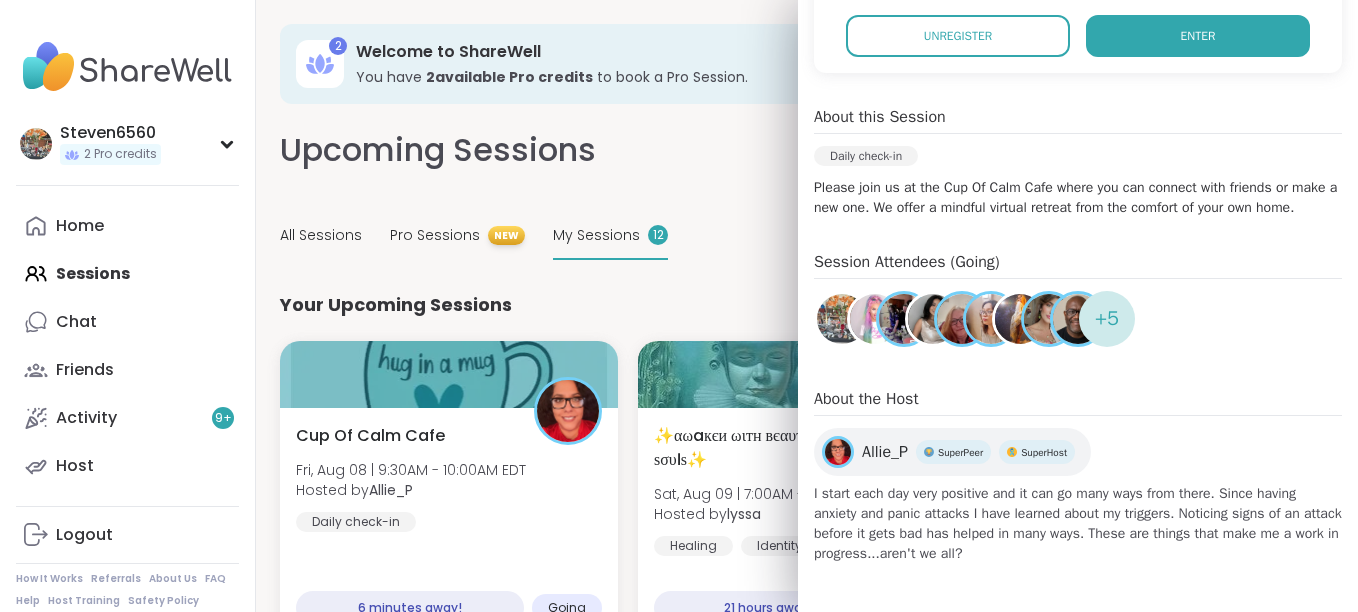 click on "Enter" at bounding box center (1198, 36) 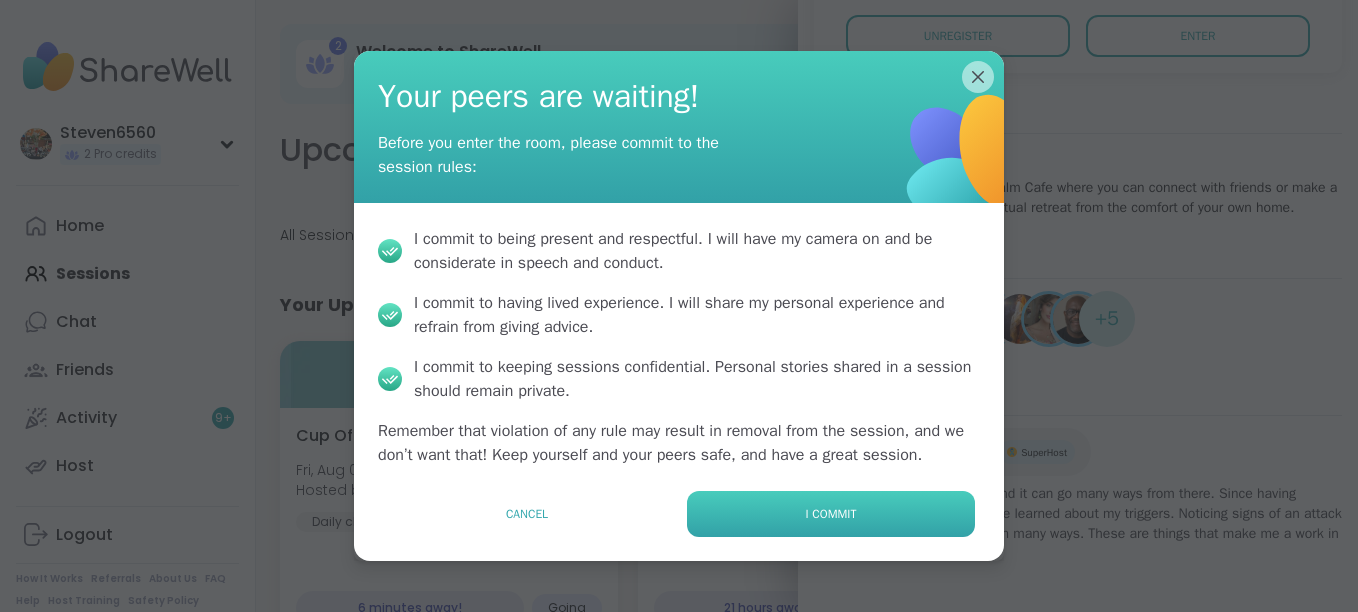 click on "I commit" at bounding box center [831, 514] 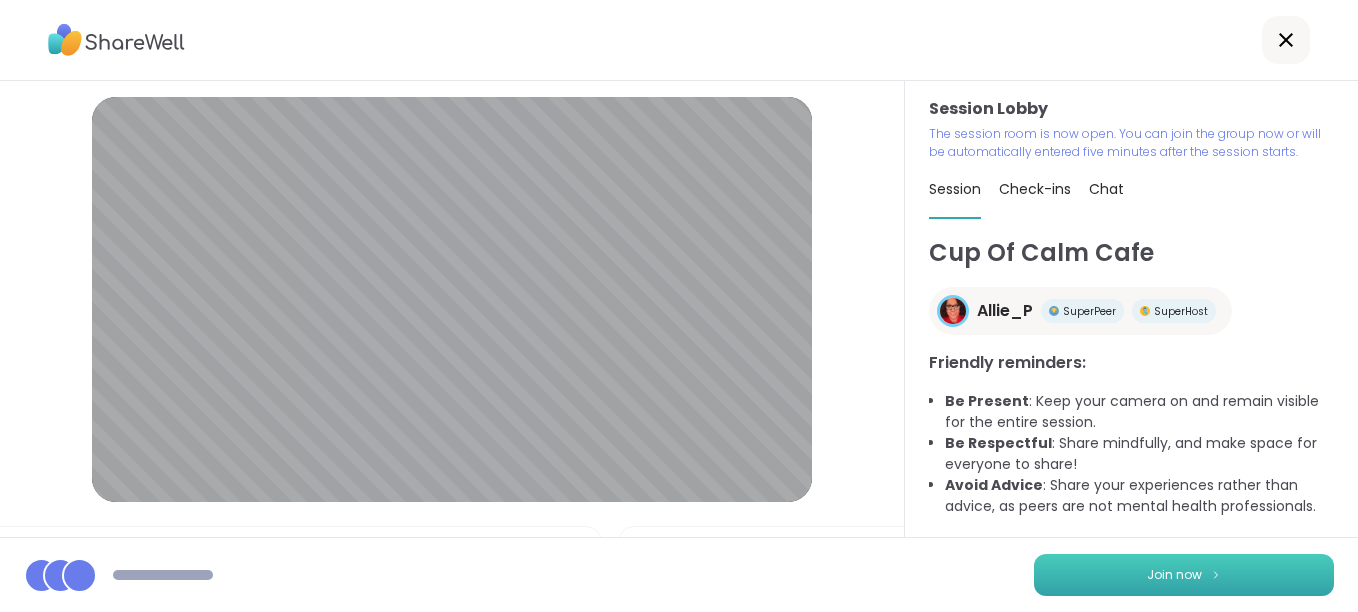 click at bounding box center (1216, 574) 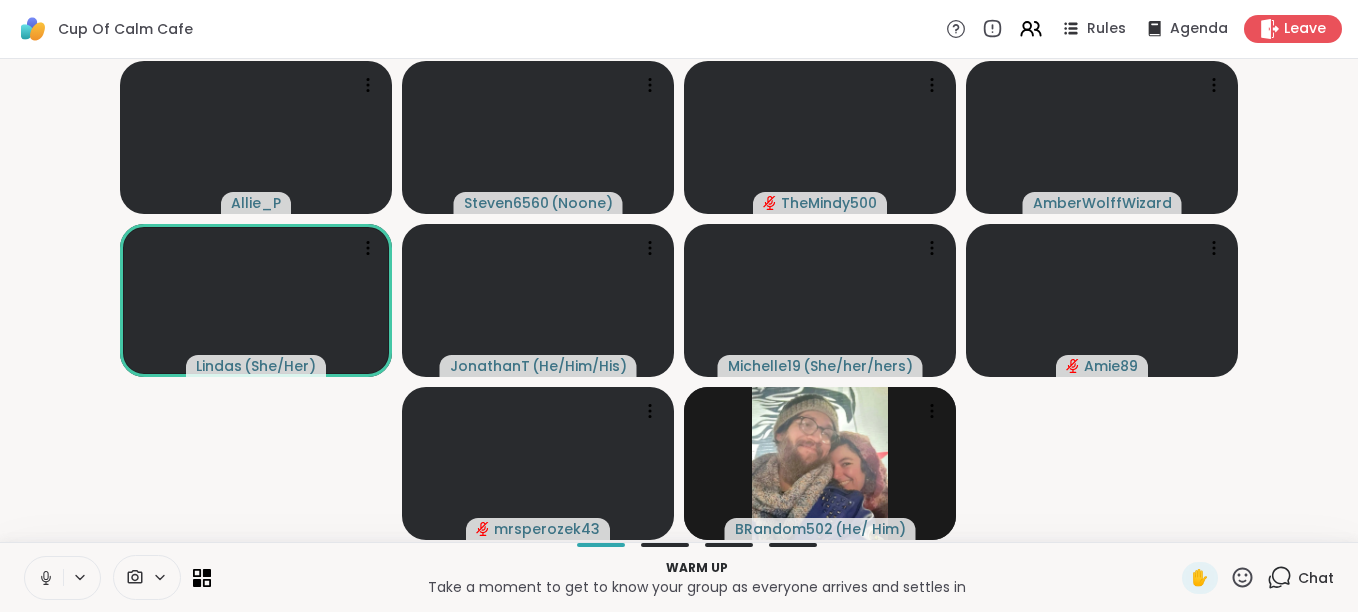 click on "Chat" at bounding box center (1316, 578) 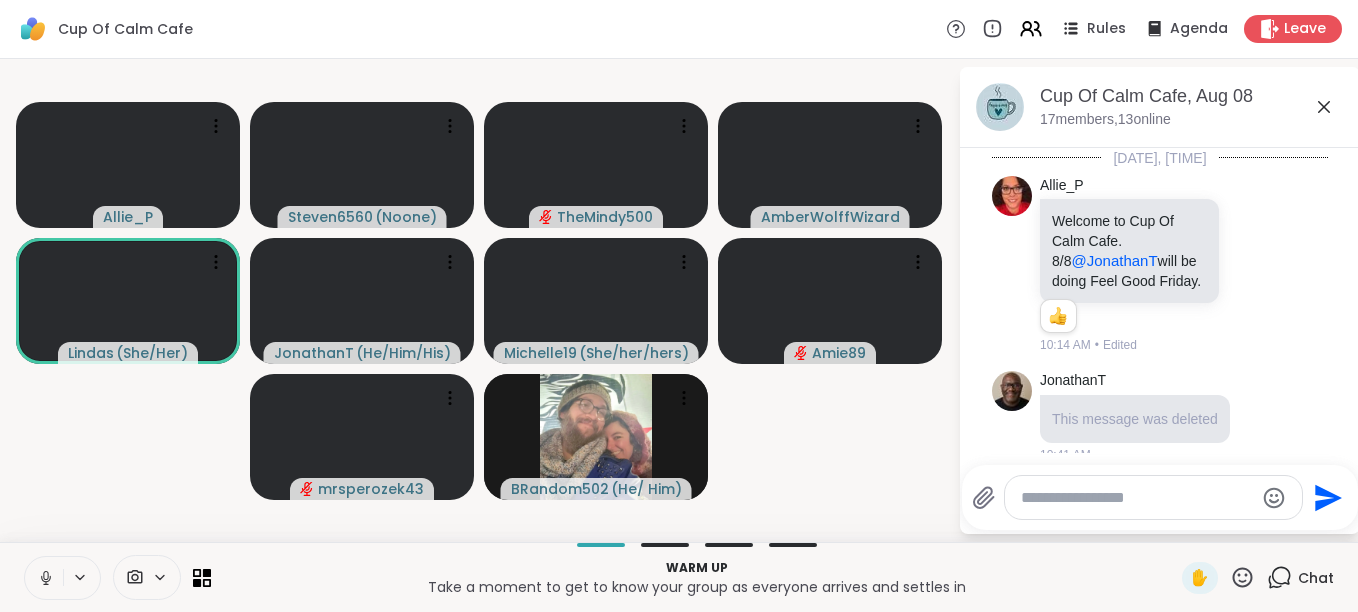 scroll, scrollTop: 658, scrollLeft: 0, axis: vertical 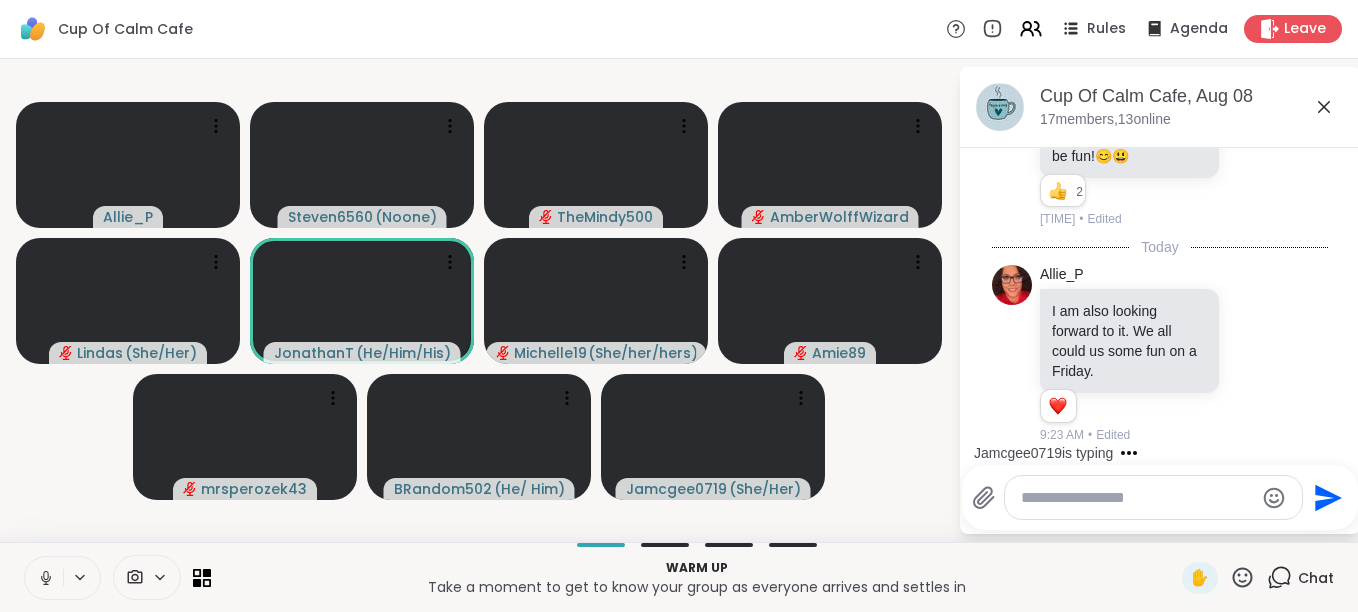 click at bounding box center [44, 578] 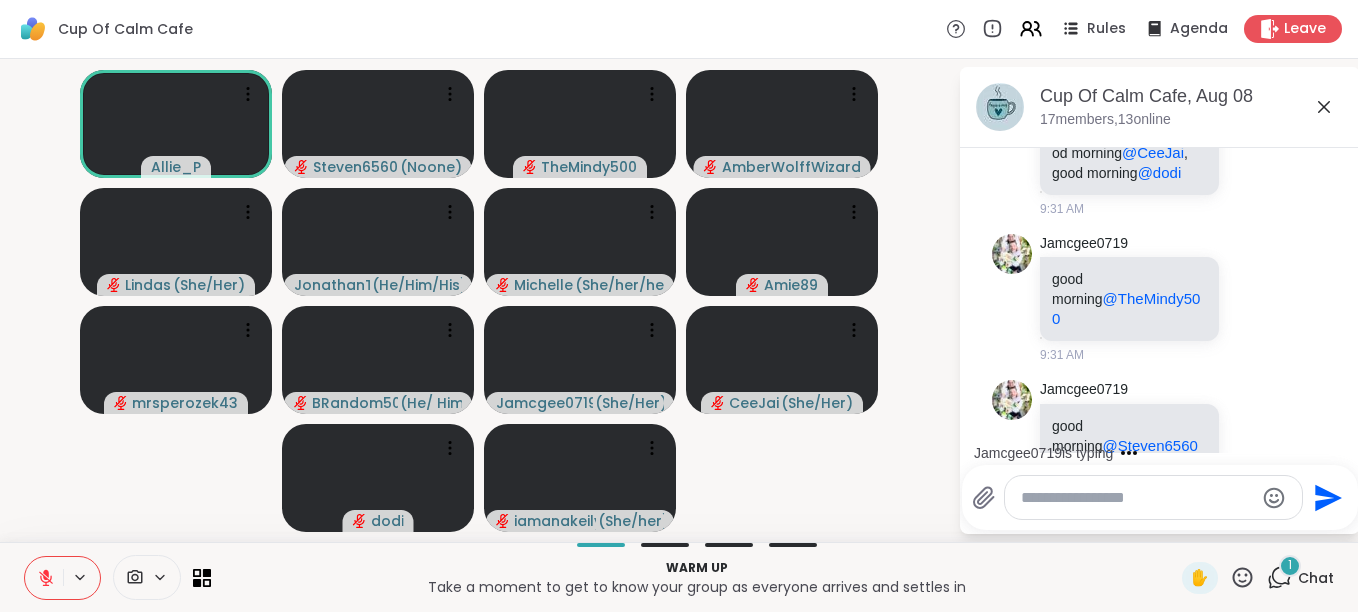 scroll, scrollTop: 1844, scrollLeft: 0, axis: vertical 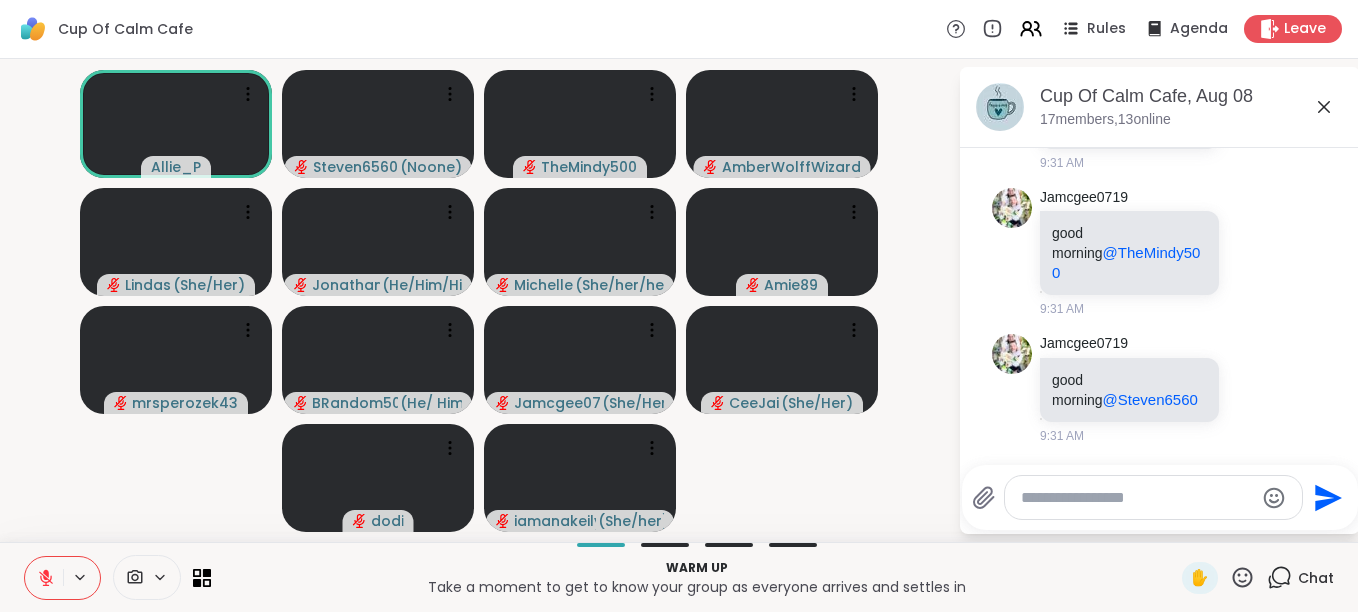 click on "Send" at bounding box center (1160, 497) 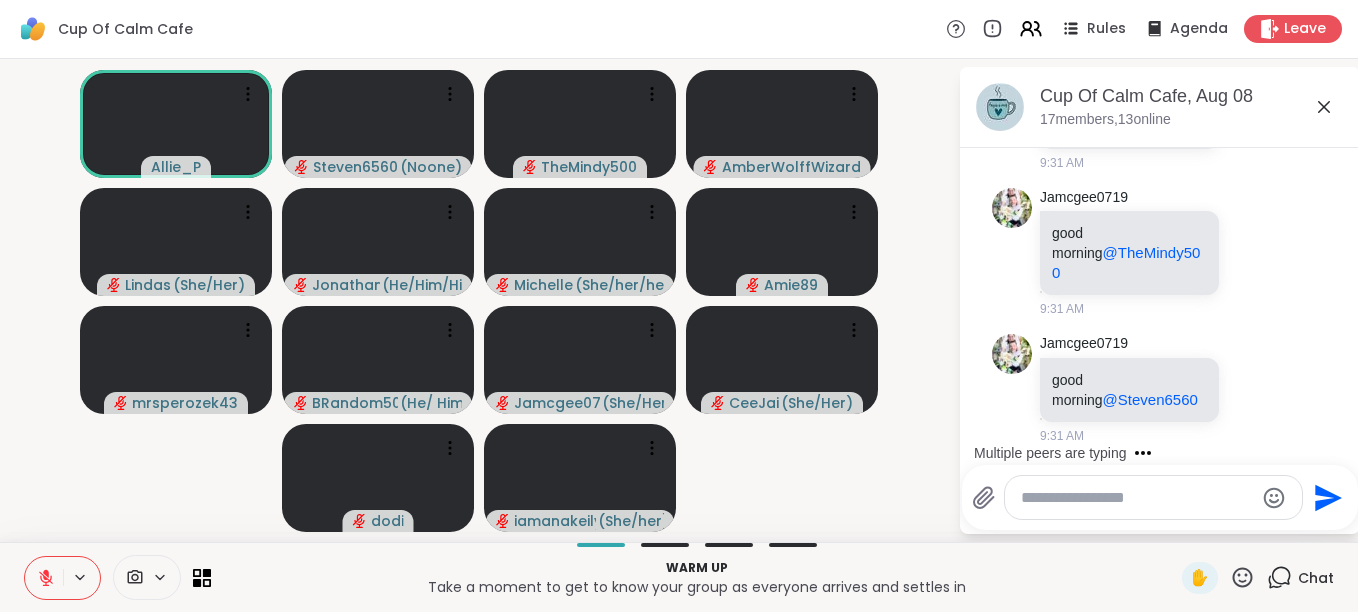 click at bounding box center [1137, 498] 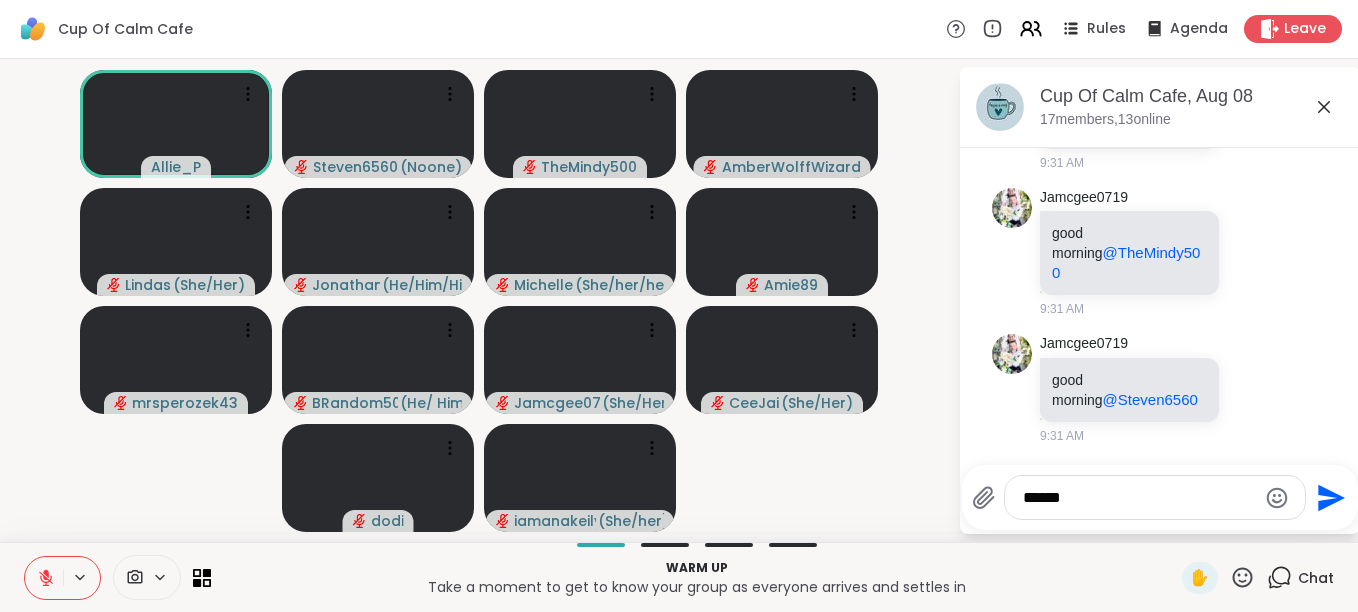 scroll, scrollTop: 1991, scrollLeft: 0, axis: vertical 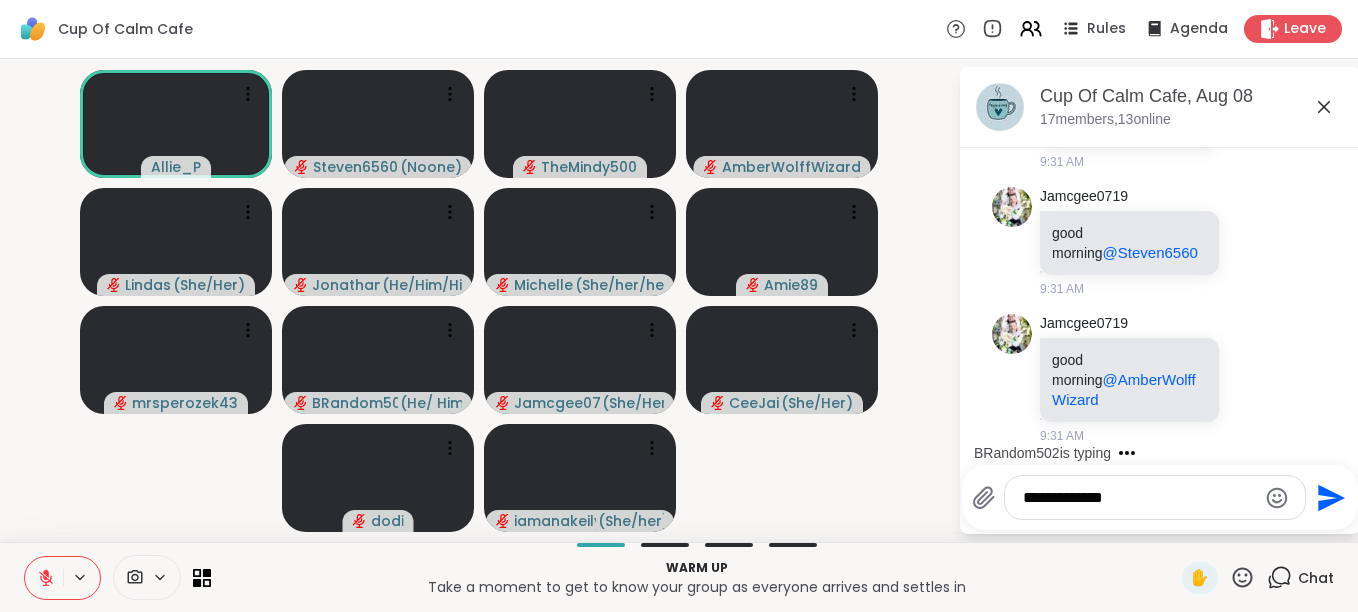 type on "**********" 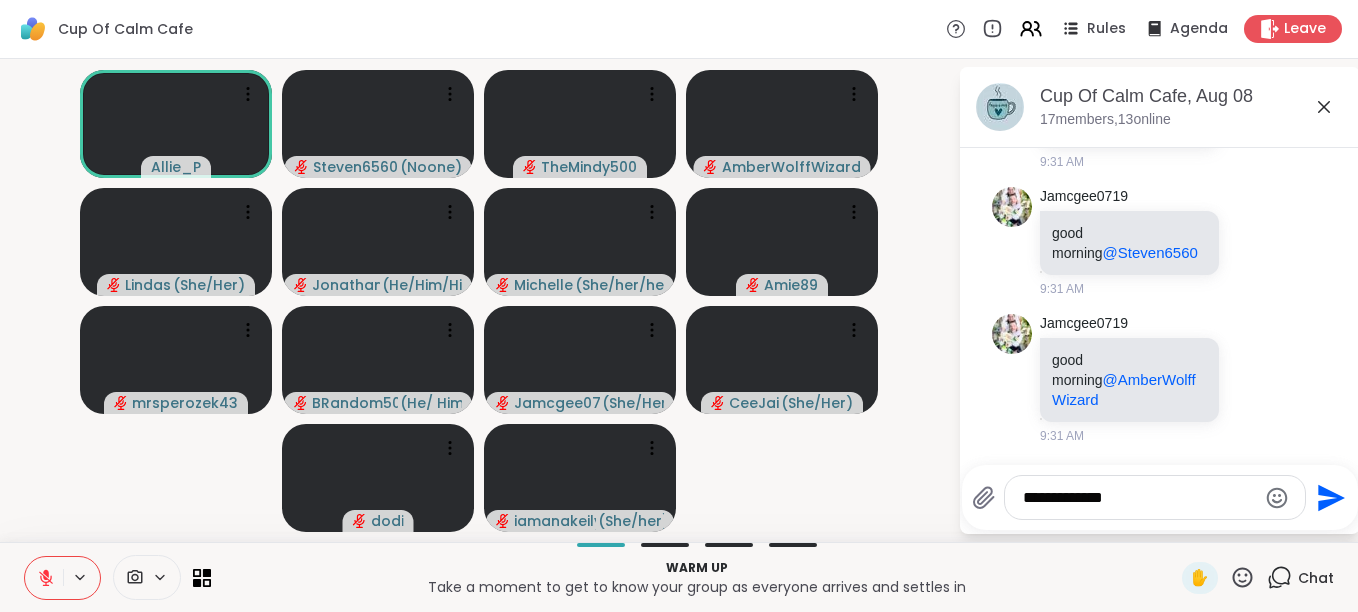 click 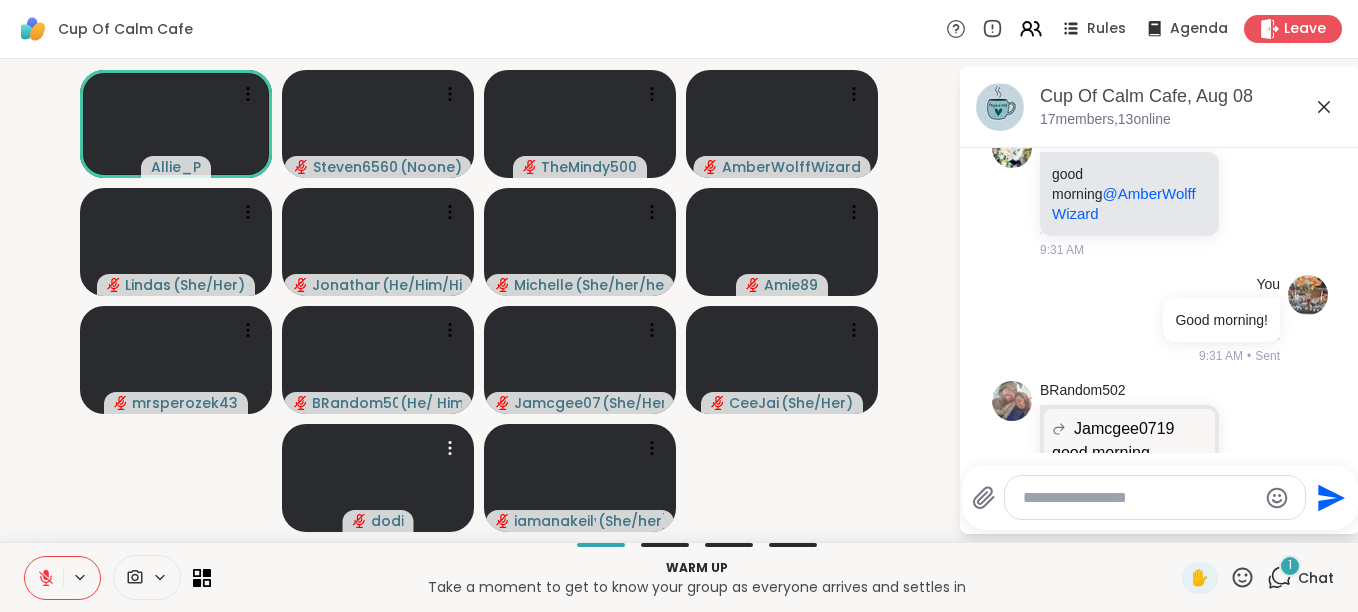 scroll, scrollTop: 2320, scrollLeft: 0, axis: vertical 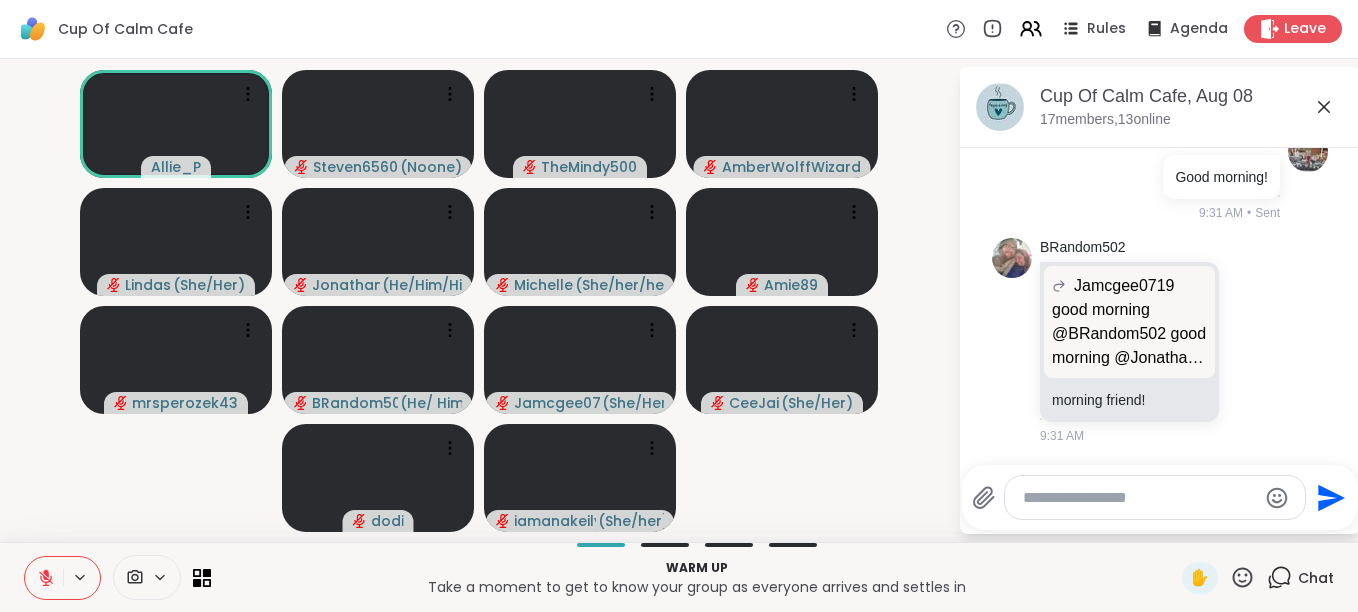 click 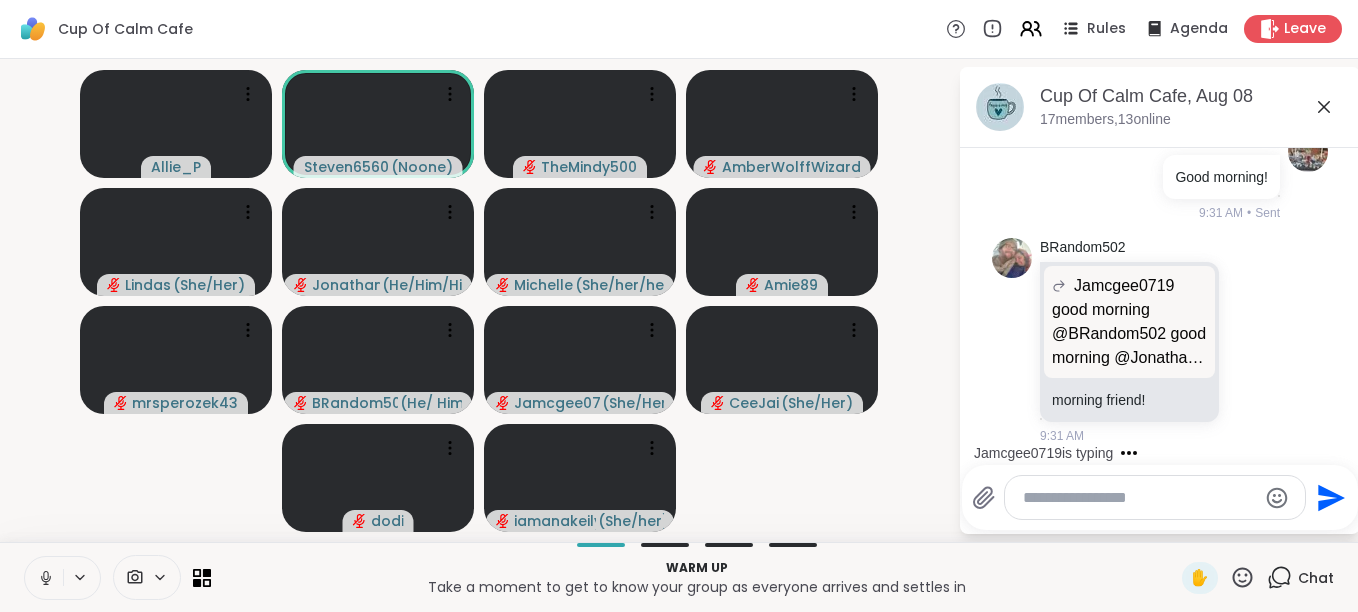scroll, scrollTop: 2515, scrollLeft: 0, axis: vertical 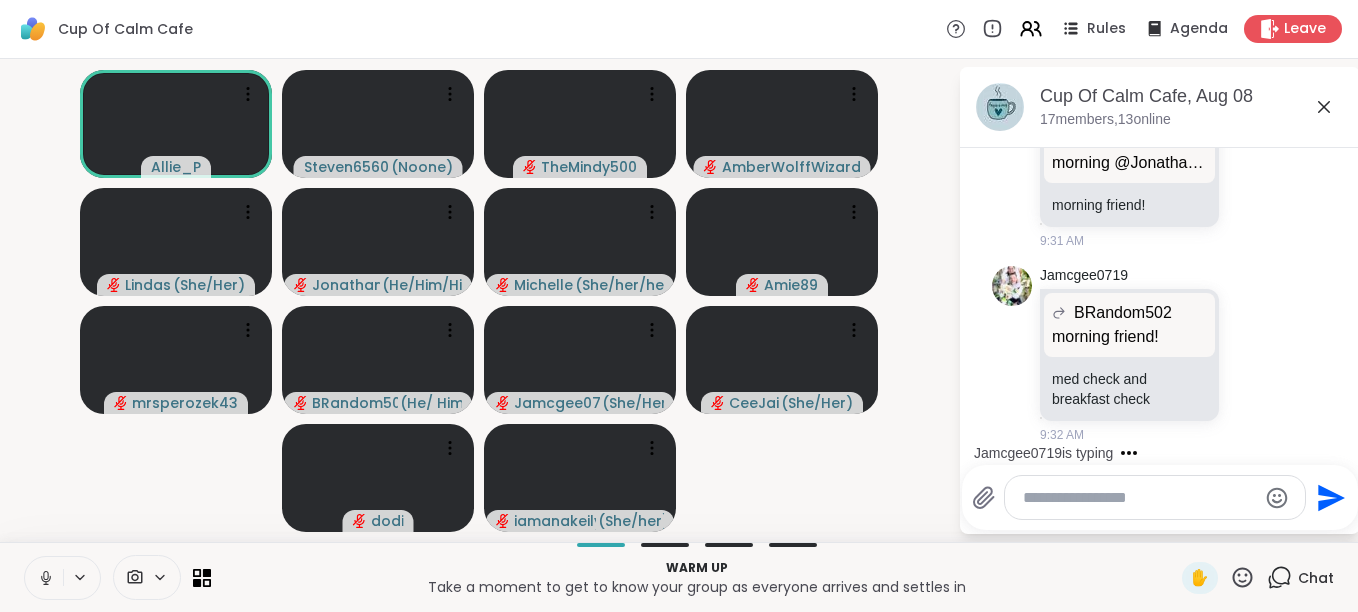 click 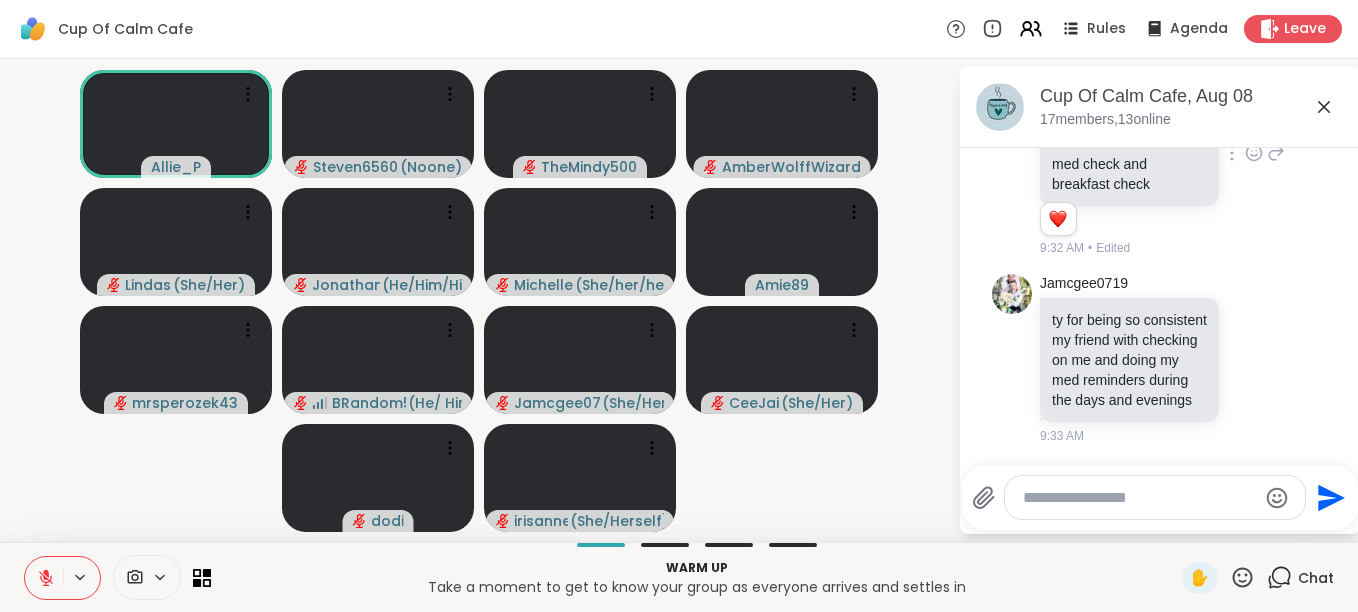 scroll, scrollTop: 2778, scrollLeft: 0, axis: vertical 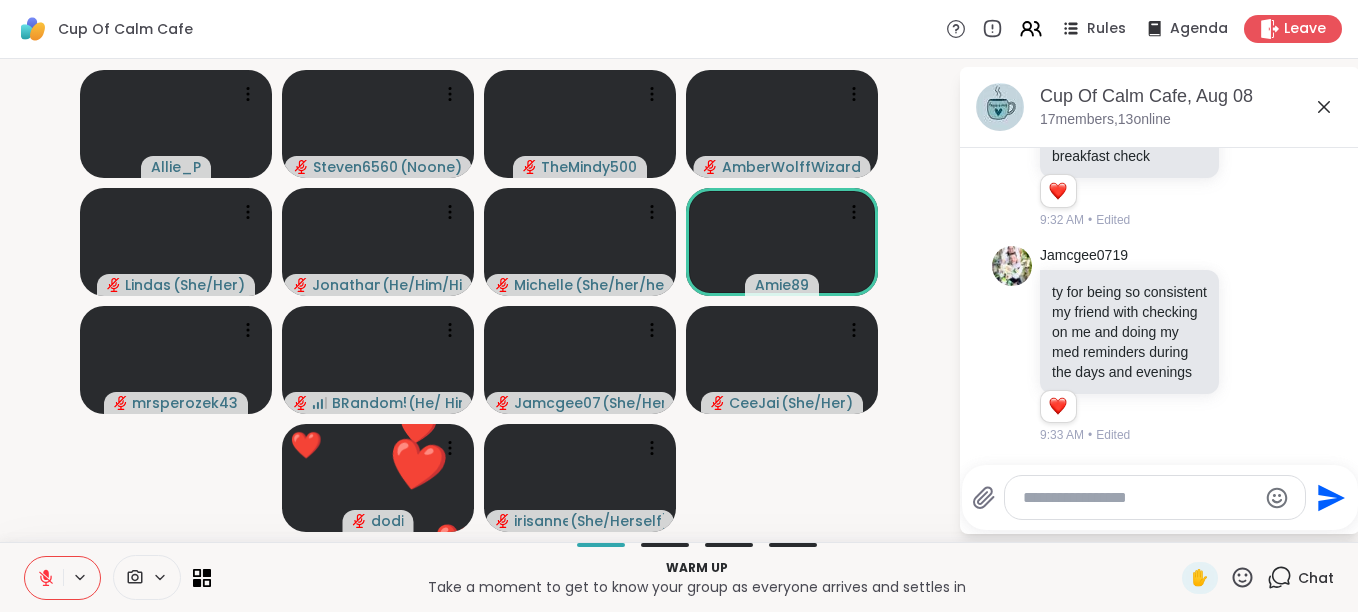 click 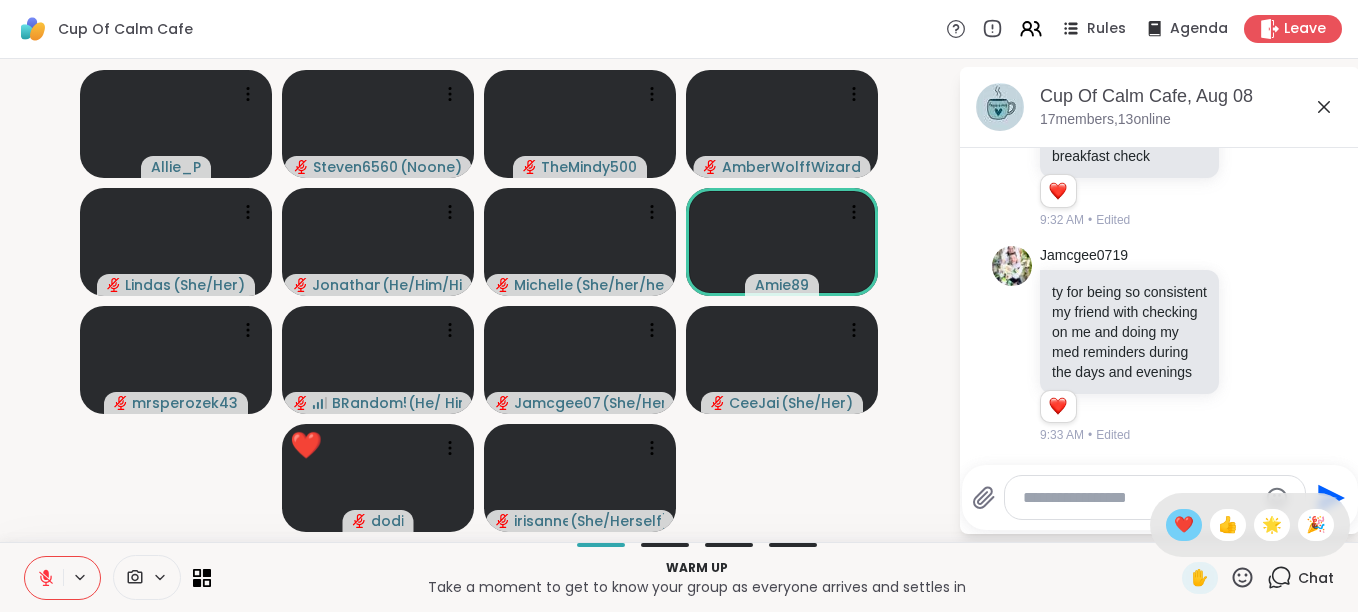 click on "❤️" at bounding box center [1184, 525] 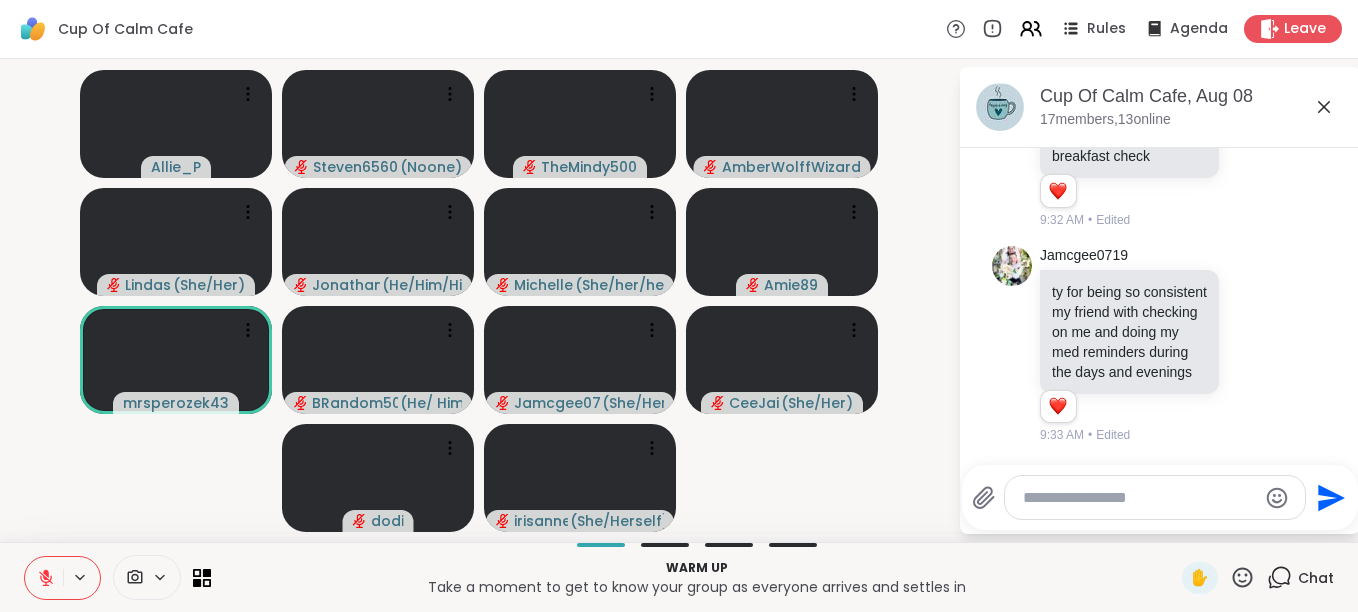 click 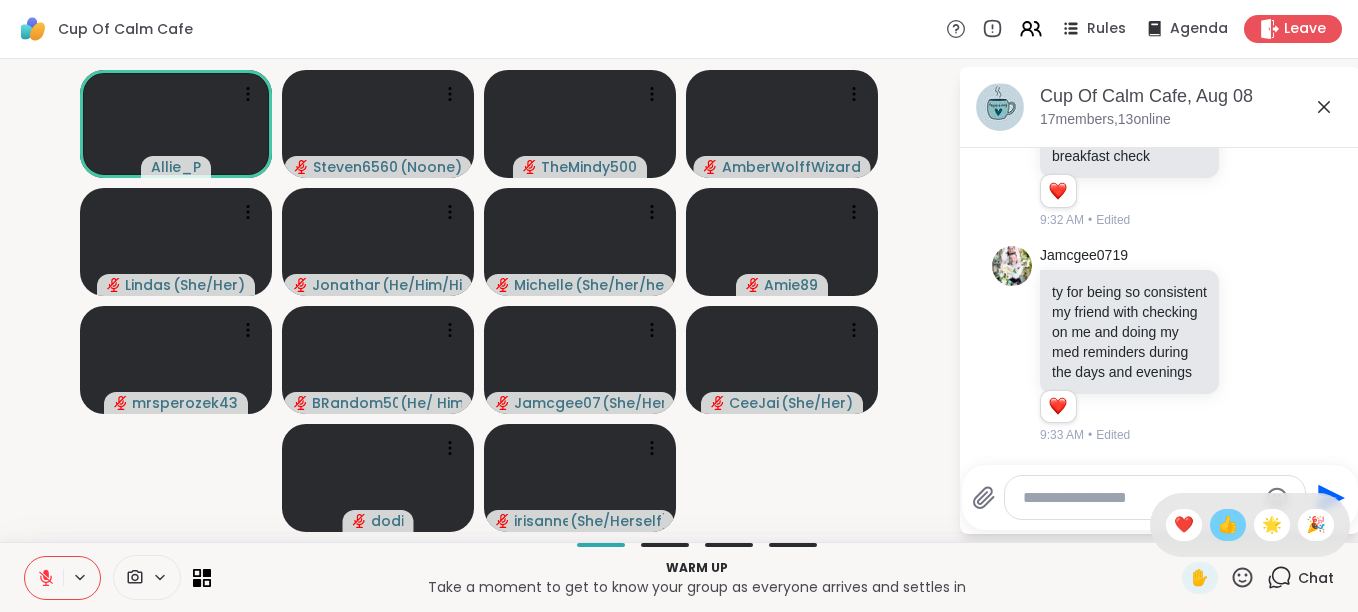 click on "👍" at bounding box center [1228, 525] 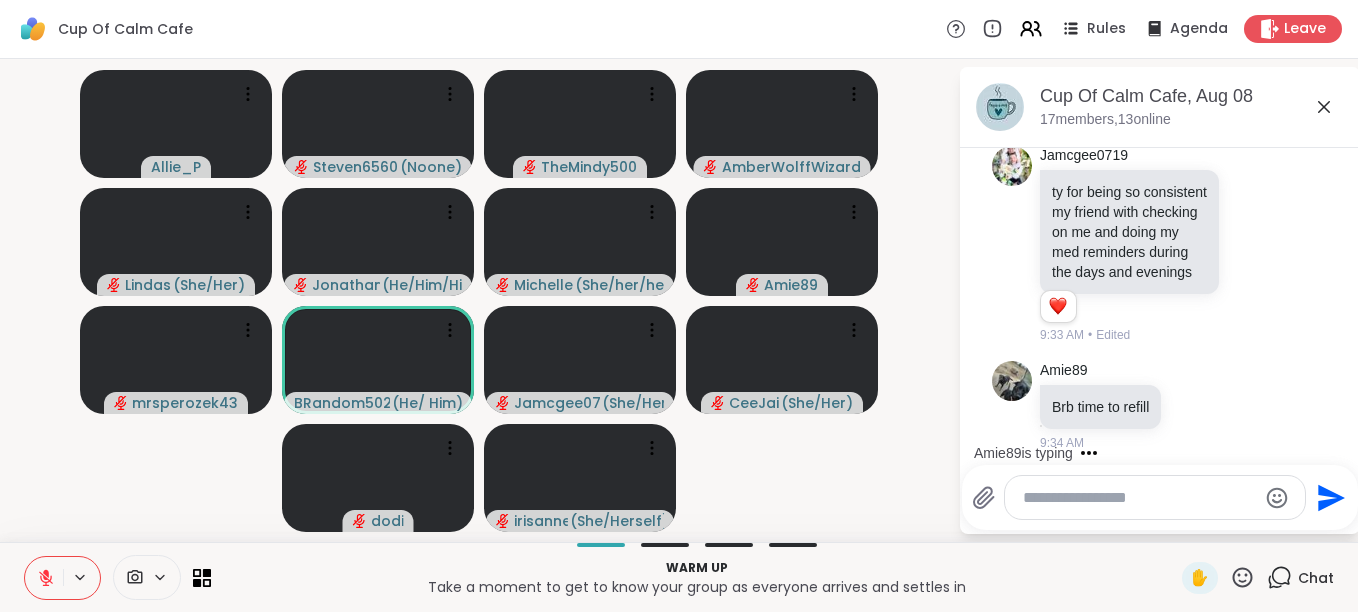 scroll, scrollTop: 2885, scrollLeft: 0, axis: vertical 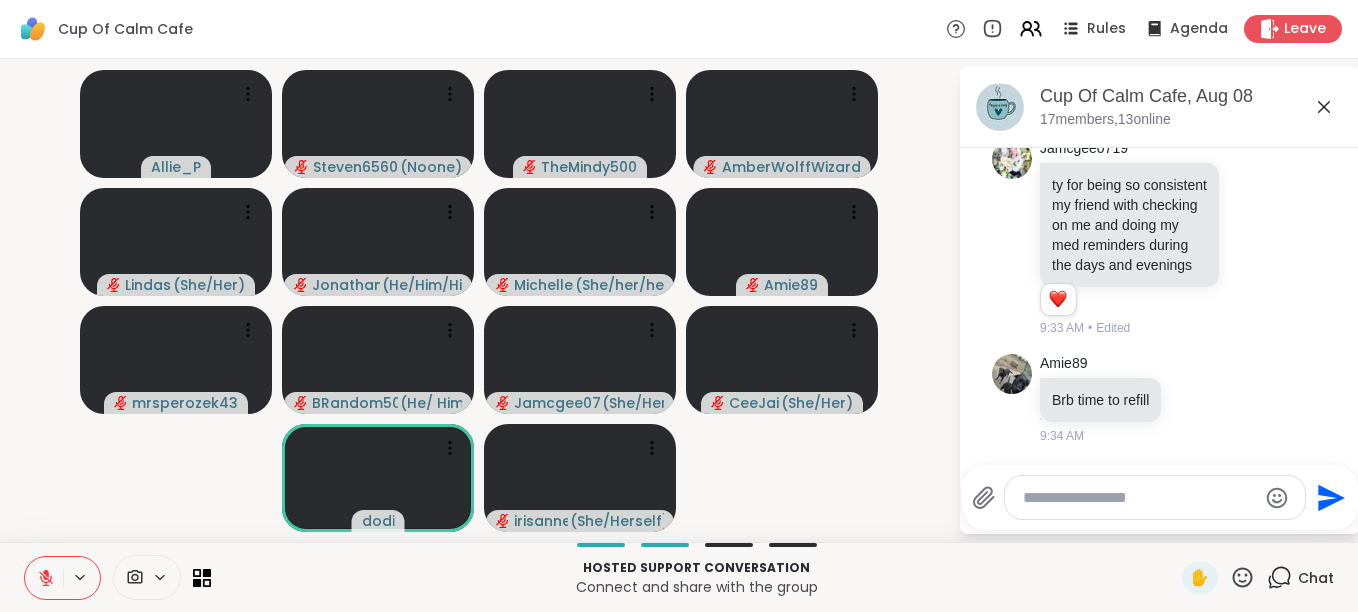 click 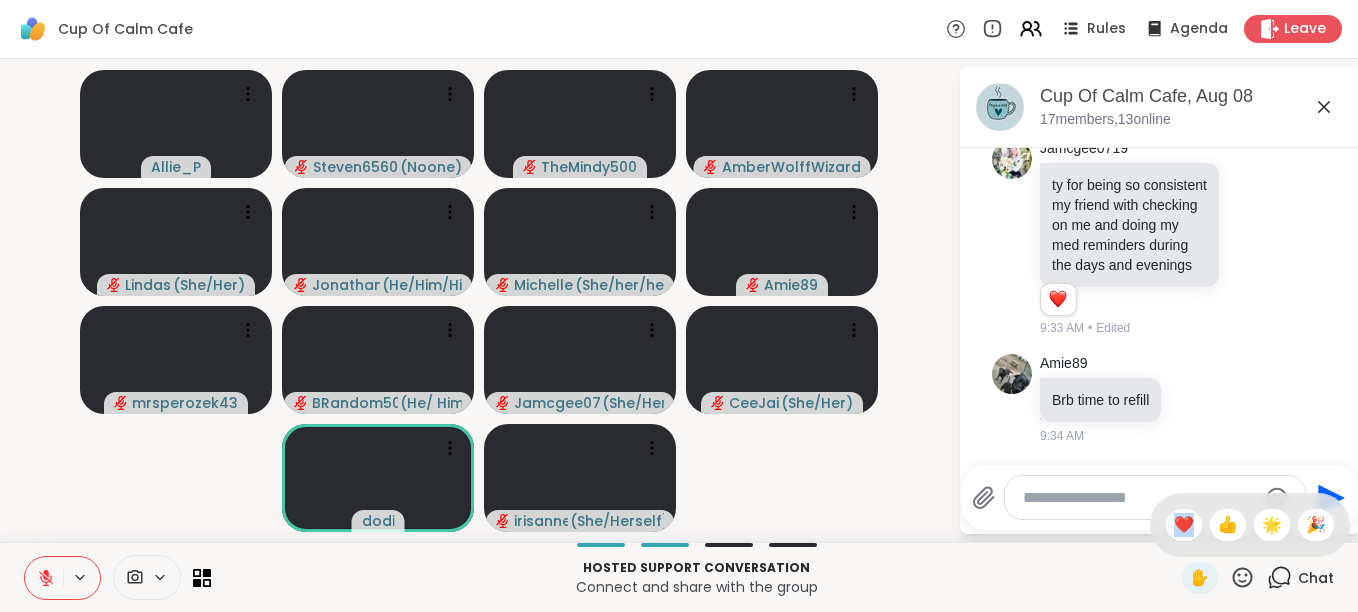 click 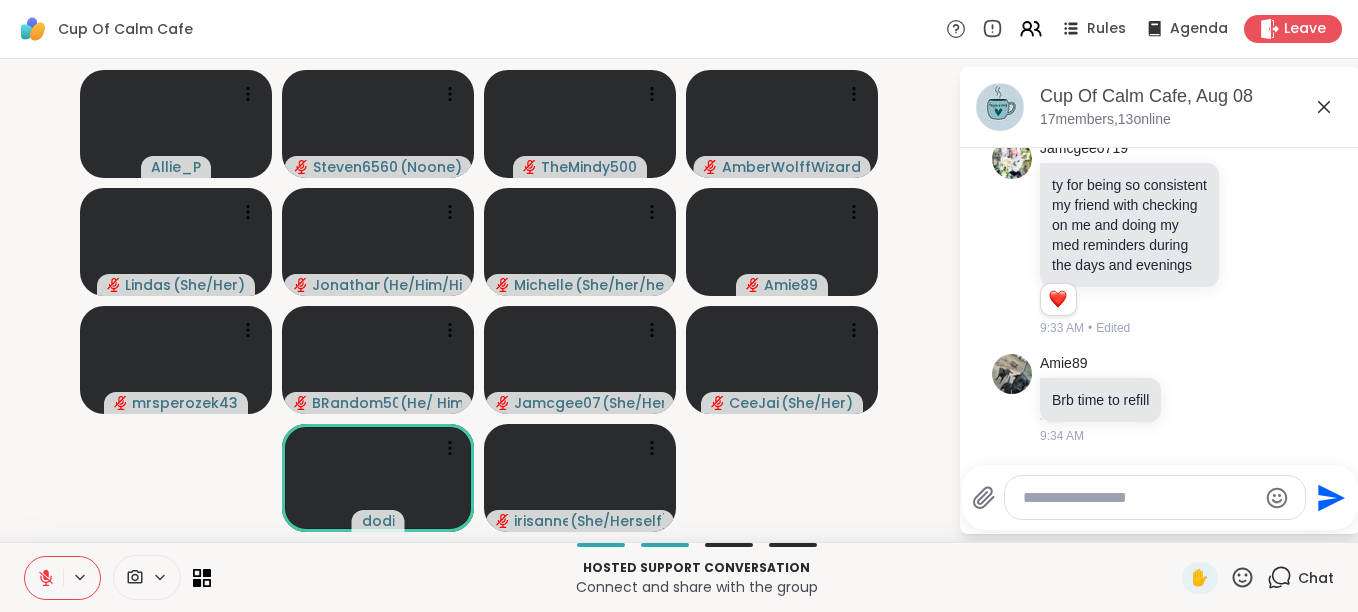 click 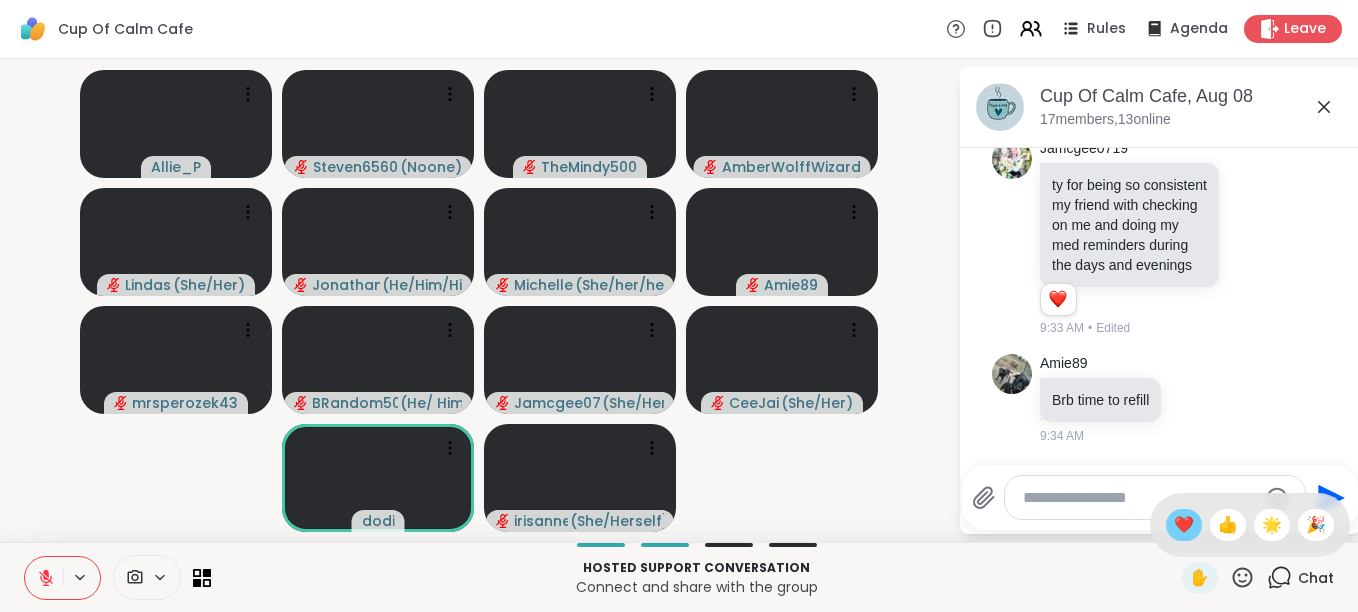 click on "❤️" at bounding box center (1184, 525) 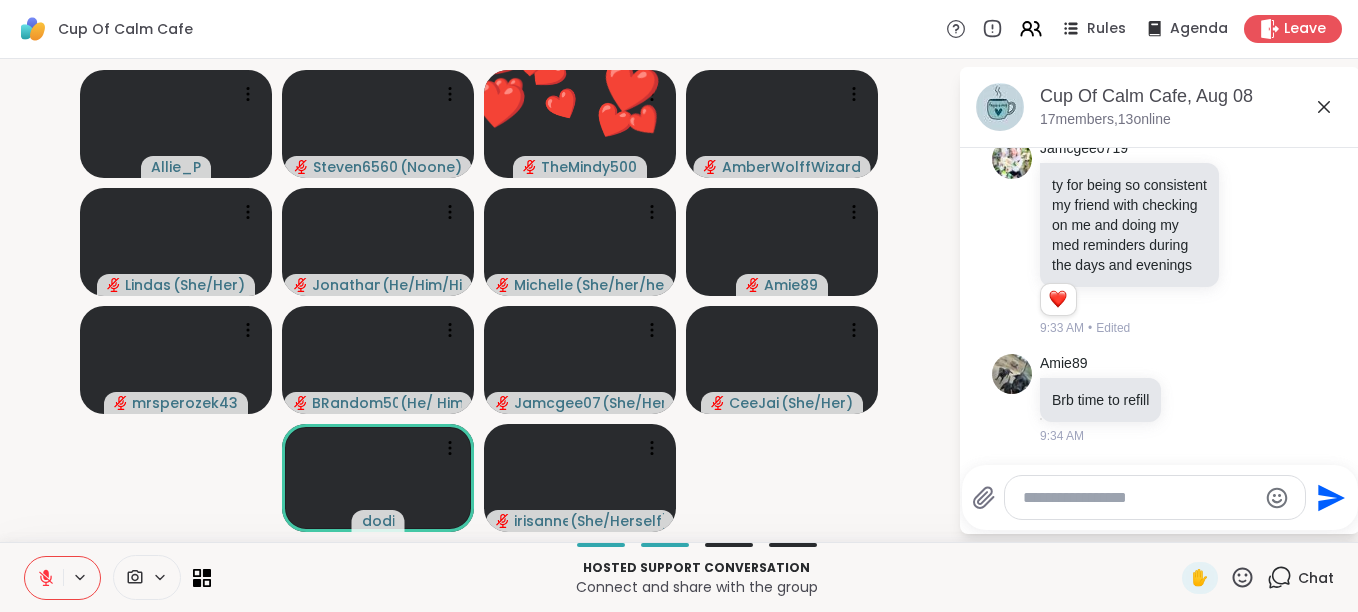 click 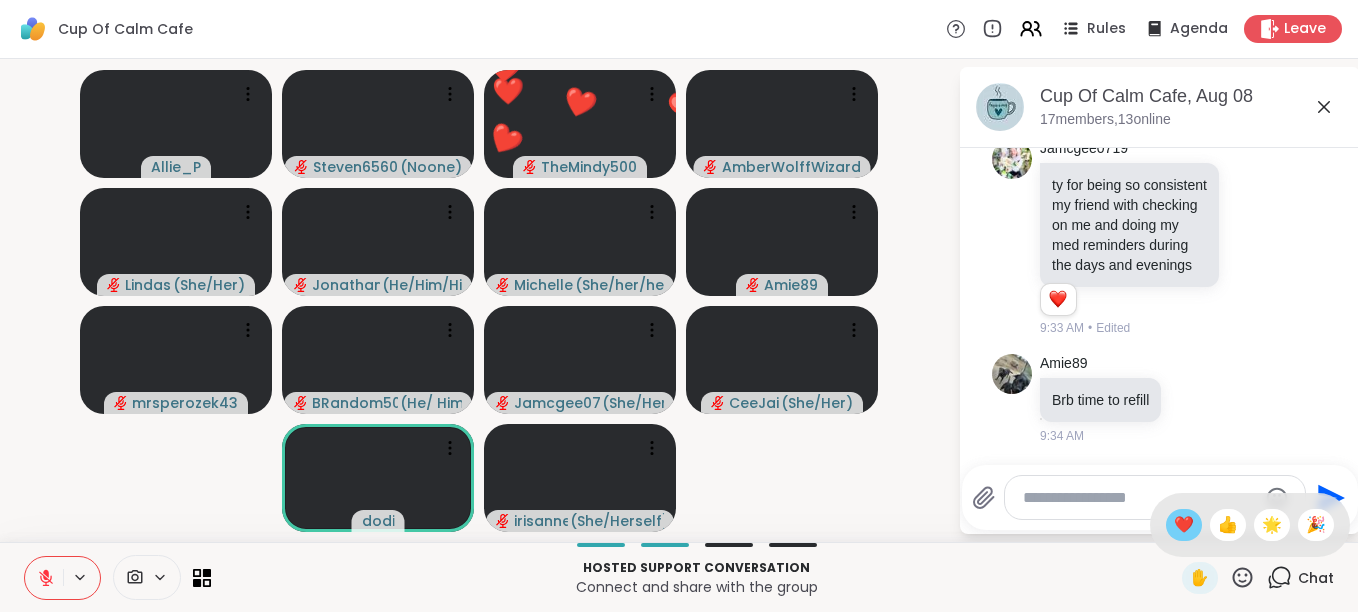 click on "❤️" at bounding box center (1184, 525) 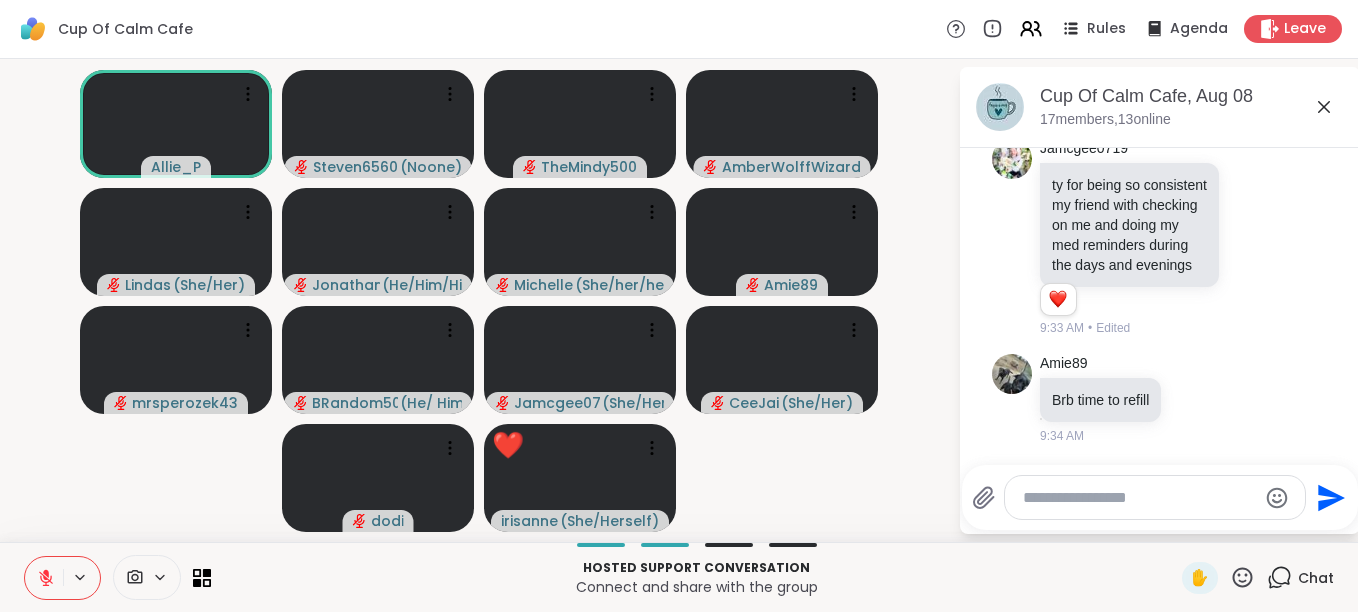 click 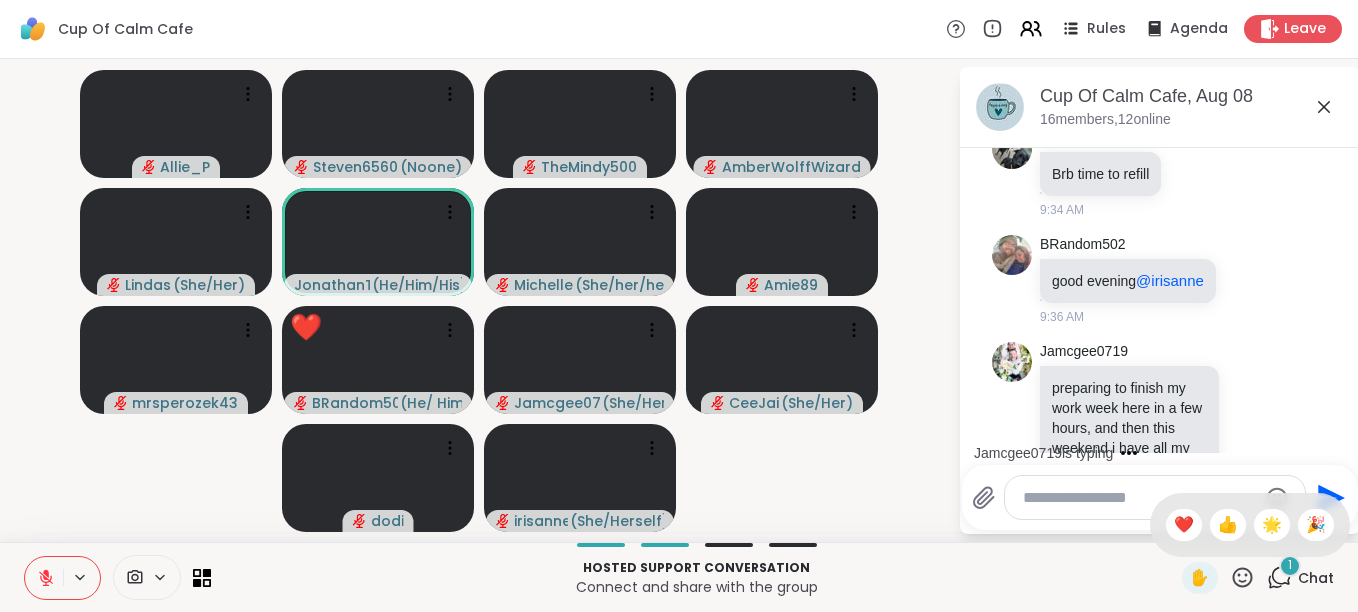 scroll, scrollTop: 3347, scrollLeft: 0, axis: vertical 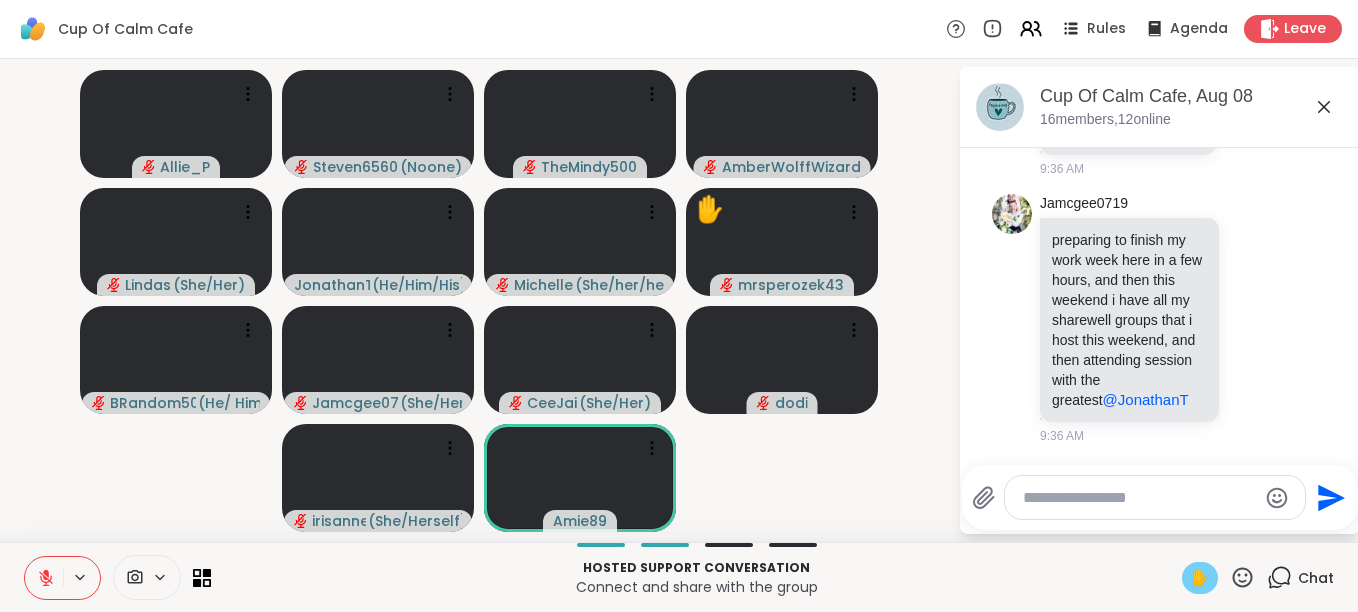 click on "✋" at bounding box center (1200, 578) 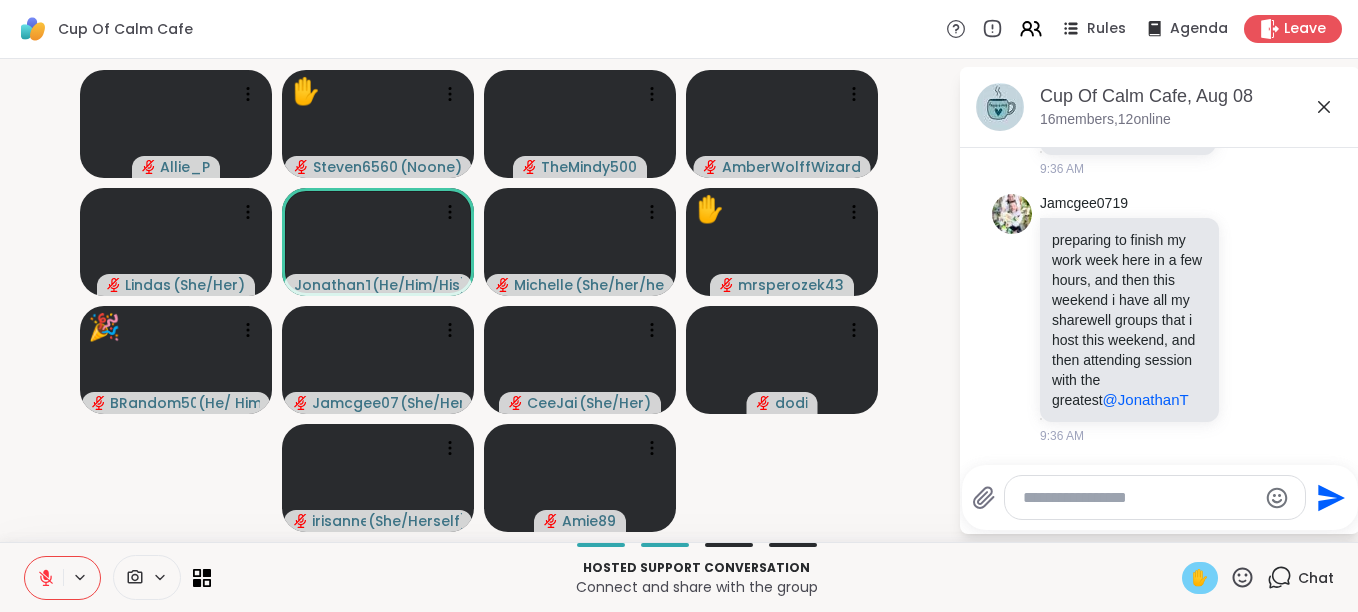 click on "✋" at bounding box center [1200, 578] 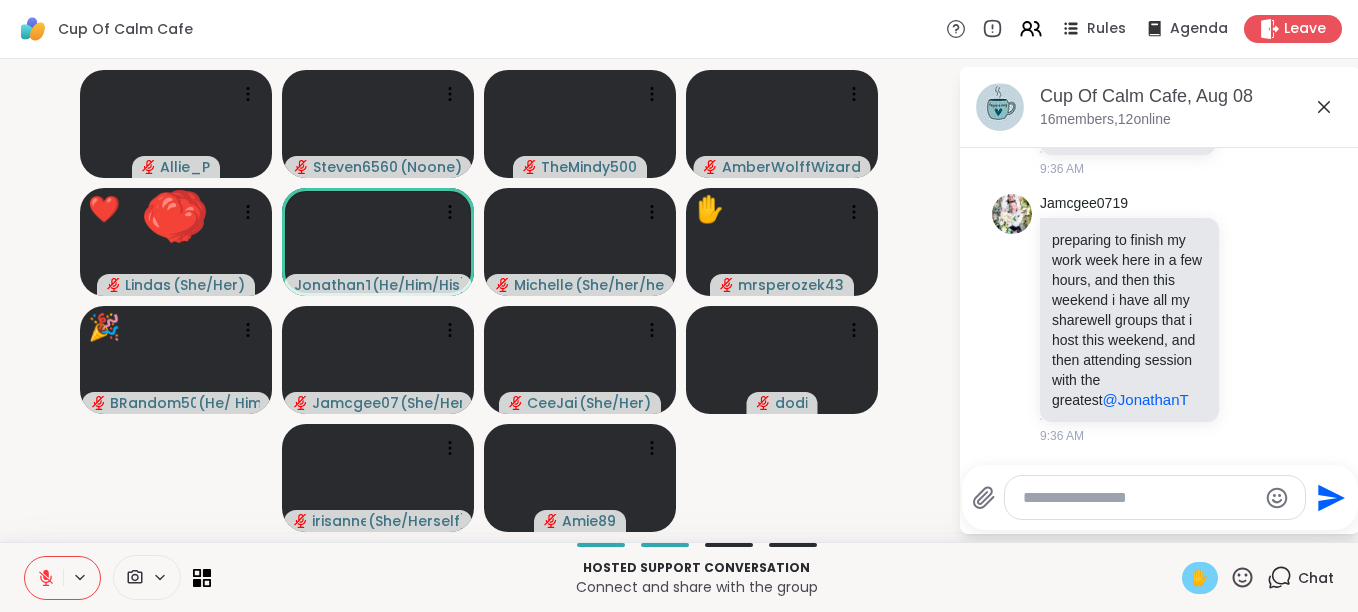 click on "✋" at bounding box center [1200, 578] 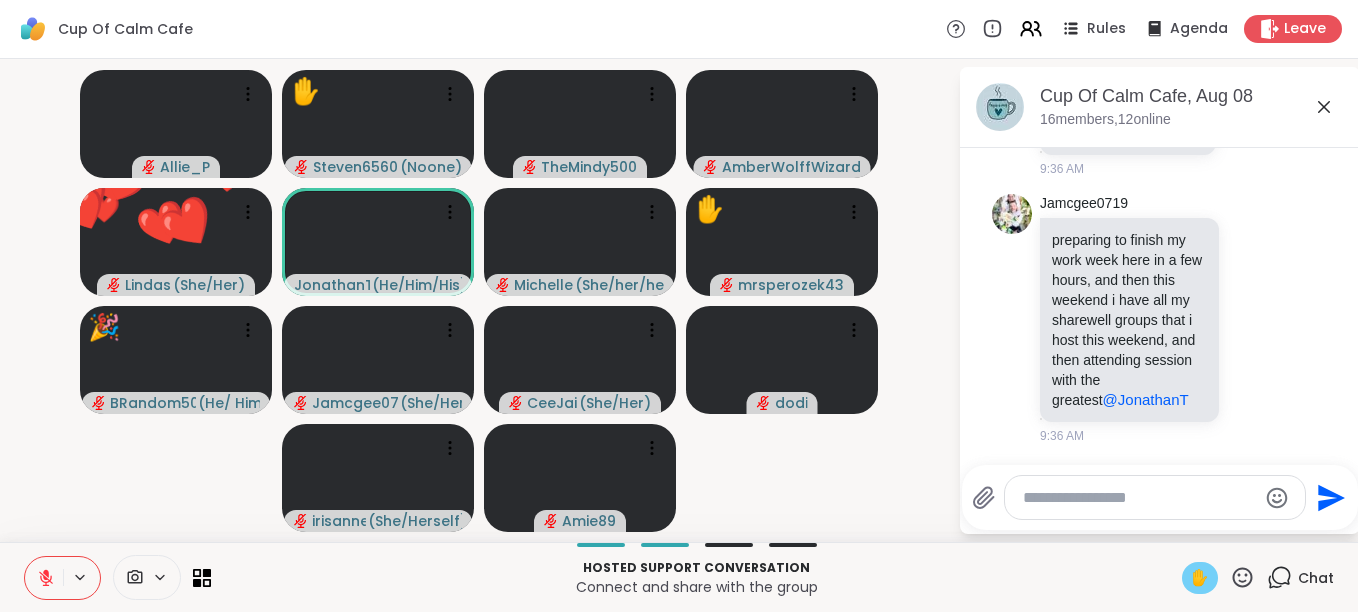 click on "✋" at bounding box center (1200, 578) 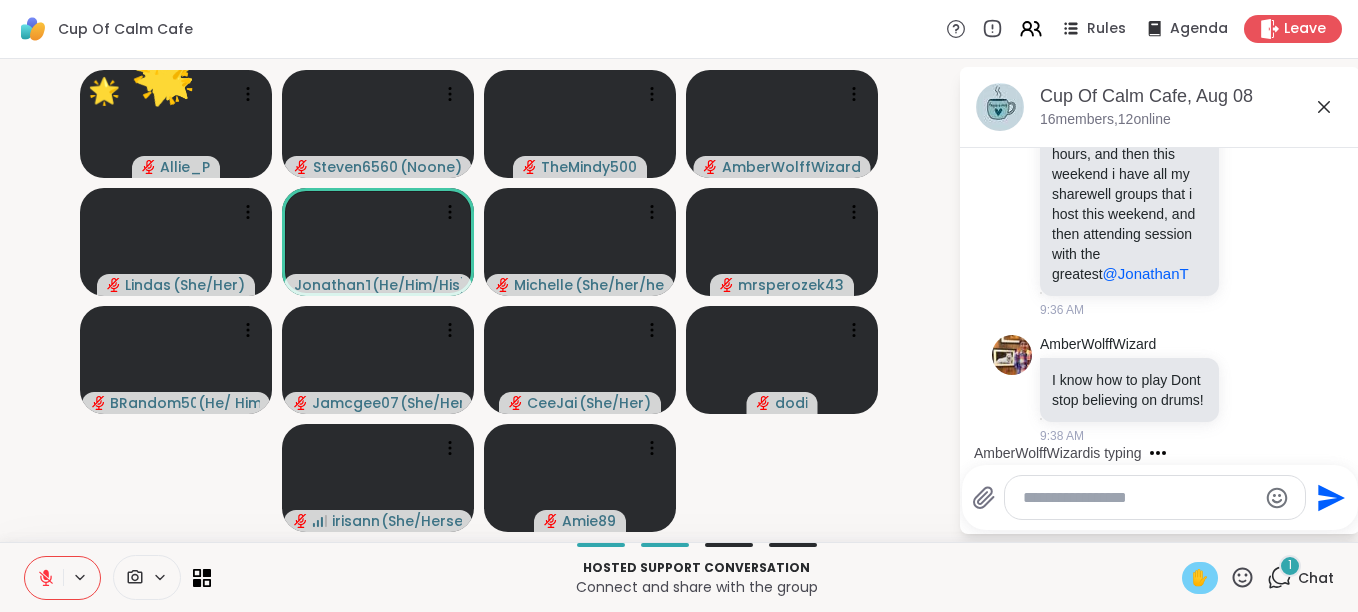scroll, scrollTop: 3493, scrollLeft: 0, axis: vertical 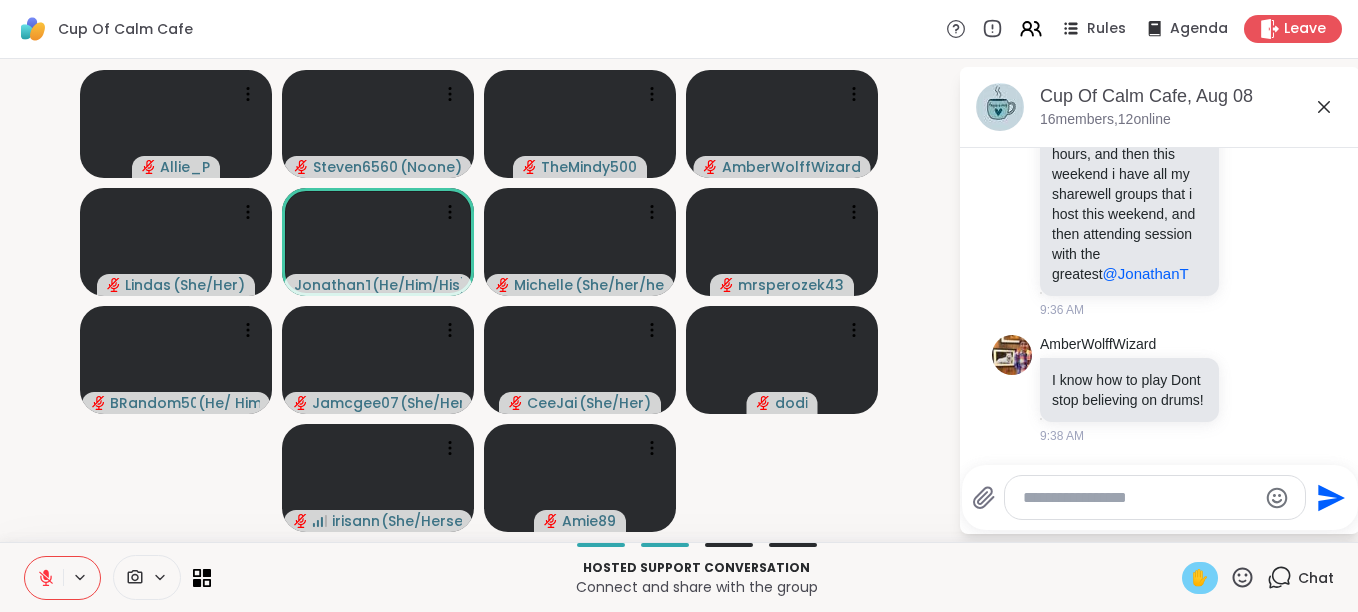 click on "✋" at bounding box center (1200, 578) 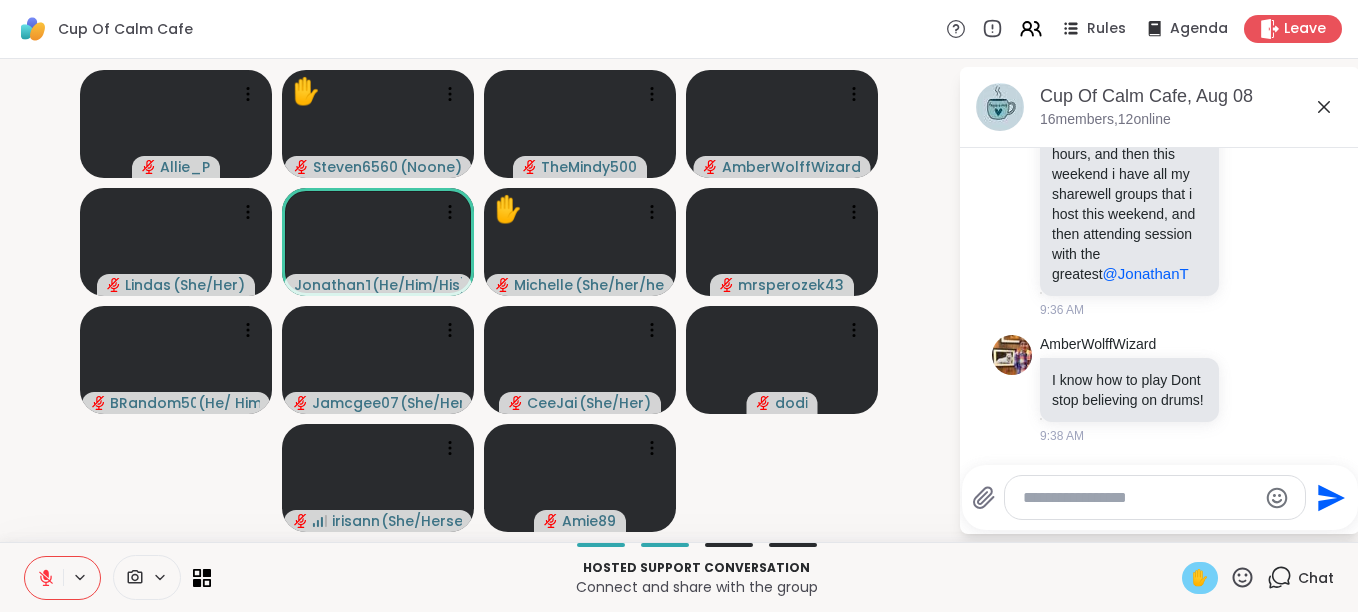 scroll, scrollTop: 3522, scrollLeft: 0, axis: vertical 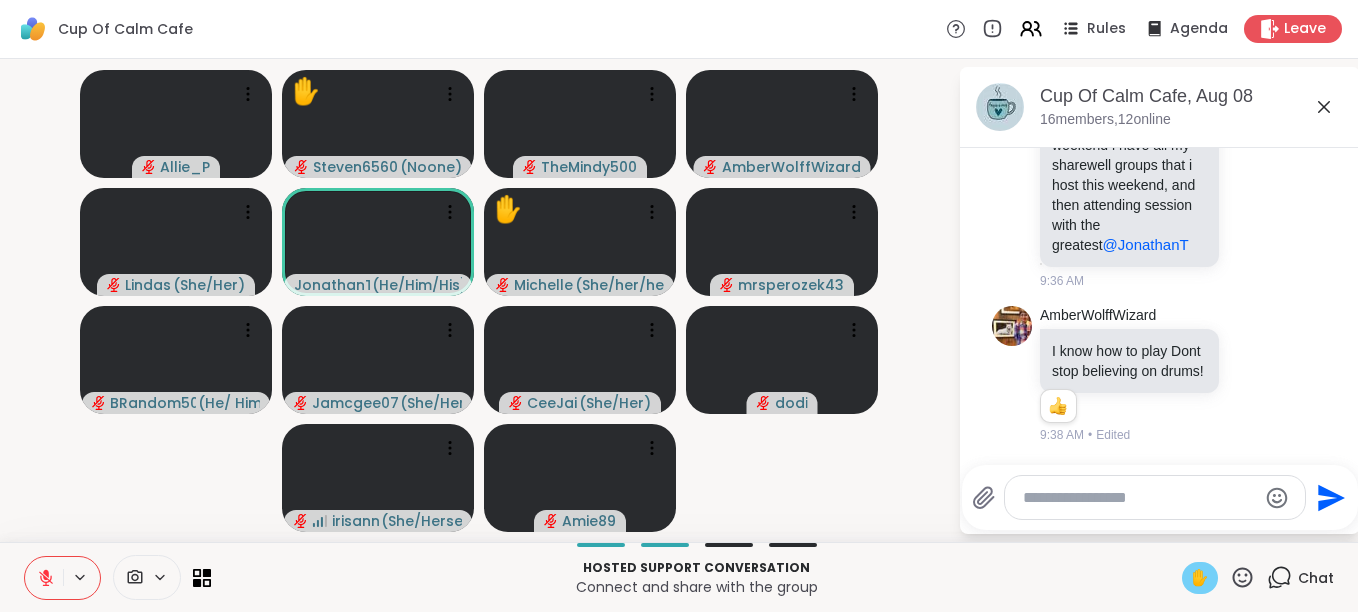 click 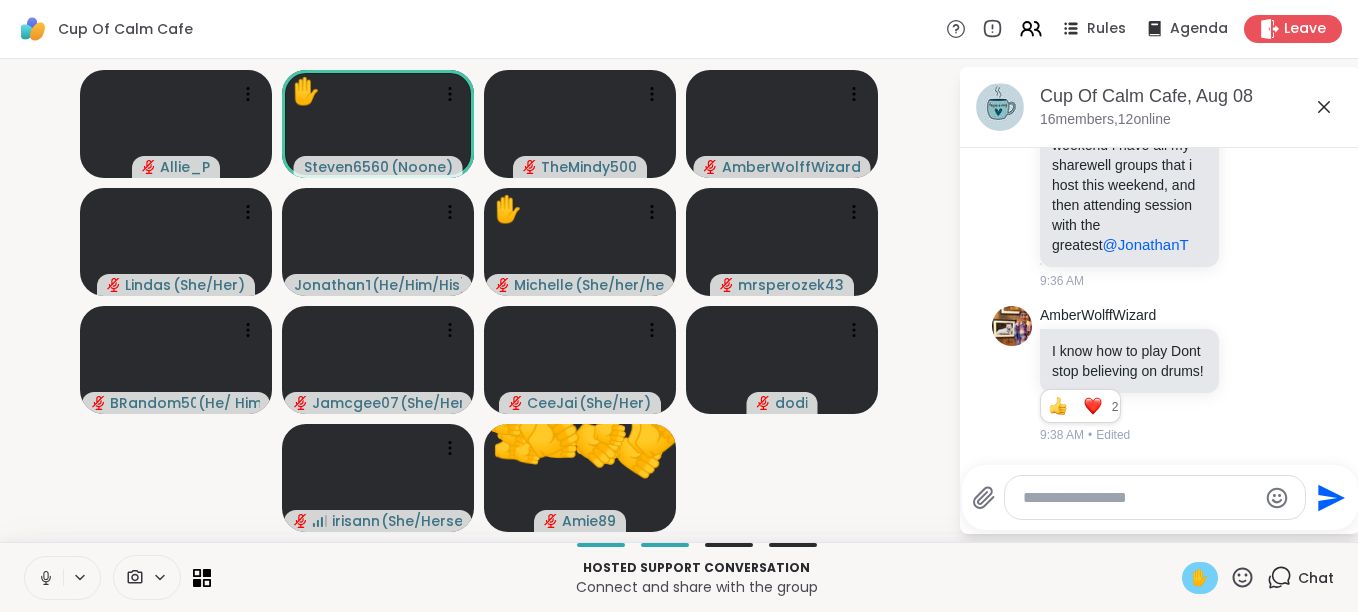 click 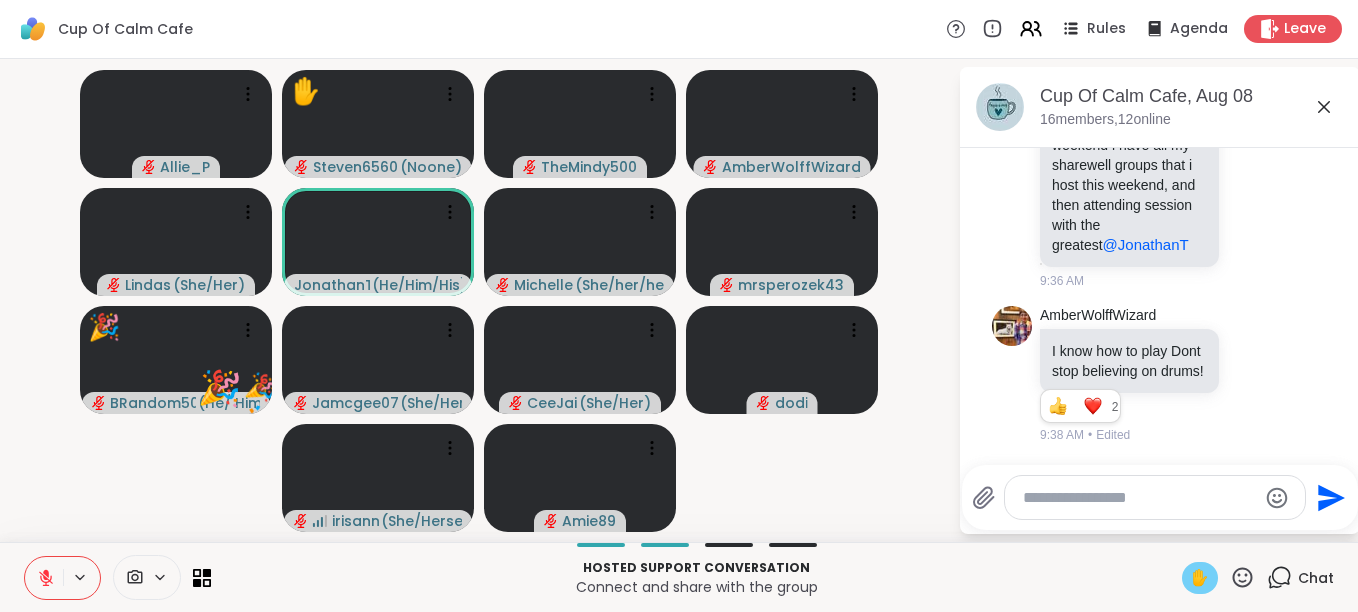 click on "✋" at bounding box center [1200, 578] 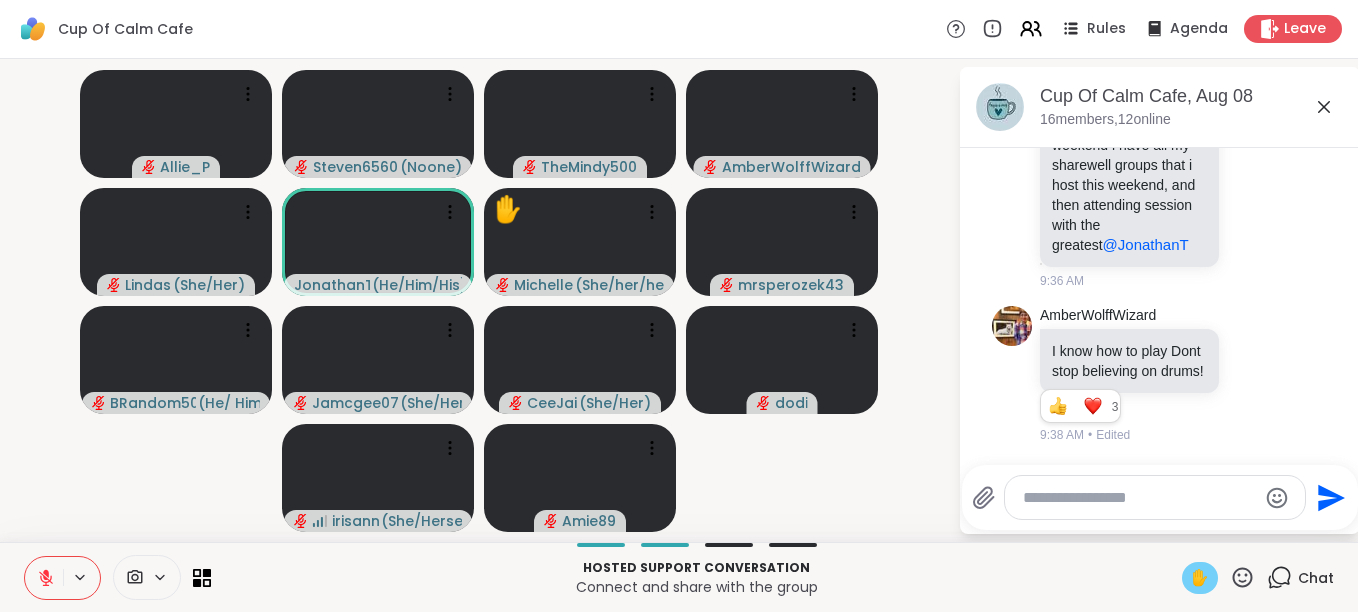 click on "✋" at bounding box center [1200, 578] 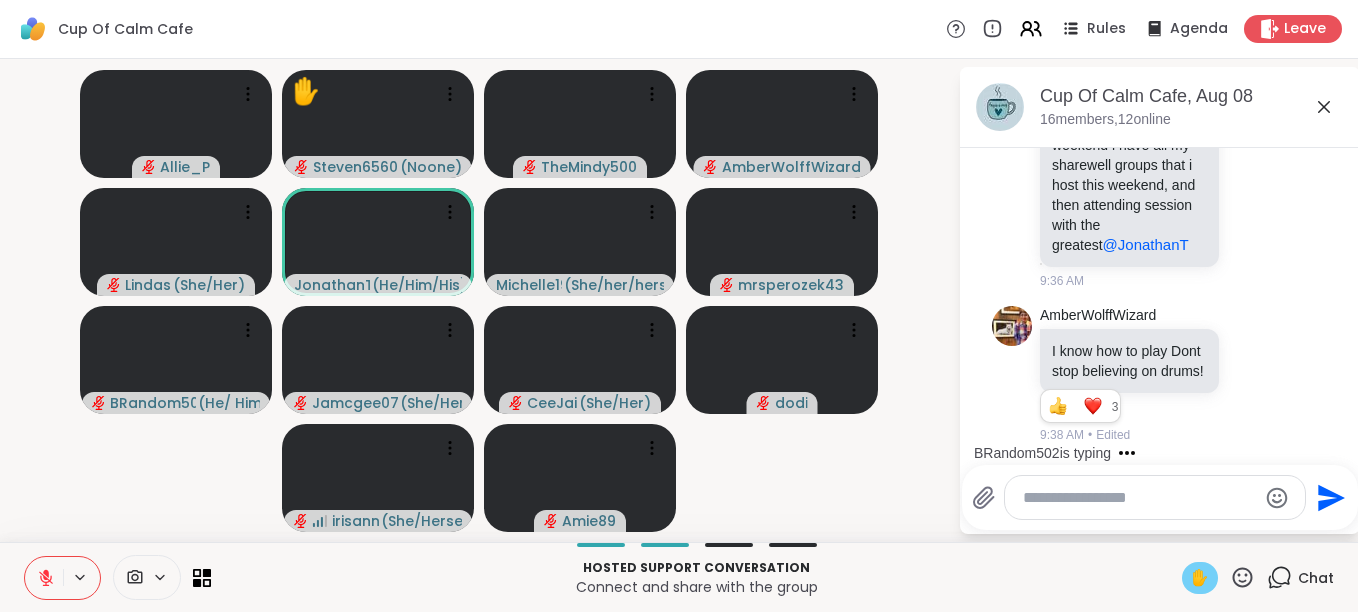 click on "✋" at bounding box center (1200, 578) 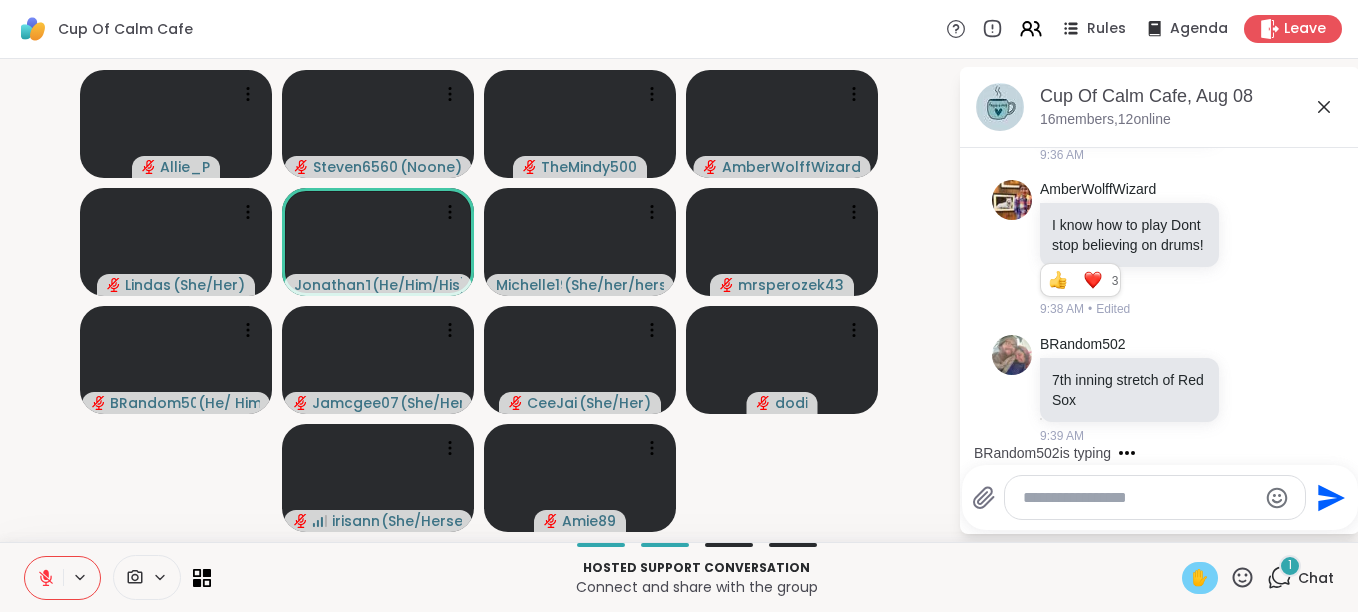 scroll, scrollTop: 3648, scrollLeft: 0, axis: vertical 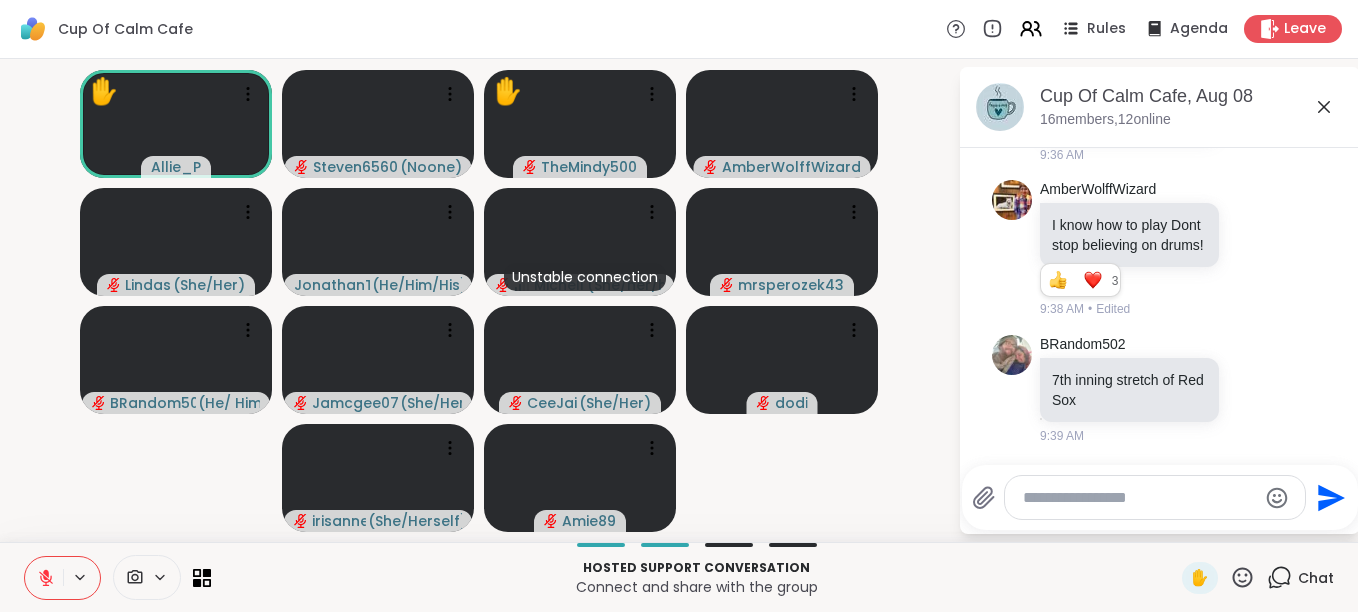 click 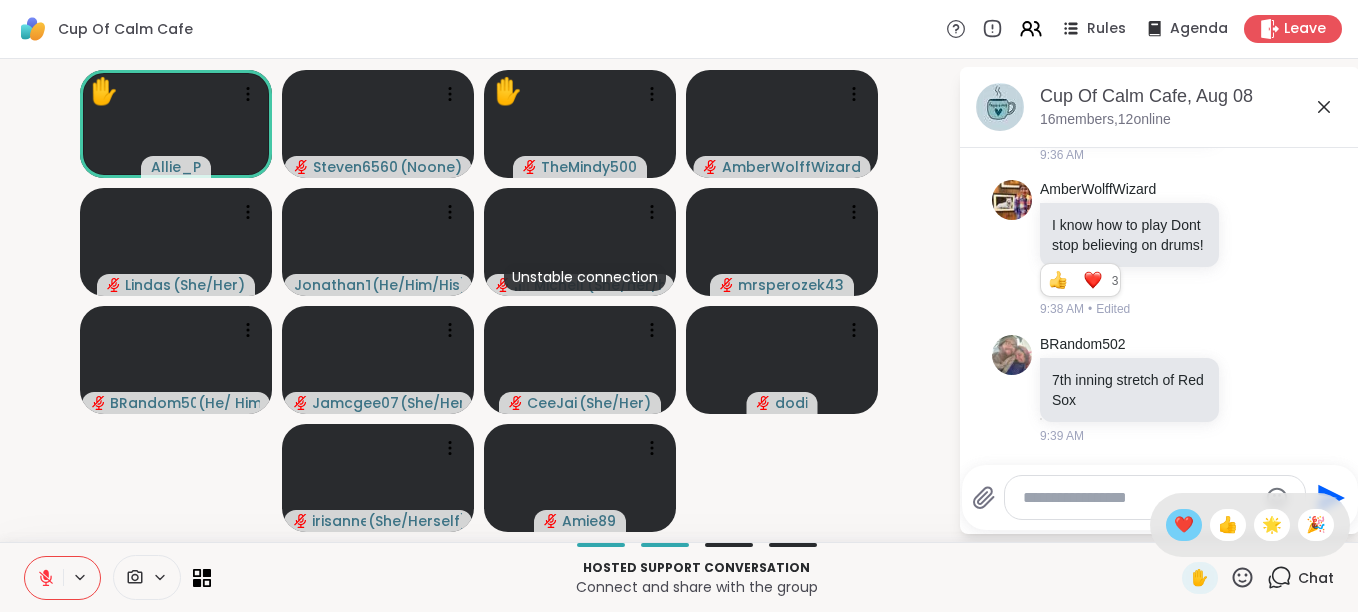 click on "❤️" at bounding box center [1184, 525] 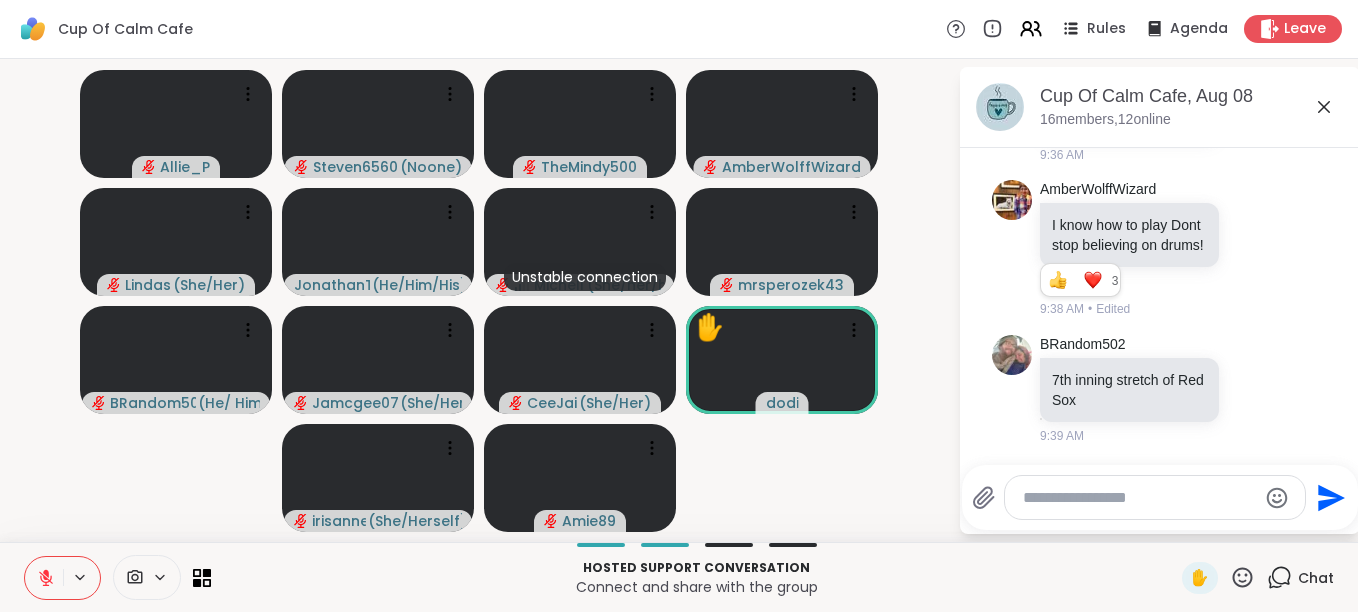 click 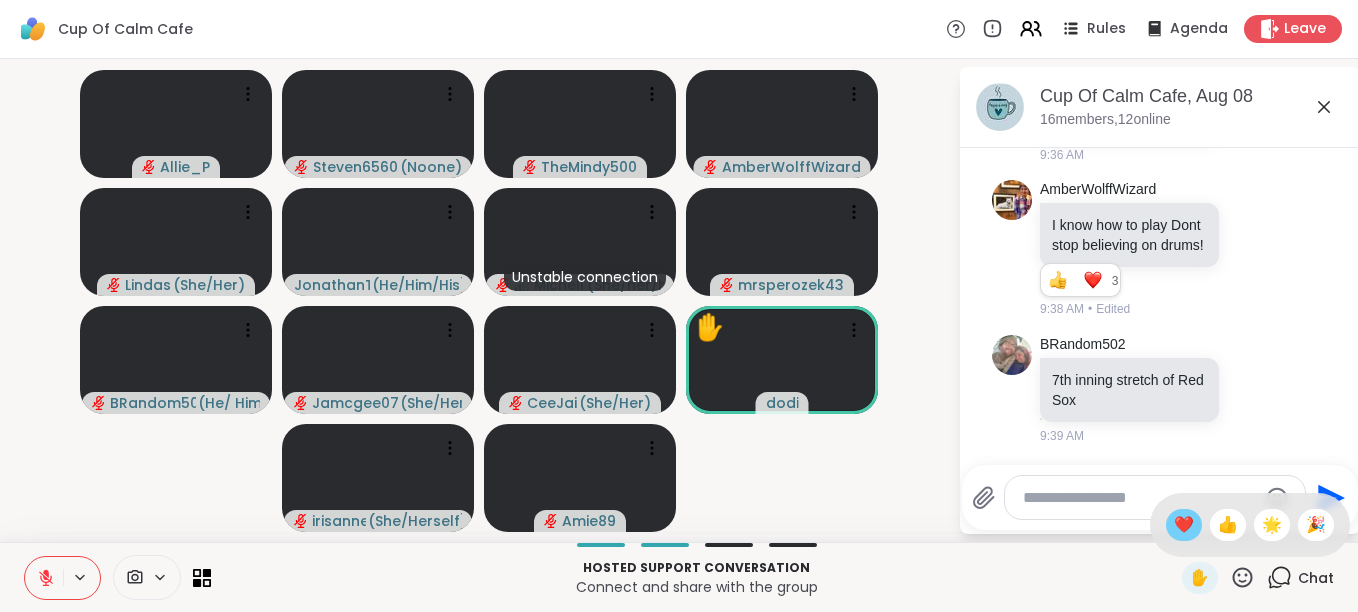 click on "❤️" at bounding box center (1184, 525) 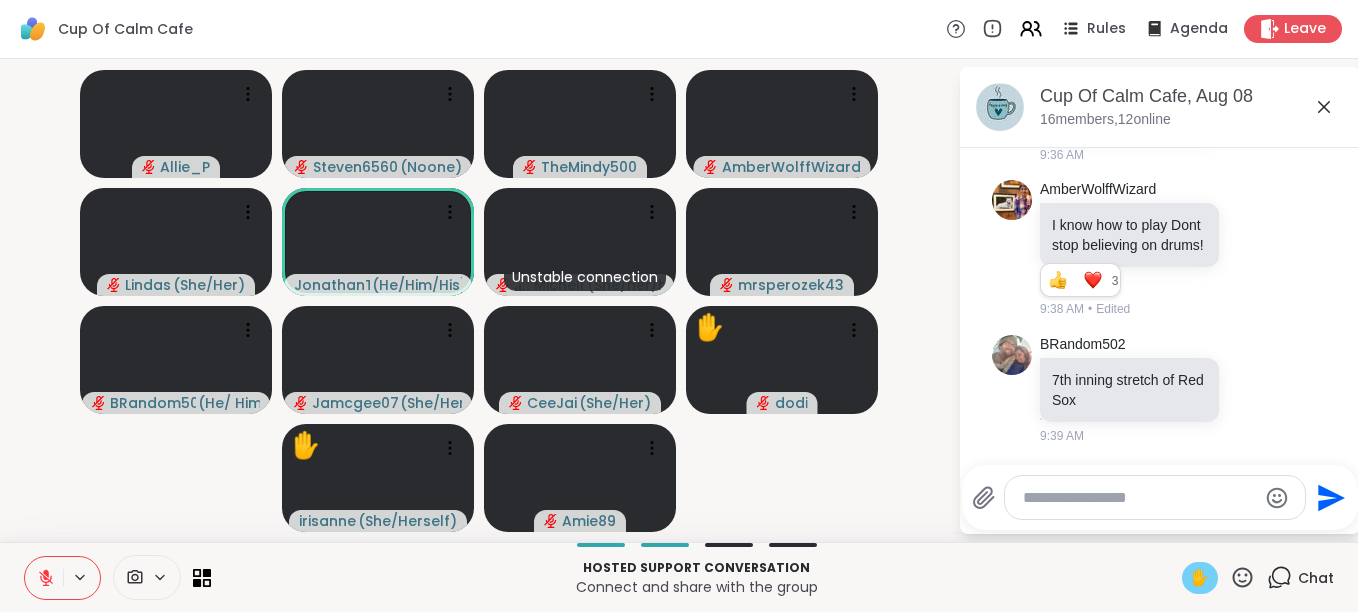 click on "✋" at bounding box center (1200, 578) 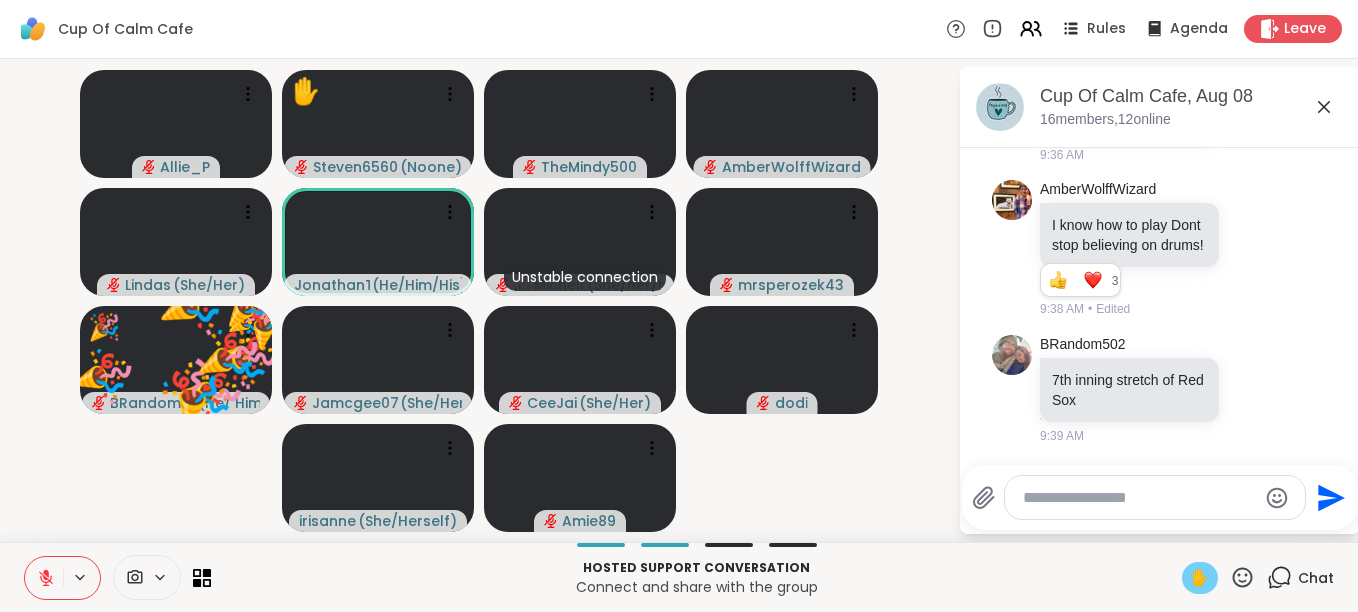 click on "✋" at bounding box center (1200, 578) 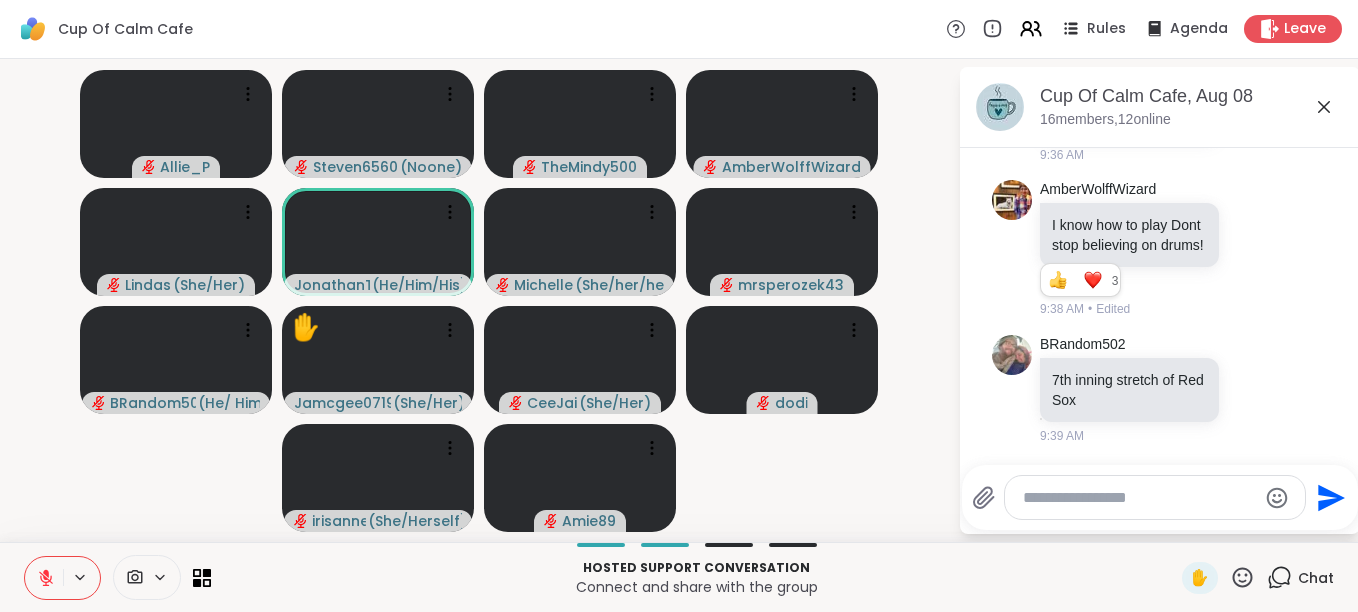 click 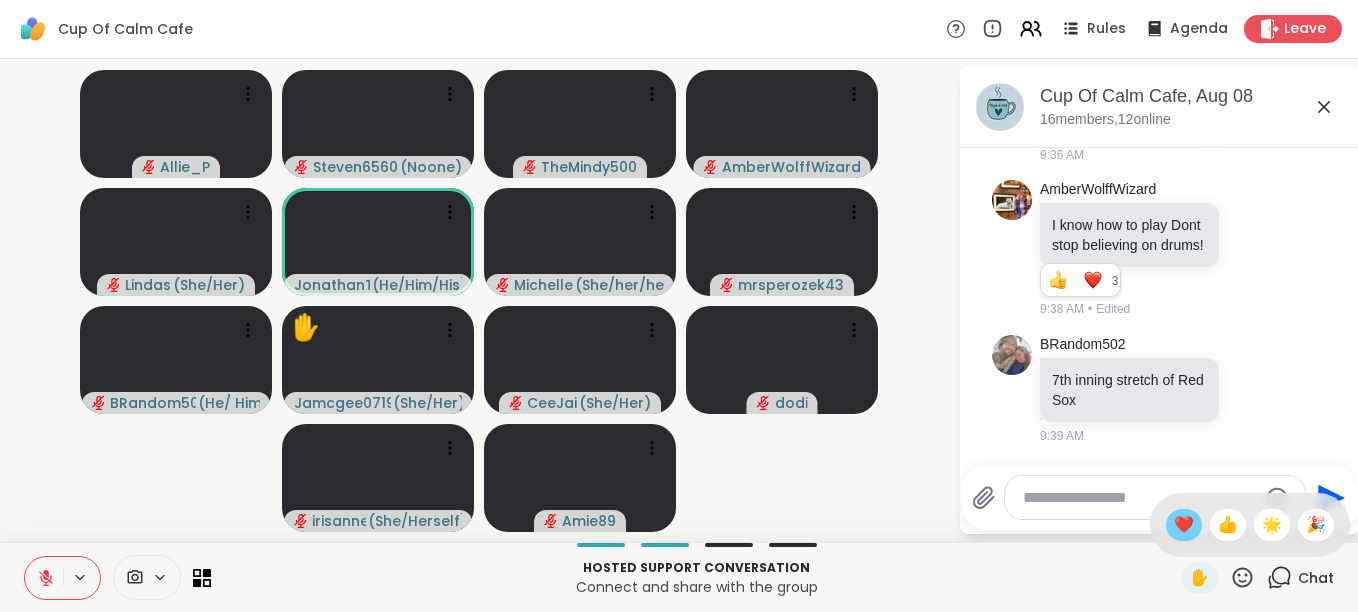 click on "❤️" at bounding box center [1184, 525] 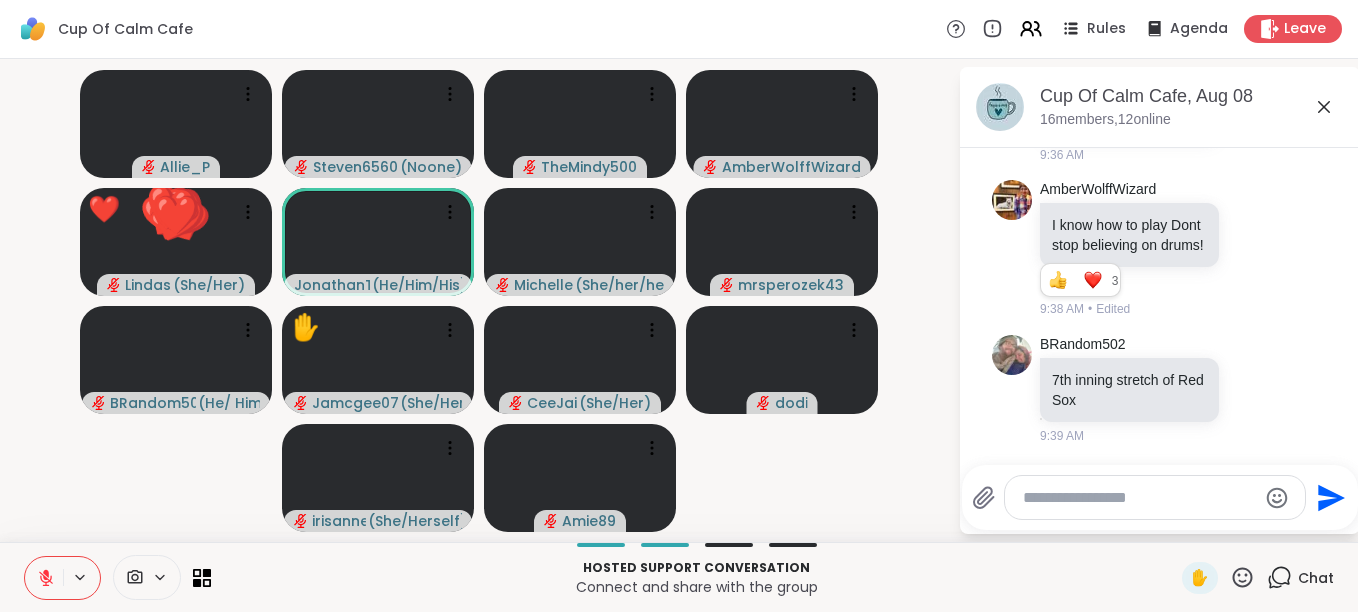 click 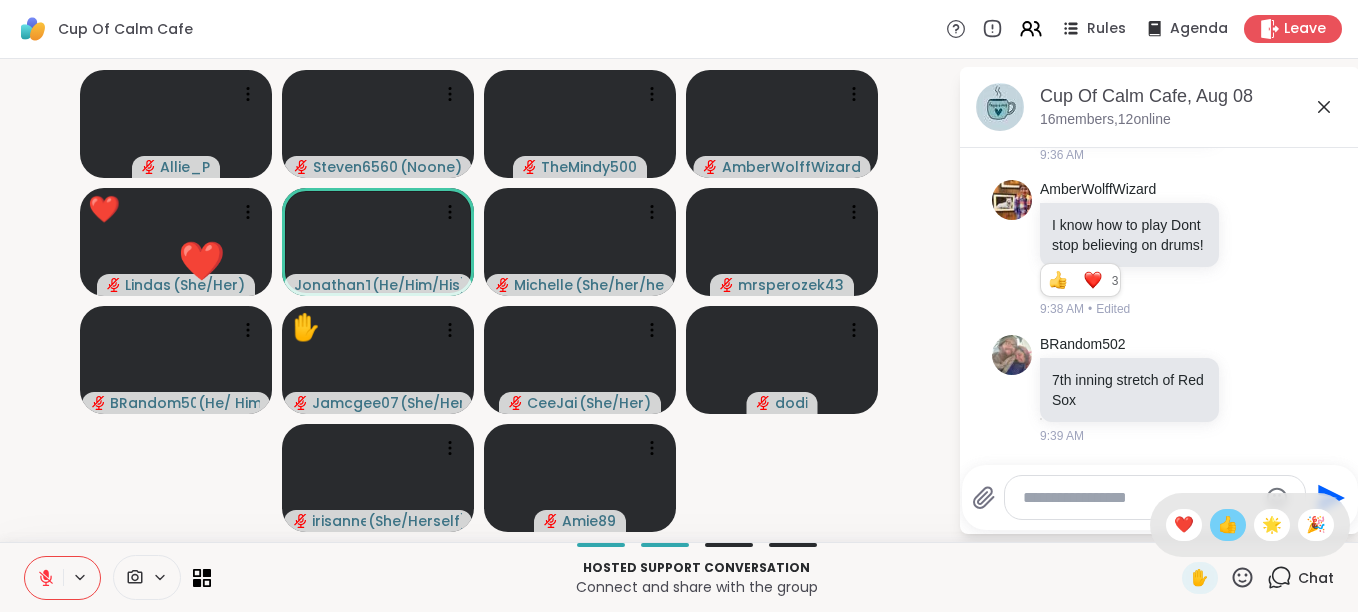 click on "👍" at bounding box center (1228, 525) 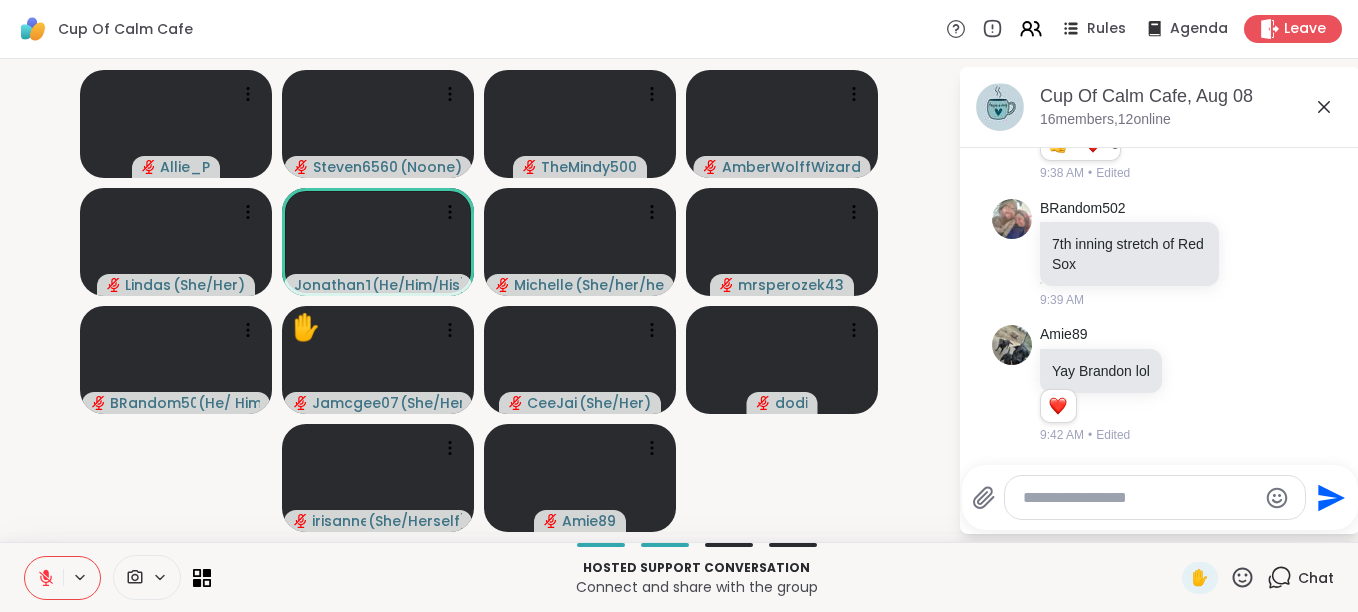 scroll, scrollTop: 3784, scrollLeft: 0, axis: vertical 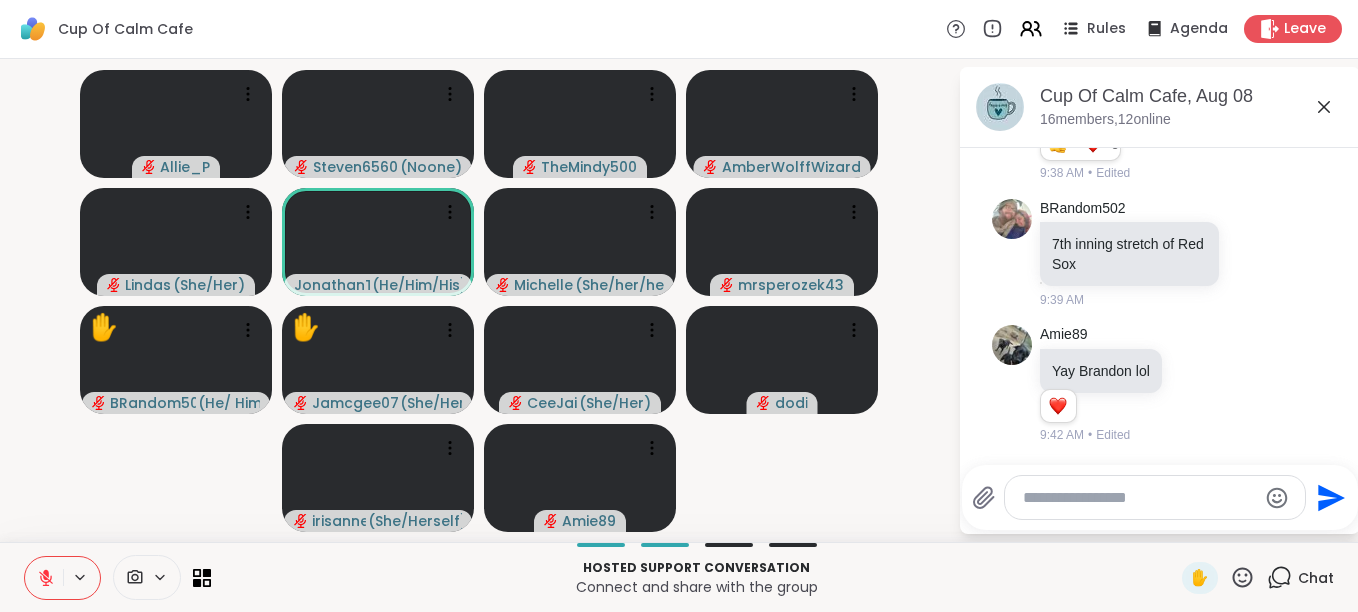 click 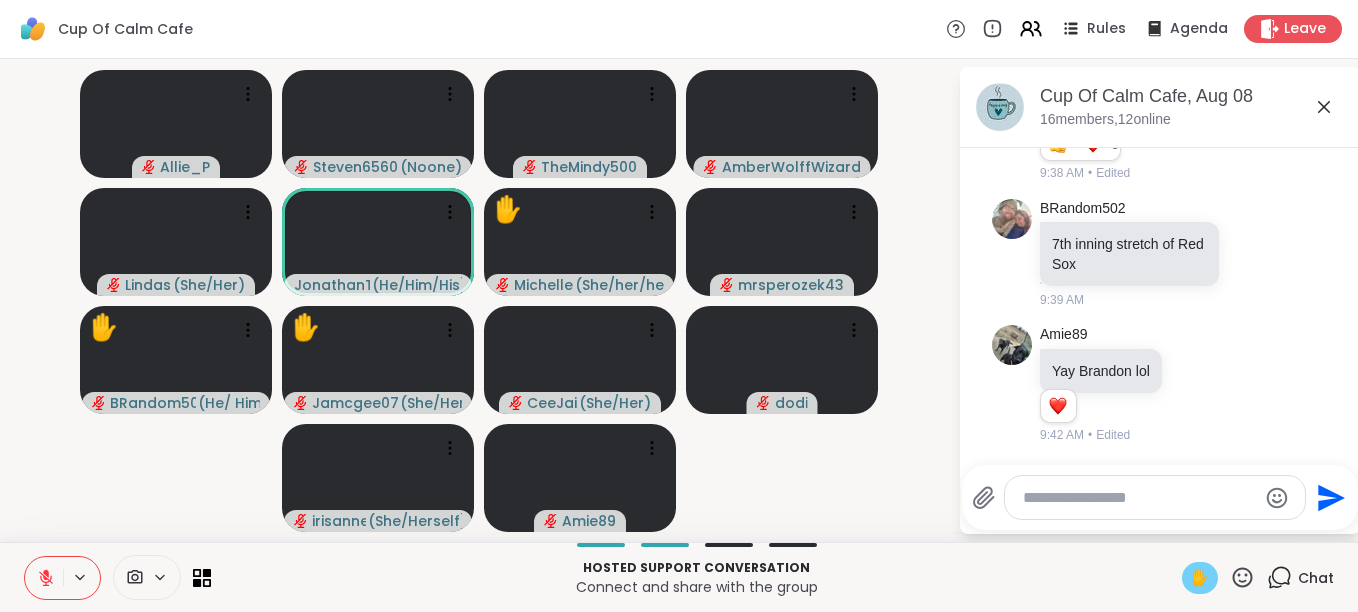 click on "✋" at bounding box center (1200, 578) 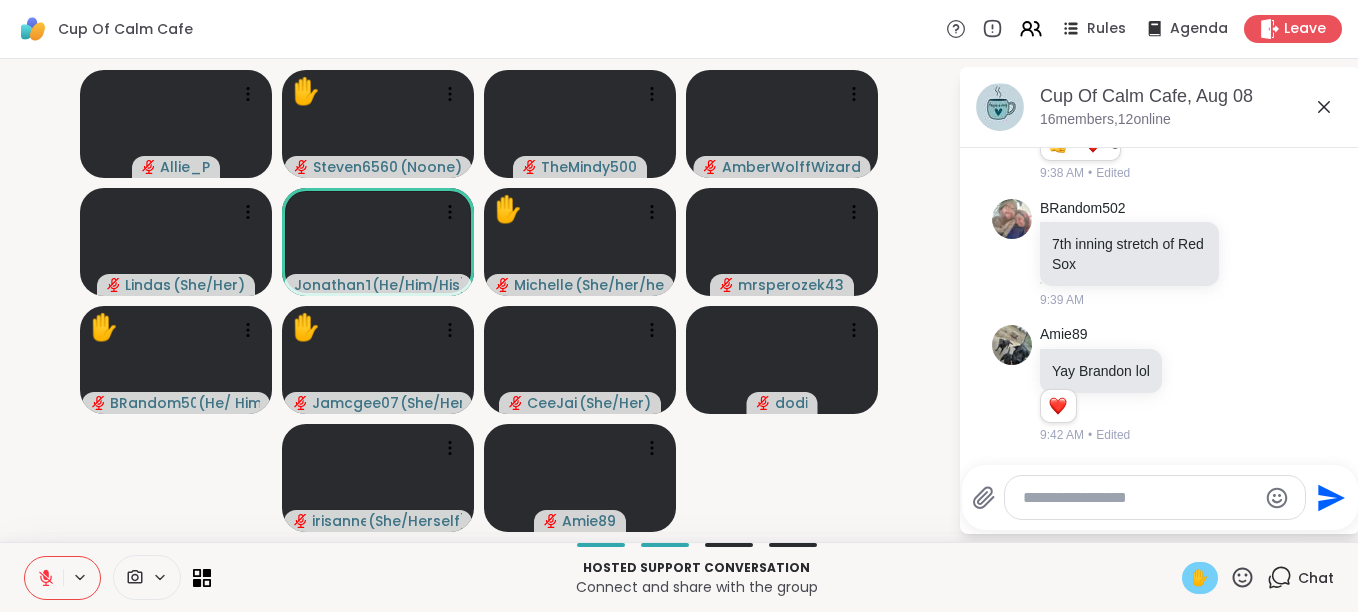 click 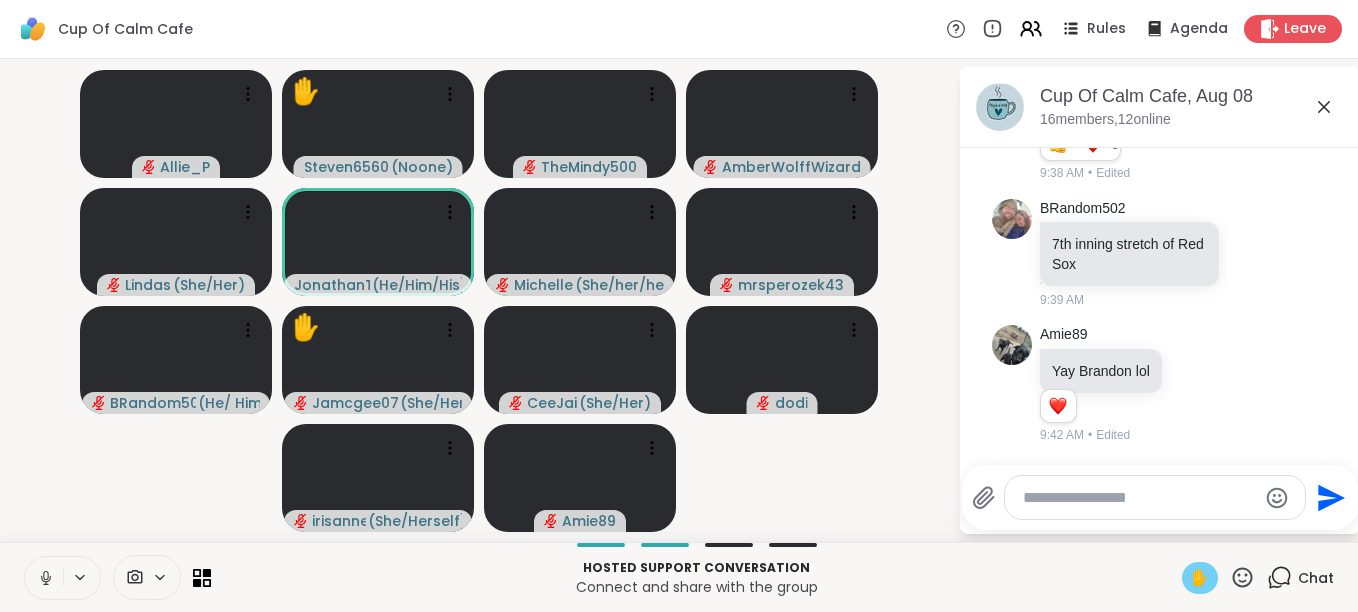 click on "✋" at bounding box center (1200, 578) 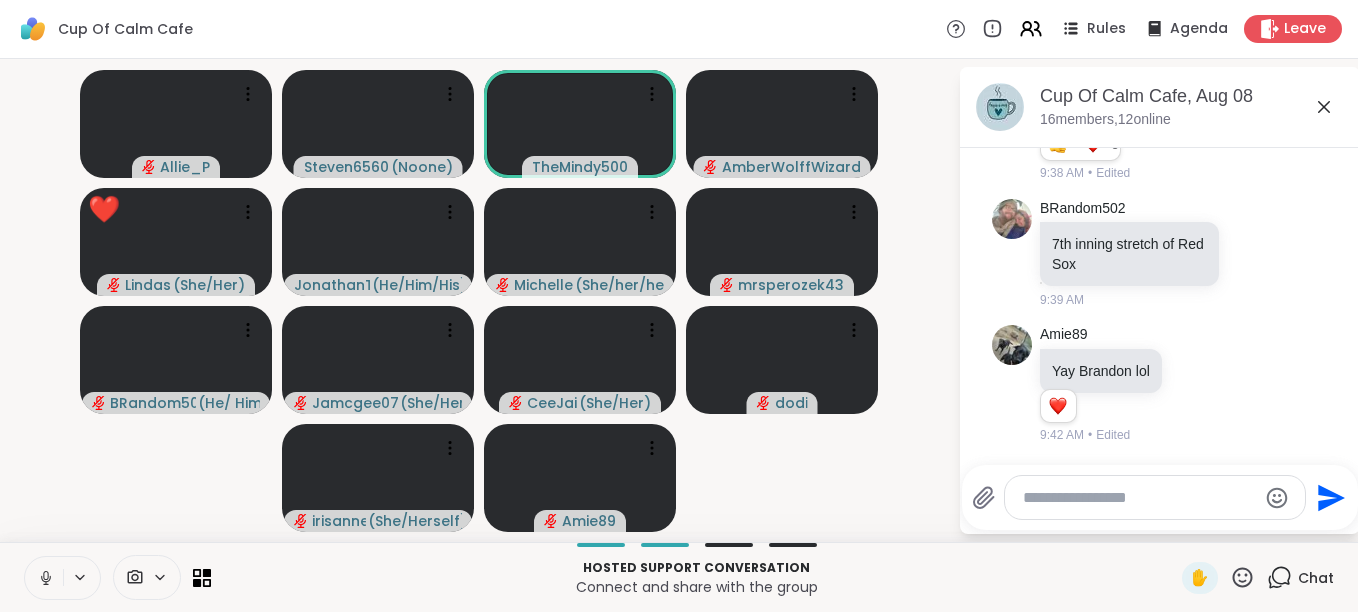 click 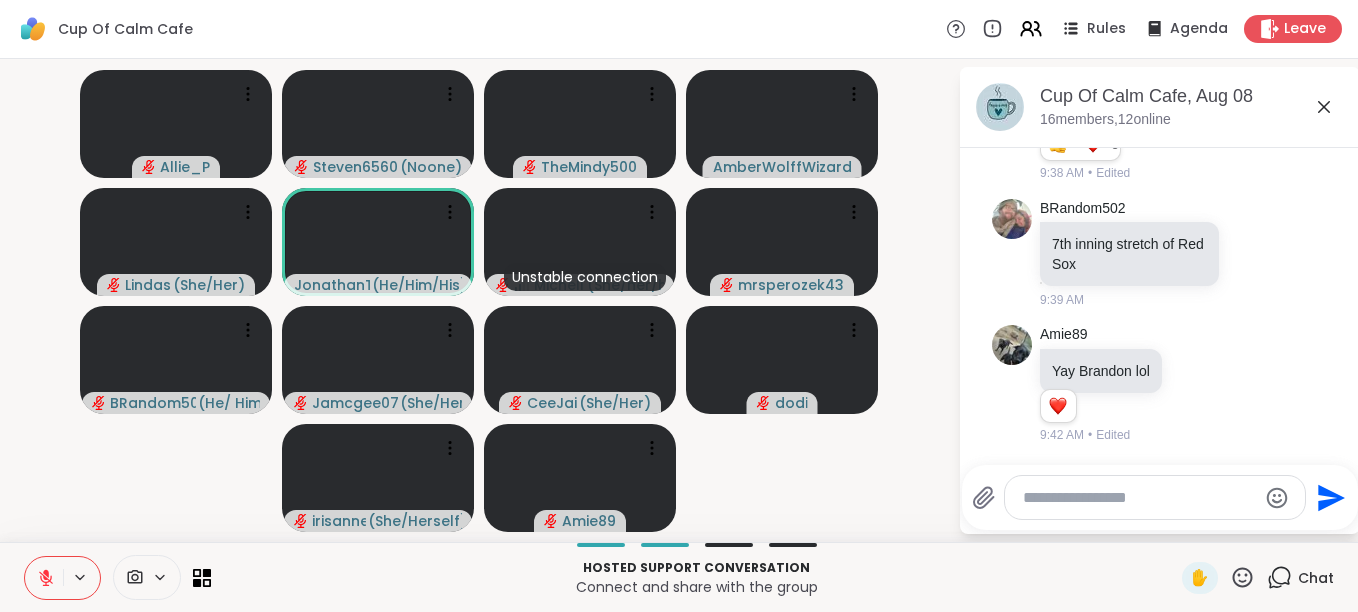click 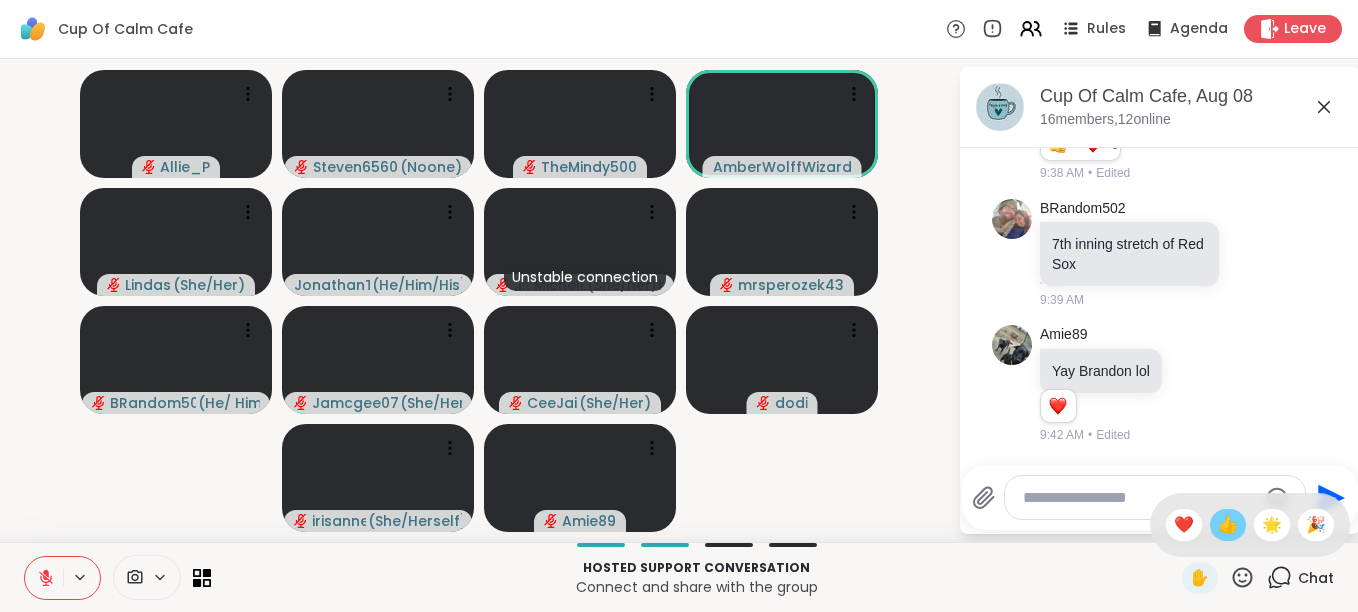 click on "👍" at bounding box center [1228, 525] 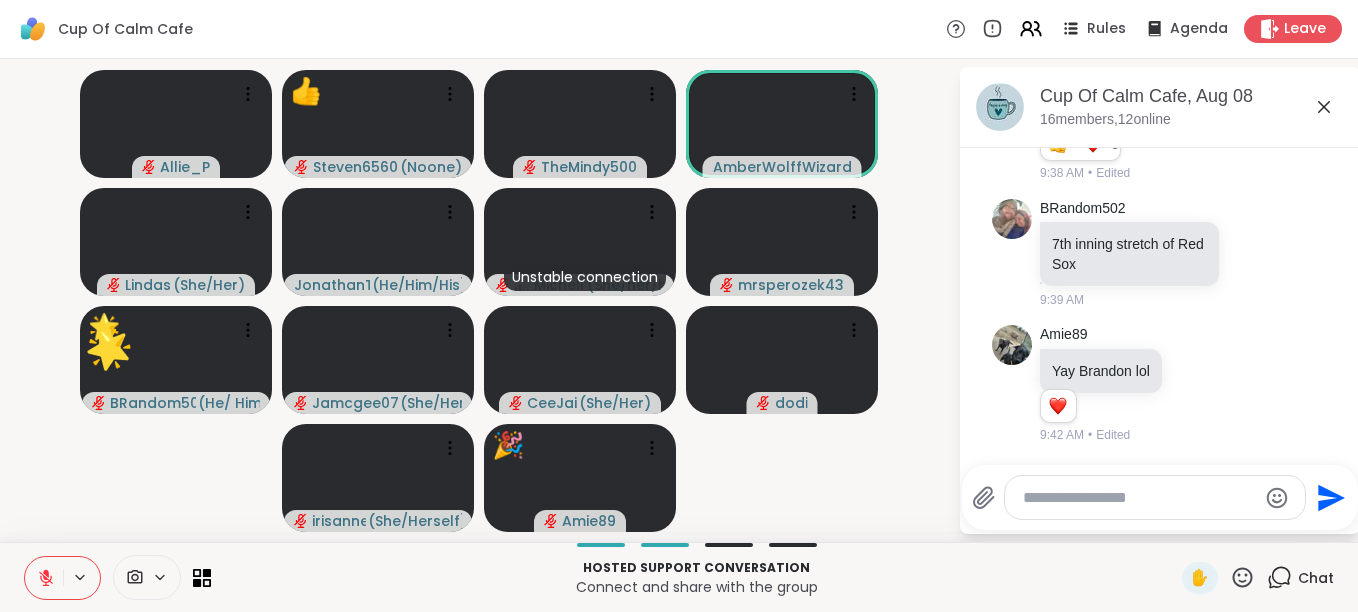 click 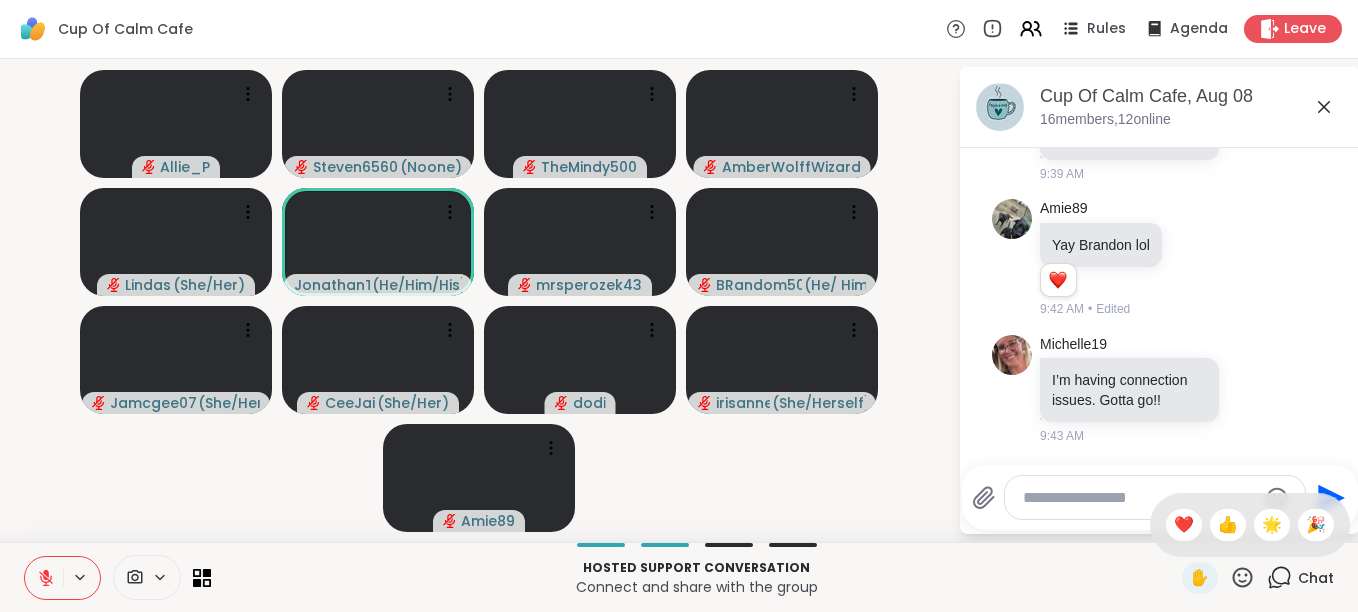 scroll, scrollTop: 3959, scrollLeft: 0, axis: vertical 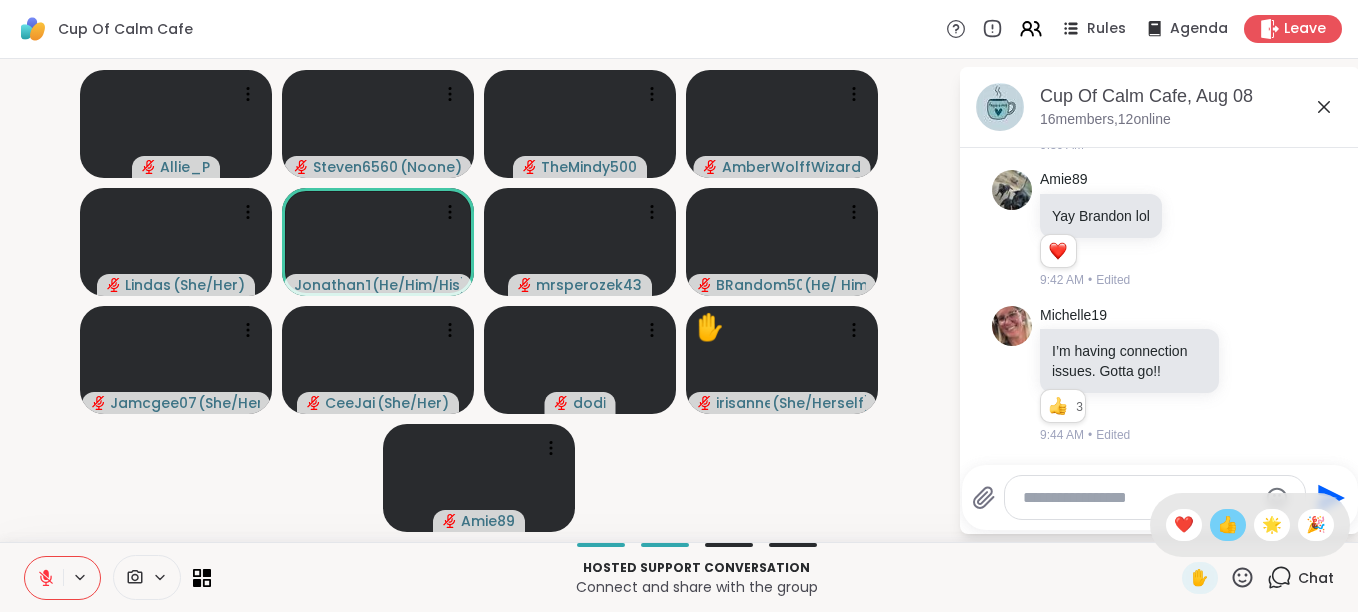 click on "👍" at bounding box center (1228, 525) 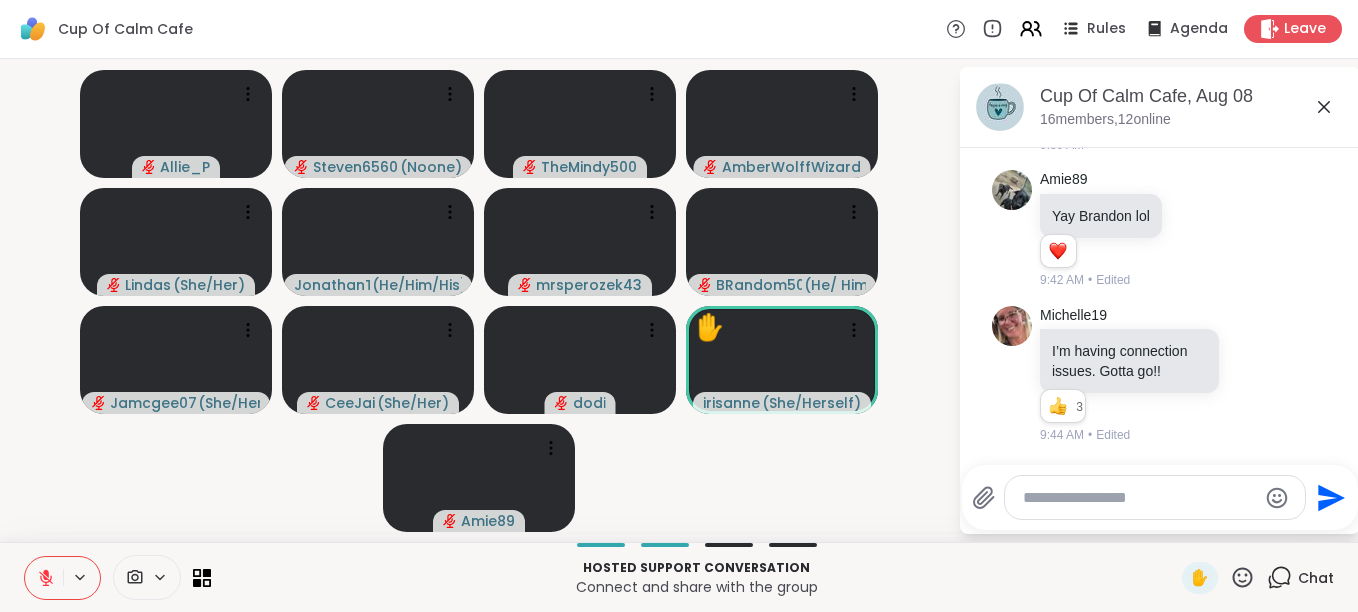 click 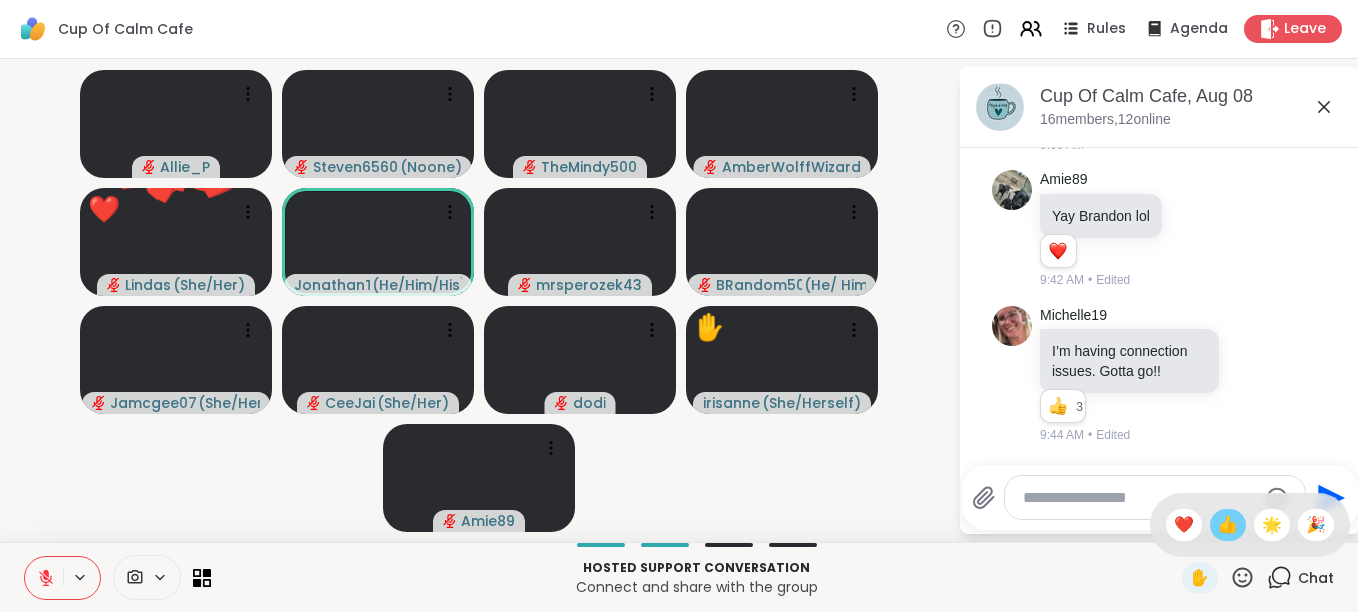 click on "👍" at bounding box center (1228, 525) 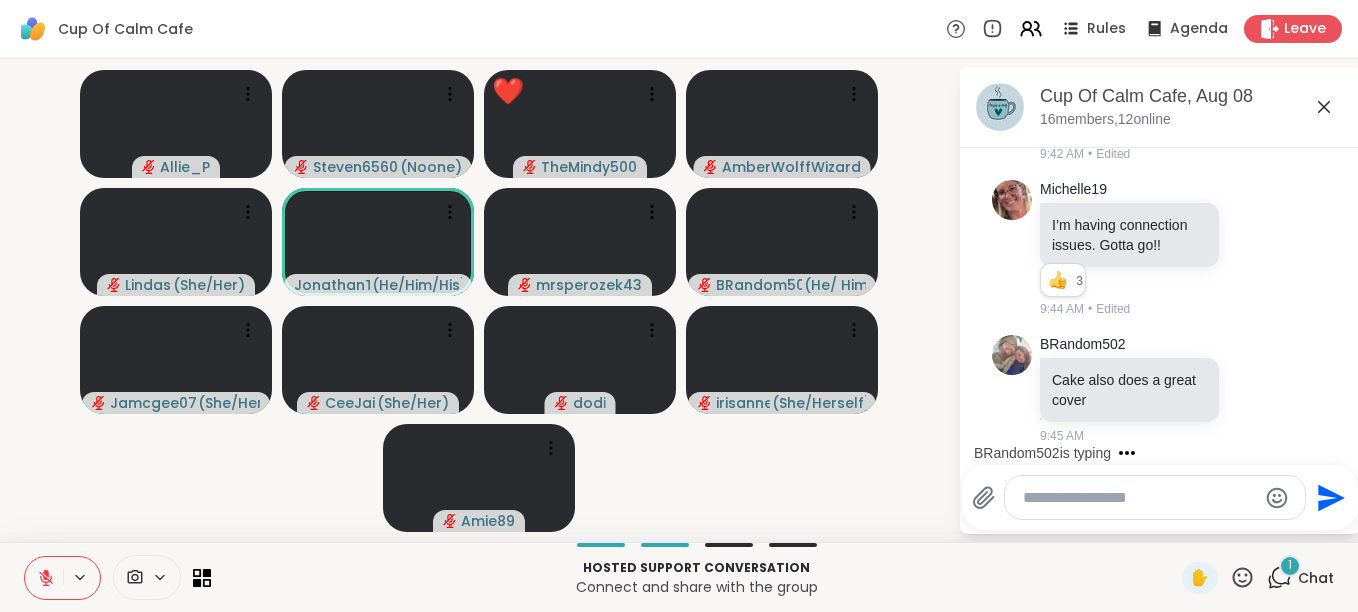 scroll, scrollTop: 4085, scrollLeft: 0, axis: vertical 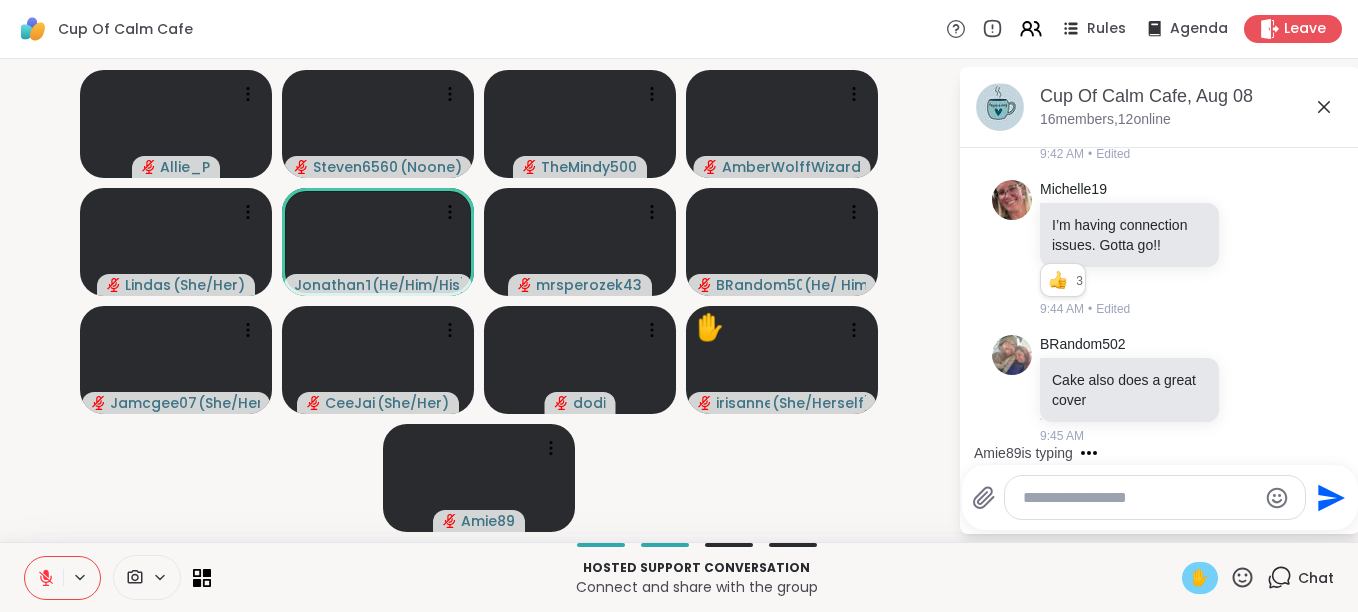 click on "✋" at bounding box center [1200, 578] 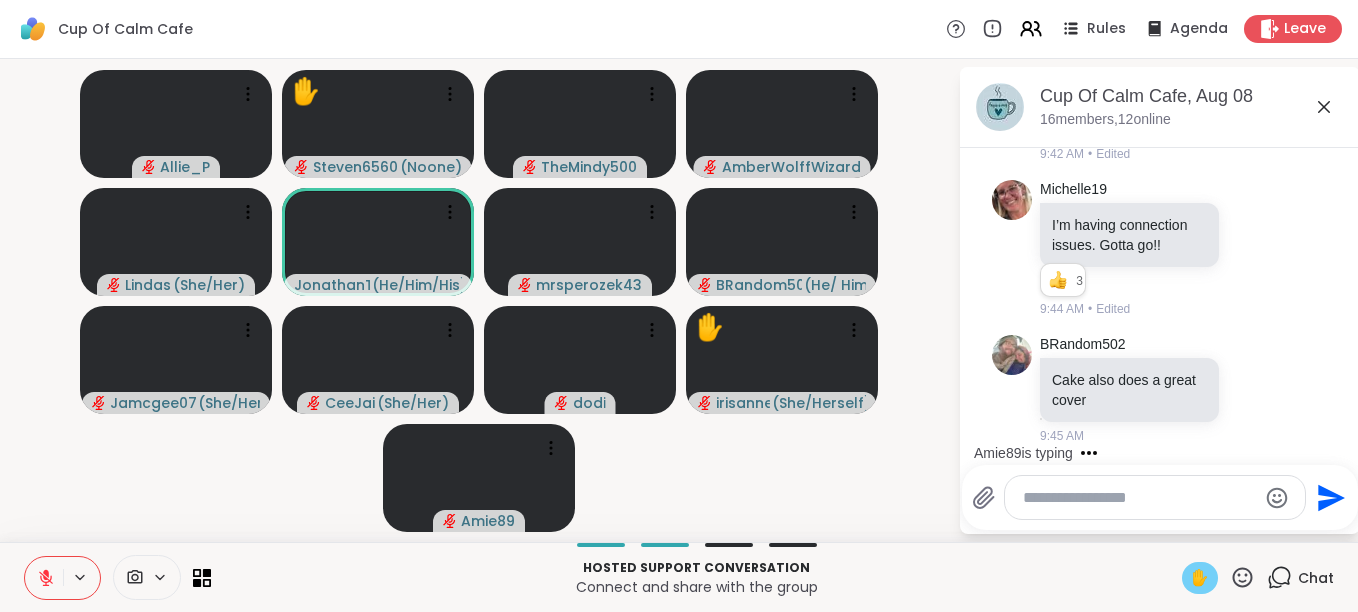 scroll, scrollTop: 4232, scrollLeft: 0, axis: vertical 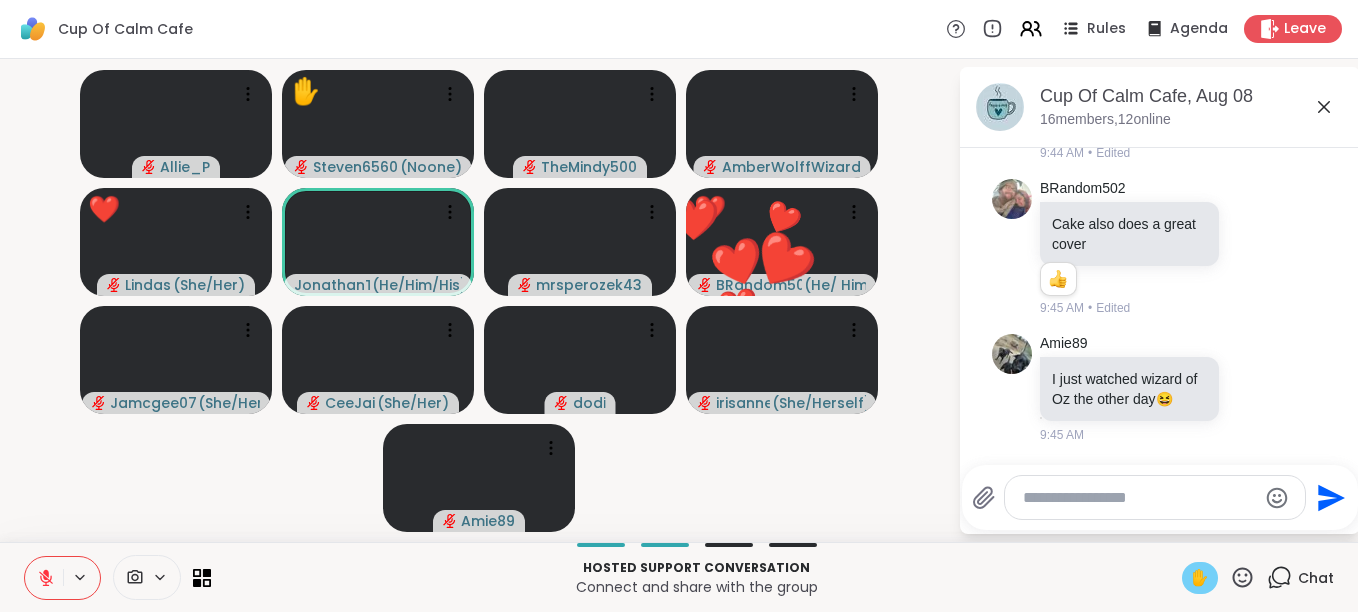 click on "✋" at bounding box center [1200, 578] 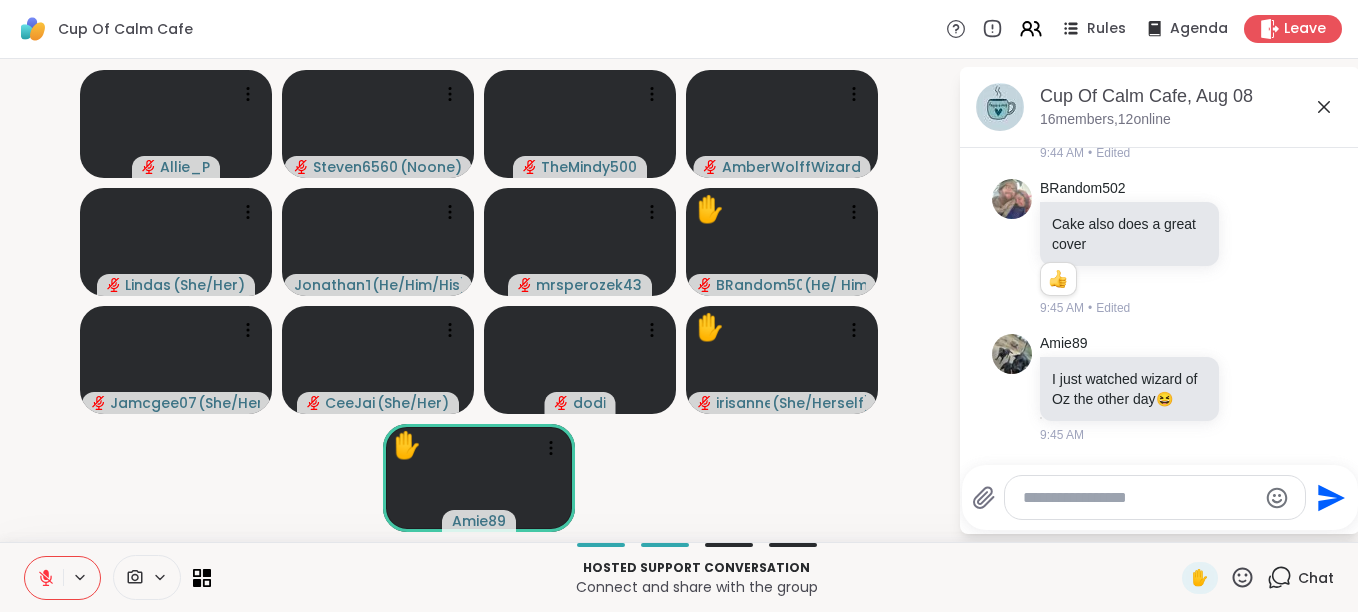 click 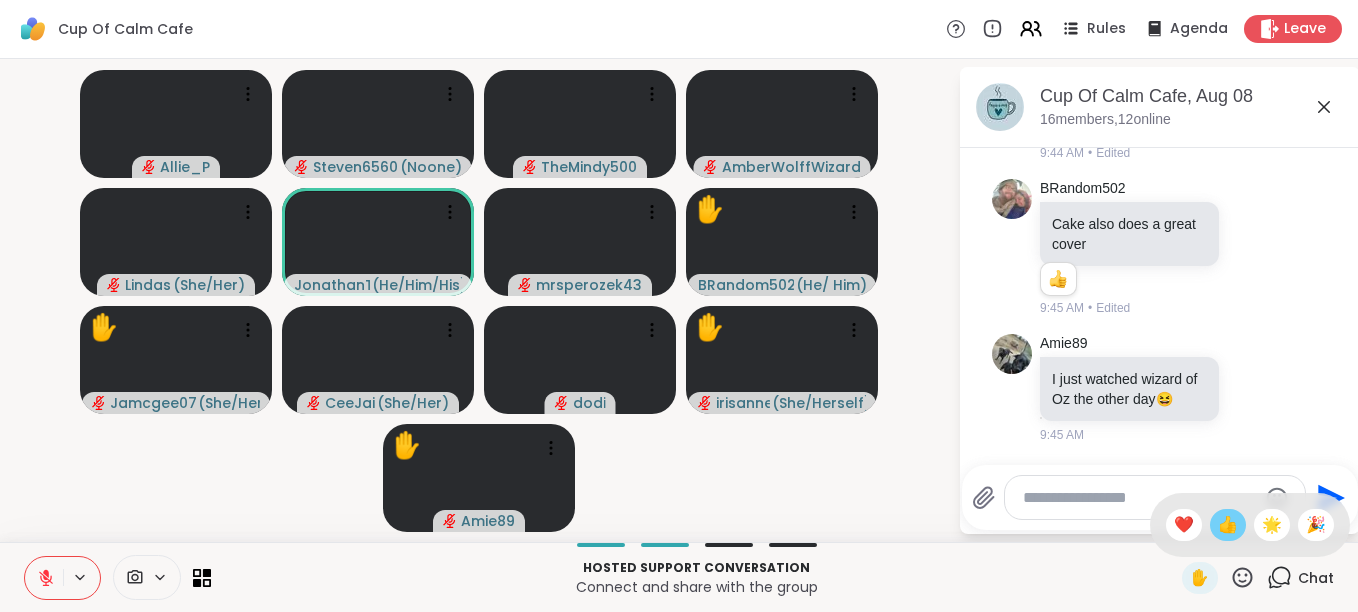 click on "👍" at bounding box center [1228, 525] 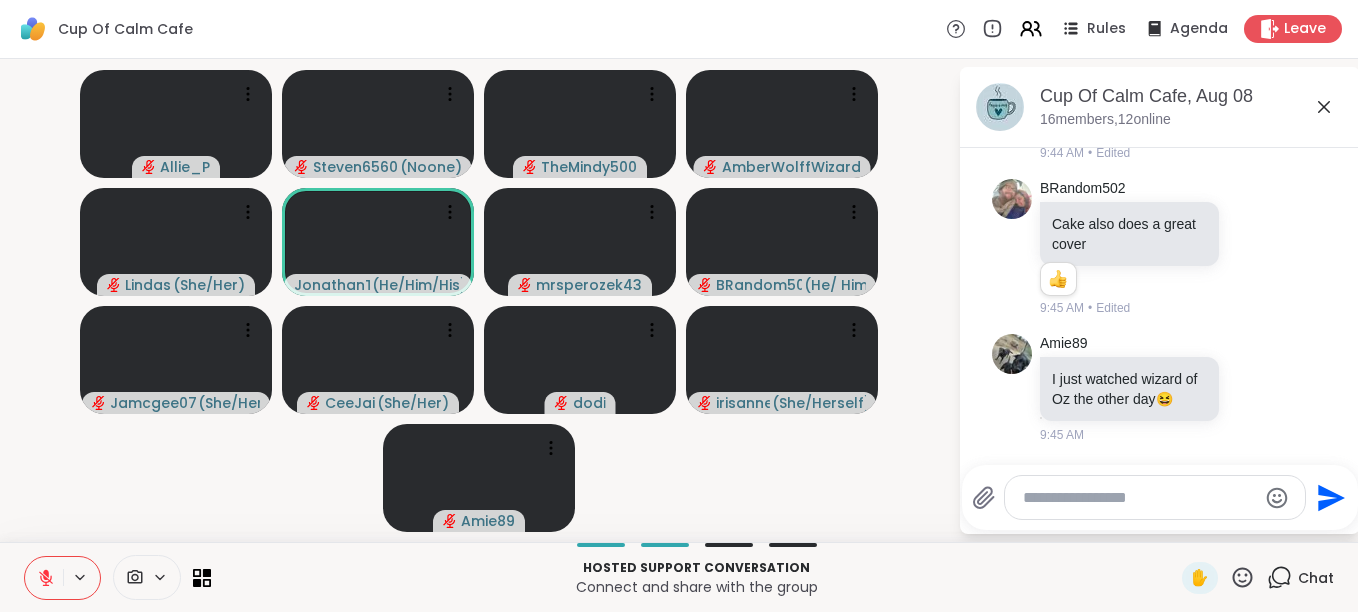 click 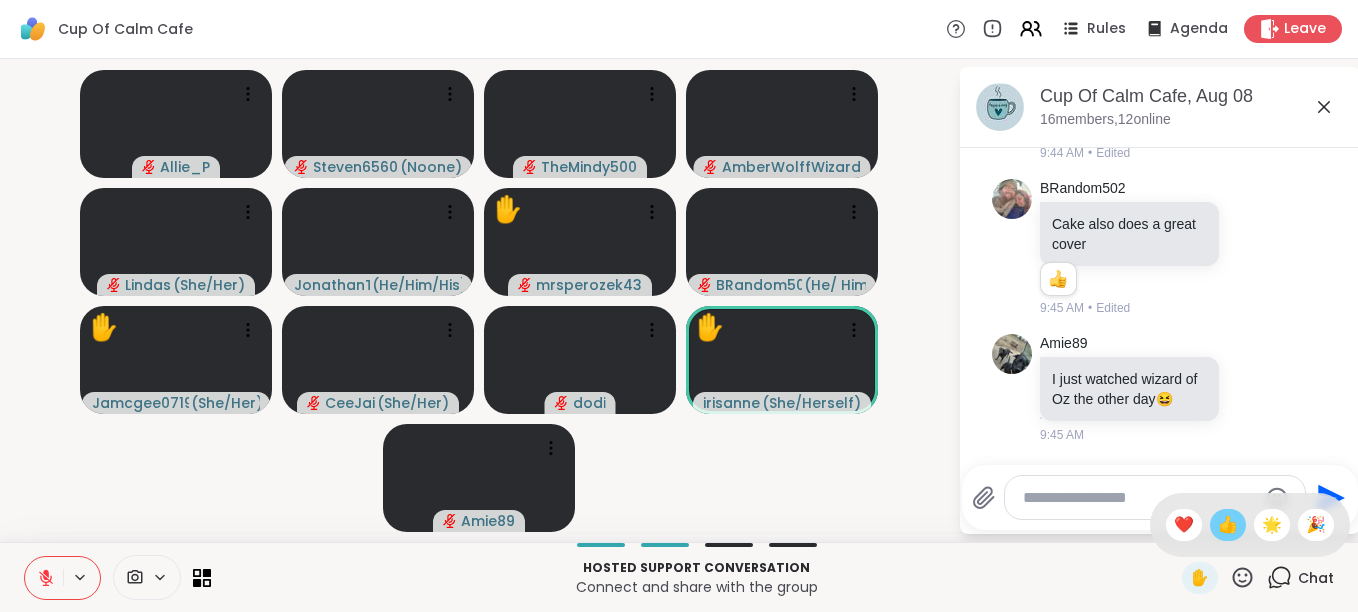 click on "👍" at bounding box center [1228, 525] 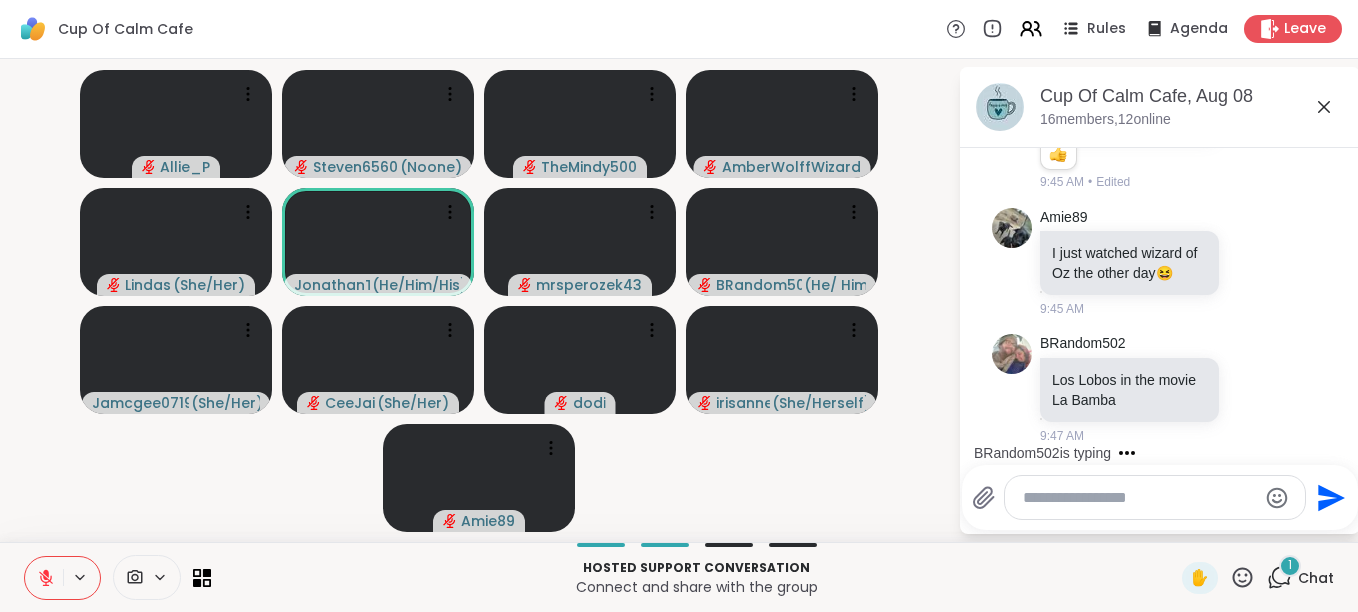 scroll, scrollTop: 4387, scrollLeft: 0, axis: vertical 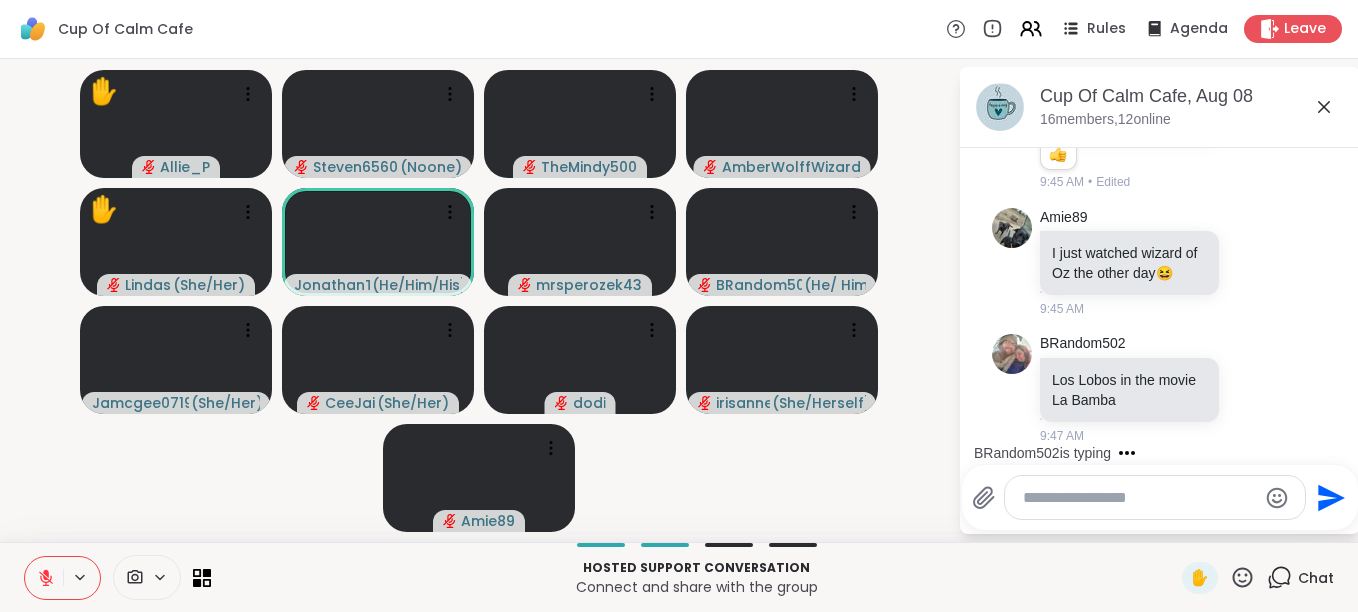 click 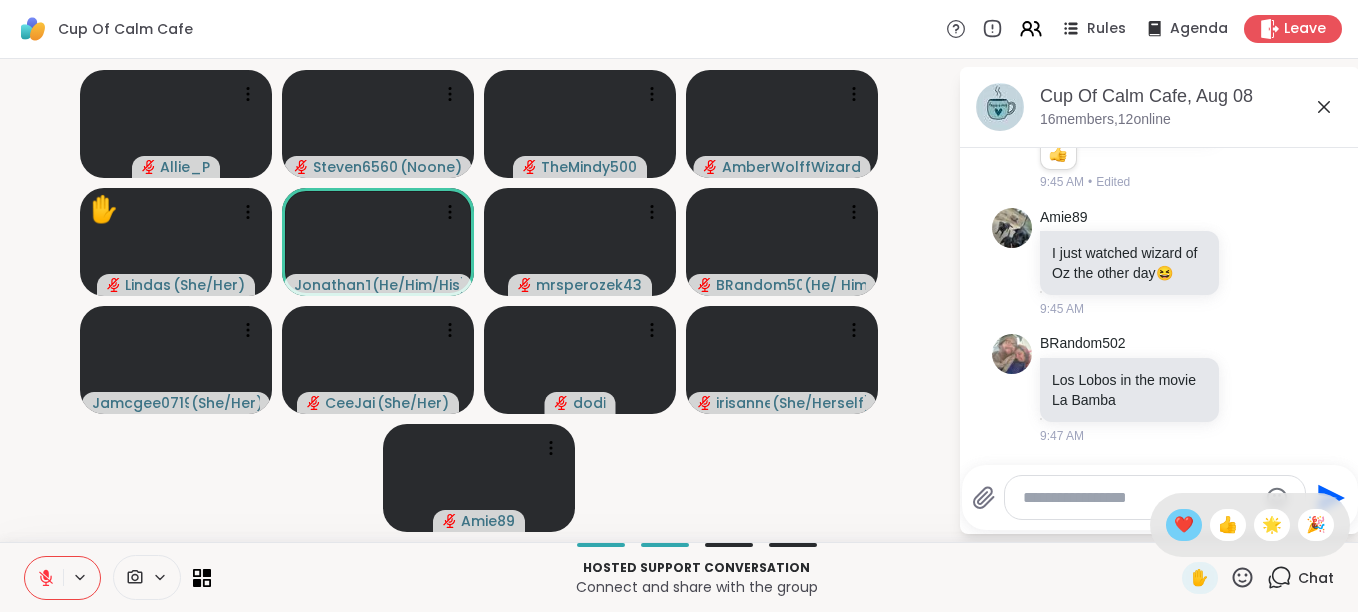 click on "❤️" at bounding box center (1184, 525) 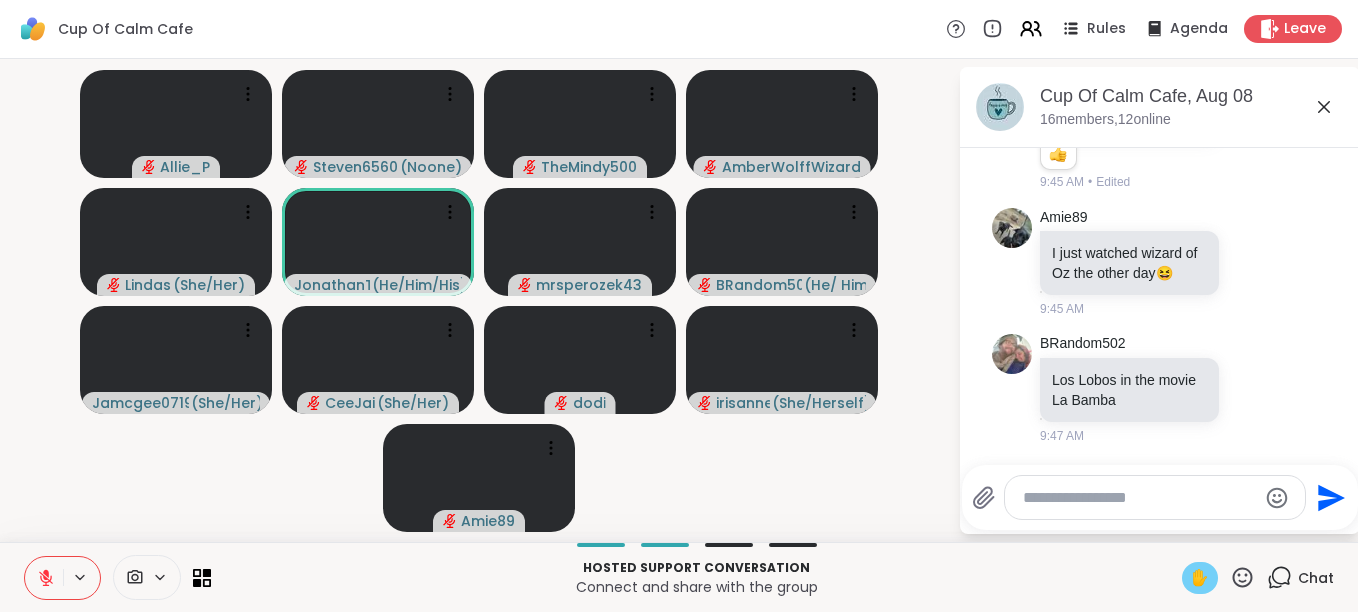 click on "✋" at bounding box center [1200, 578] 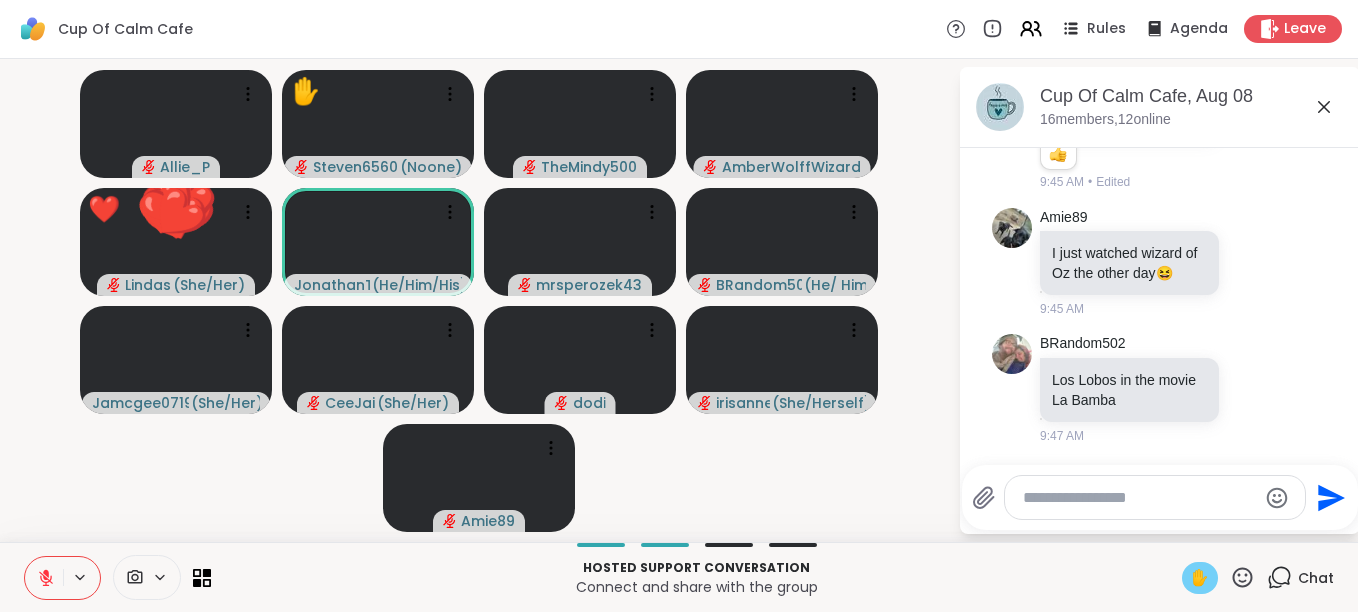 click on "✋" at bounding box center [1200, 578] 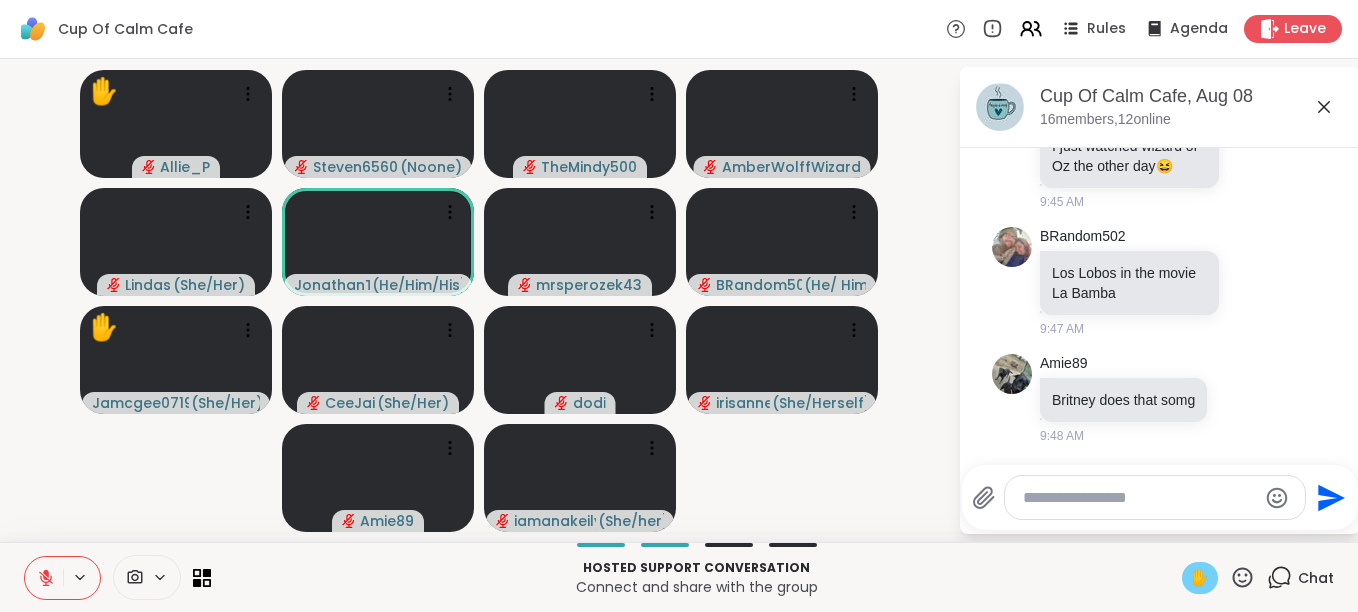 scroll, scrollTop: 4542, scrollLeft: 0, axis: vertical 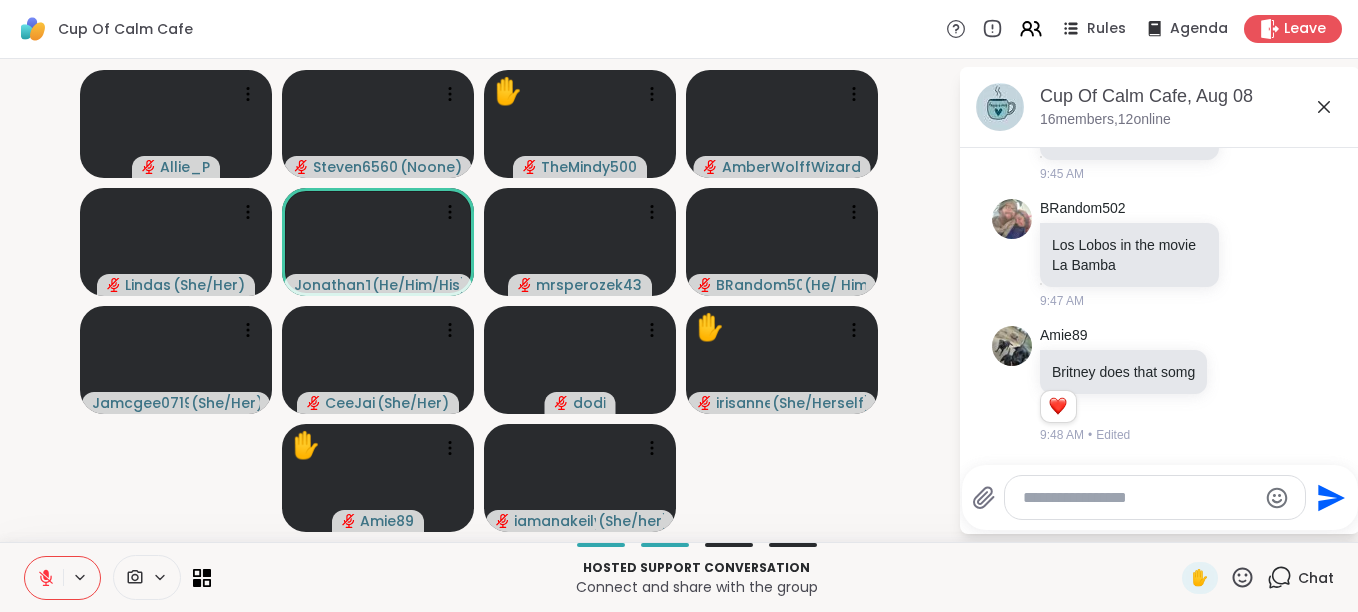 click 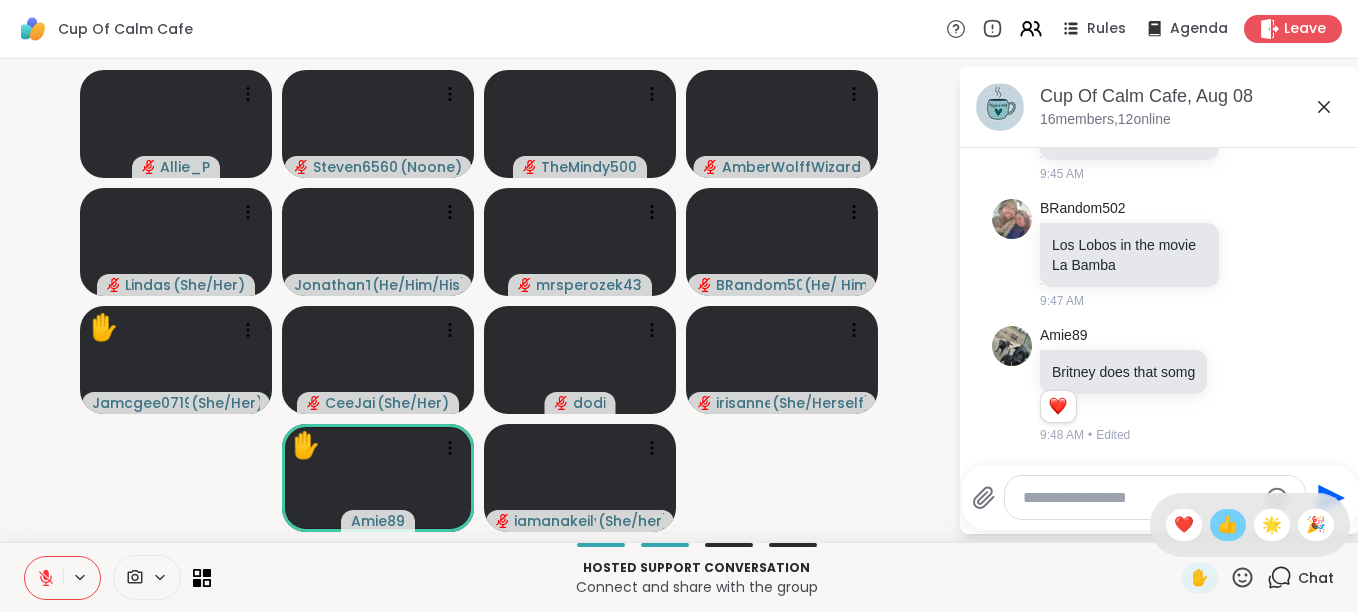 click on "👍" at bounding box center [1228, 525] 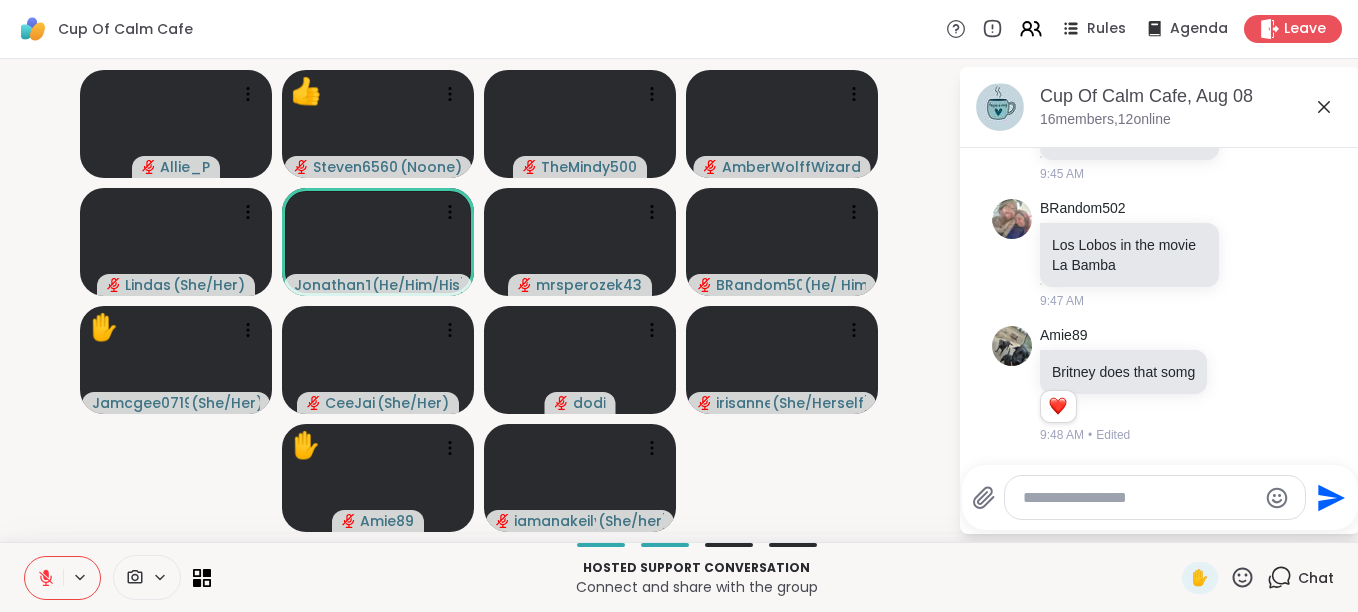 click 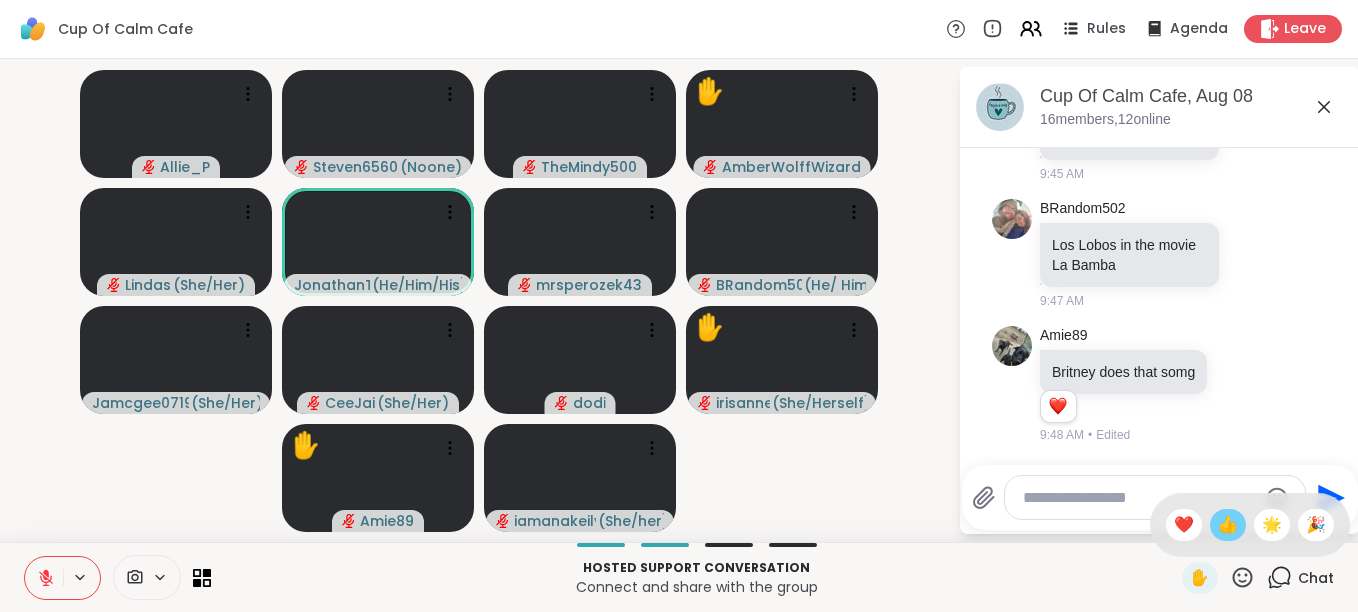click on "👍" at bounding box center (1228, 525) 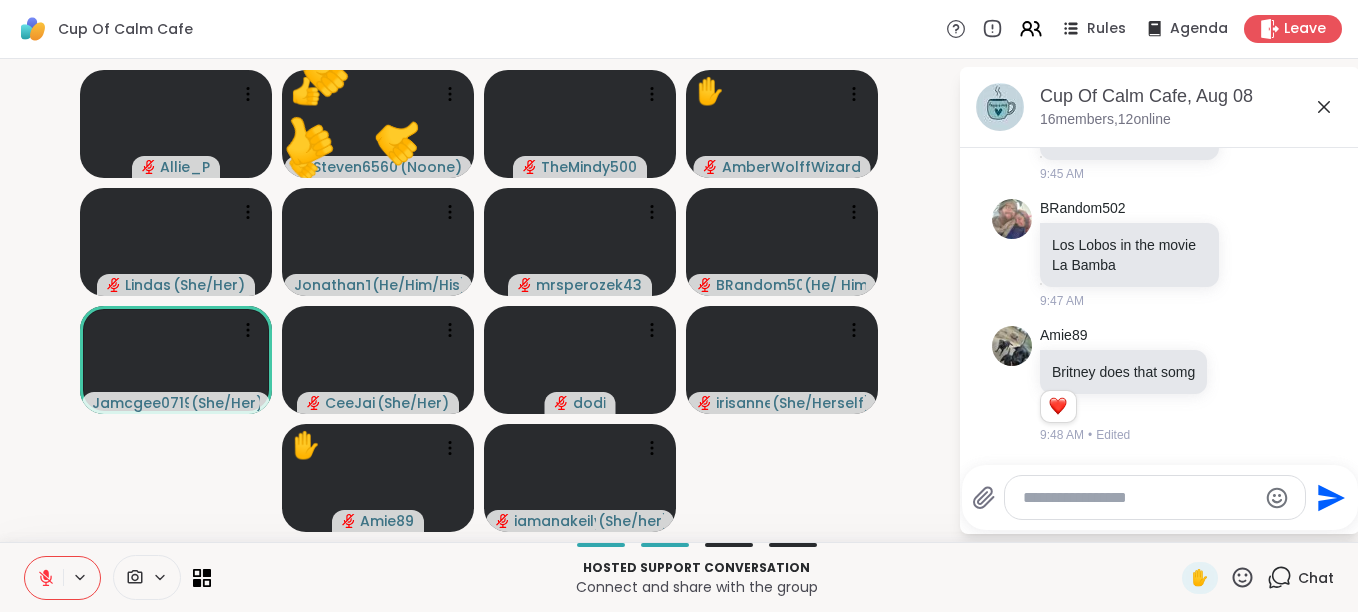 click on "Hosted support conversation Connect and share with the group ✋ Chat" at bounding box center [679, 577] 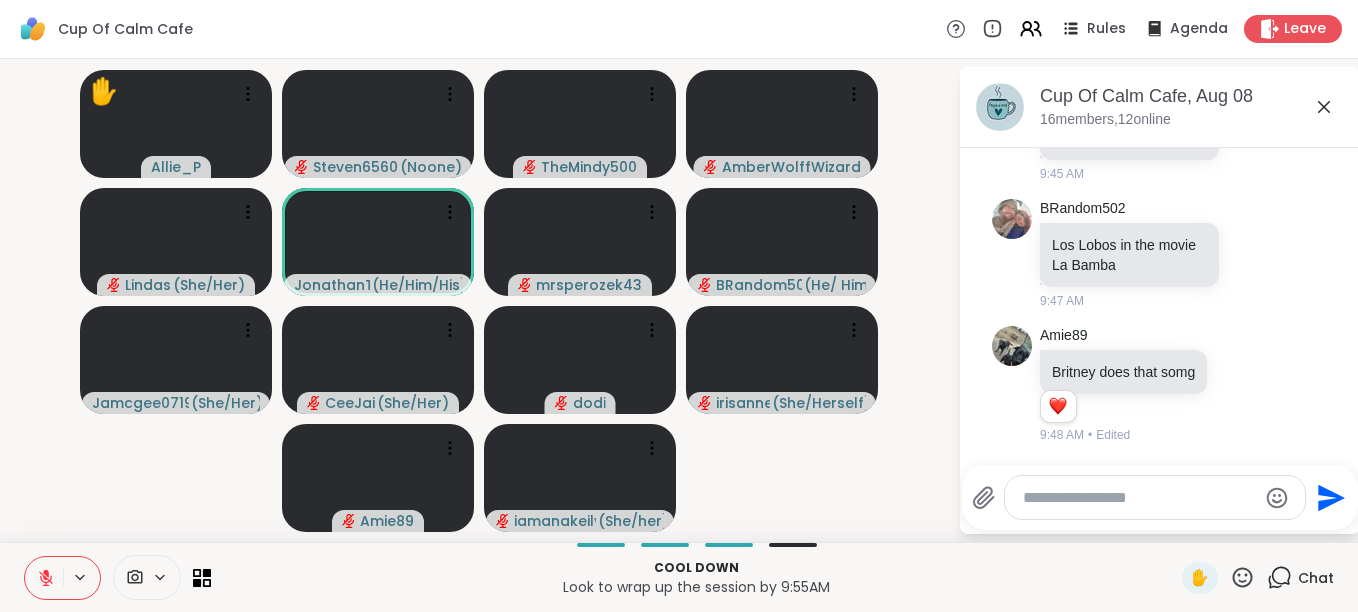 click 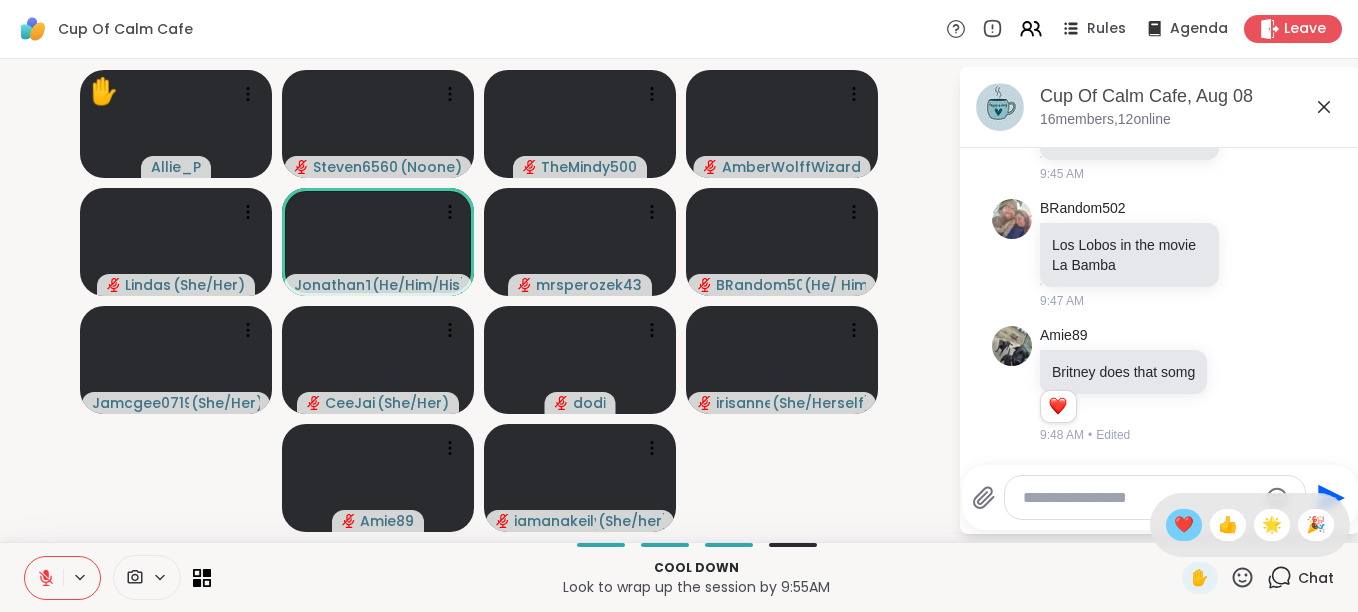 click on "❤️" at bounding box center [1184, 525] 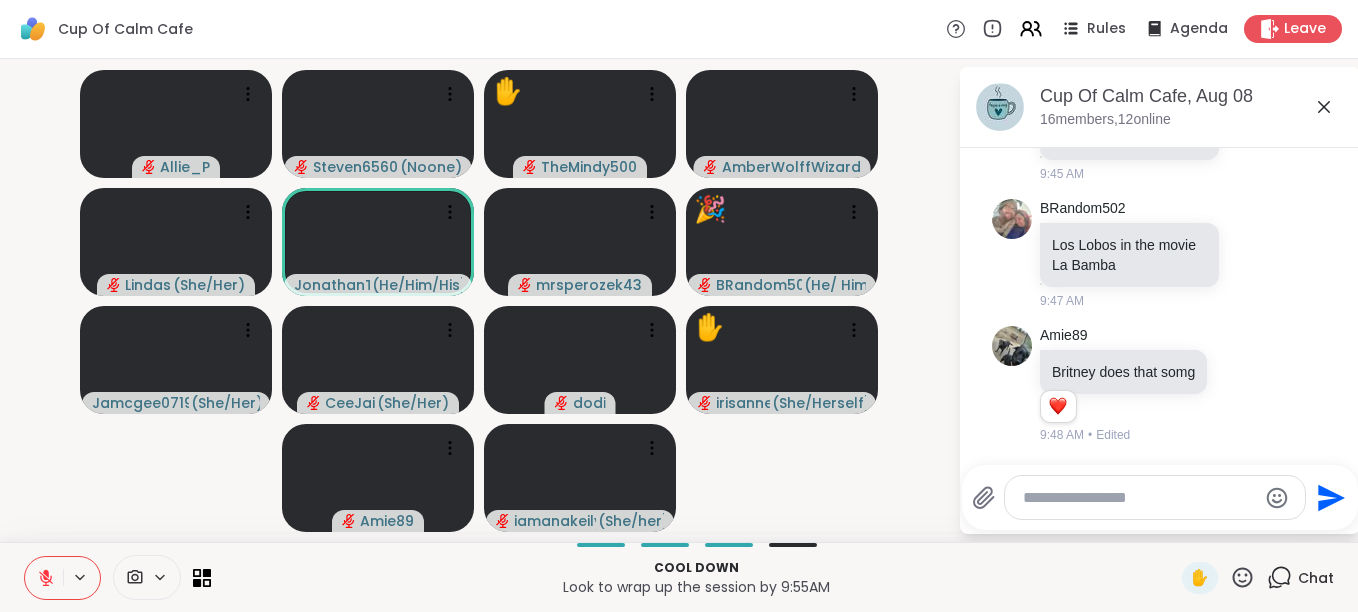 click 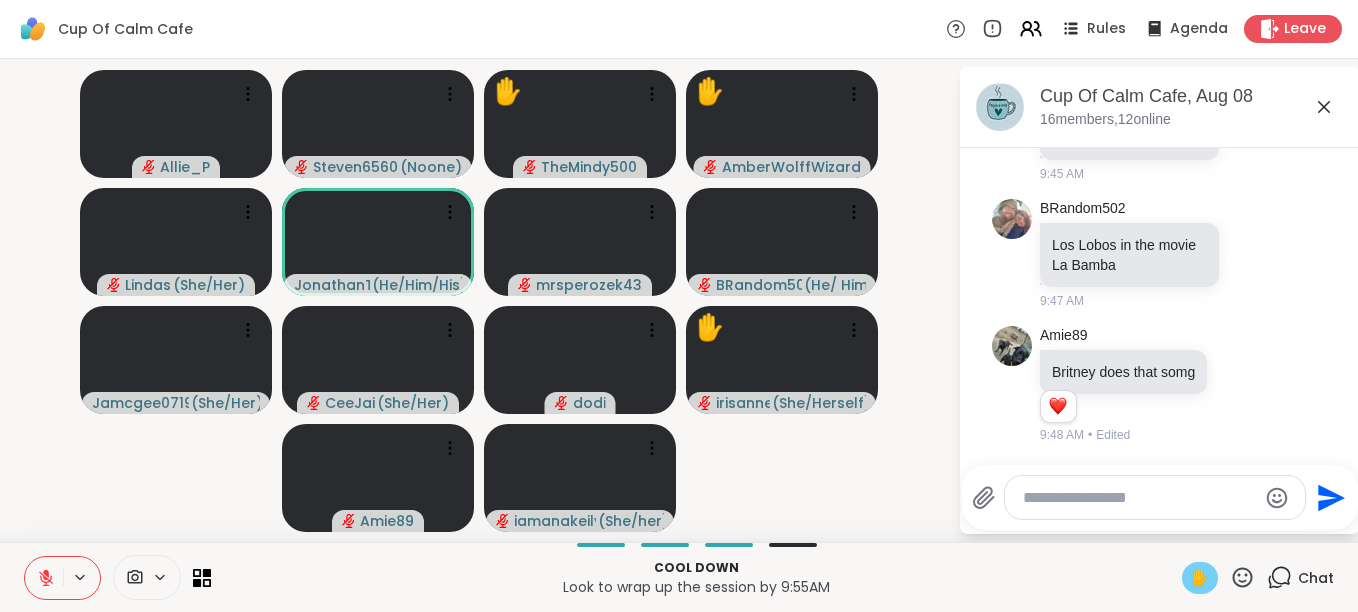 click on "✋" at bounding box center [1200, 578] 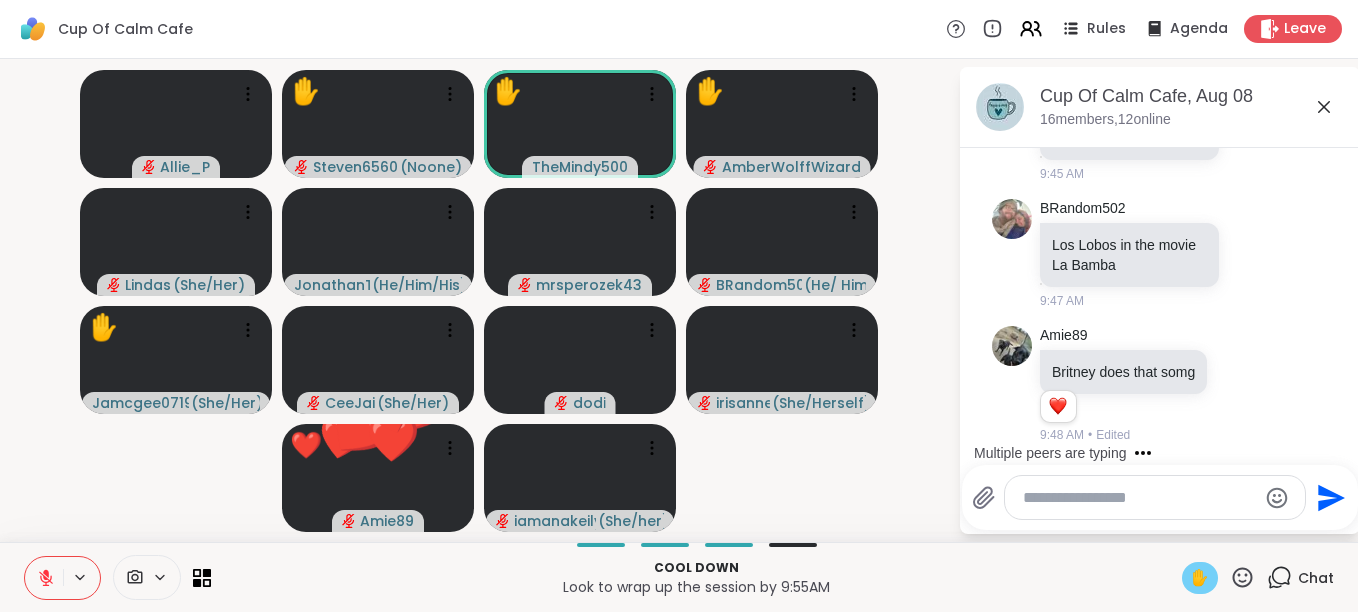 click on "✋" at bounding box center (1200, 578) 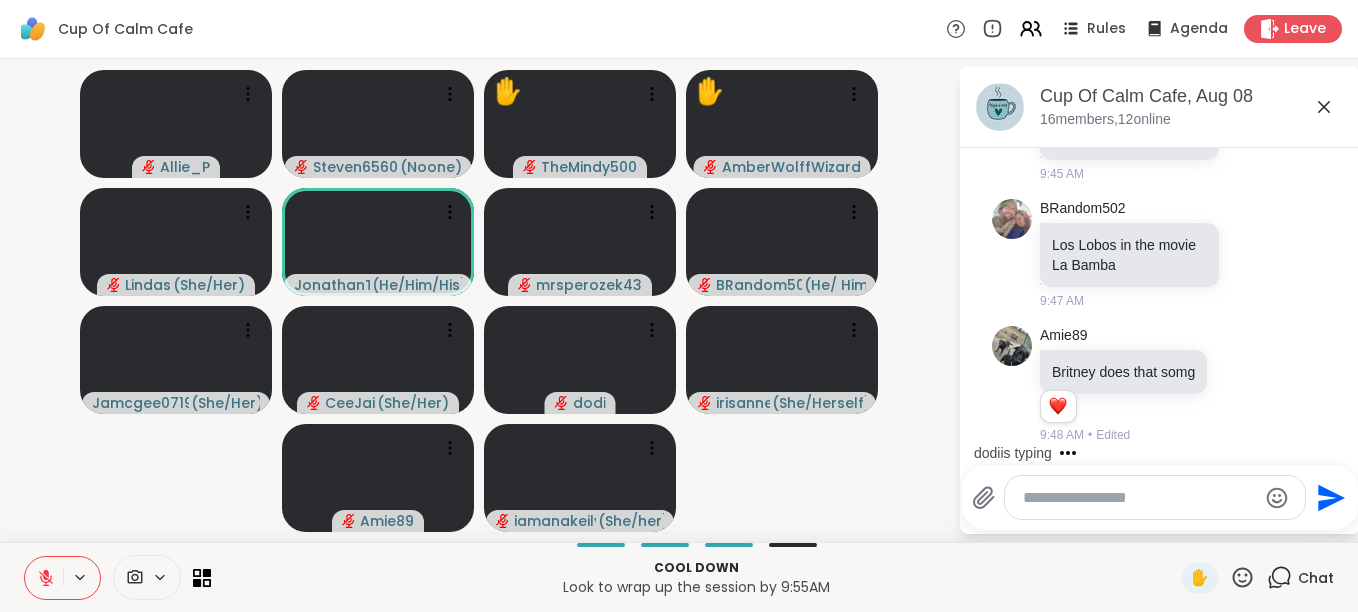 click 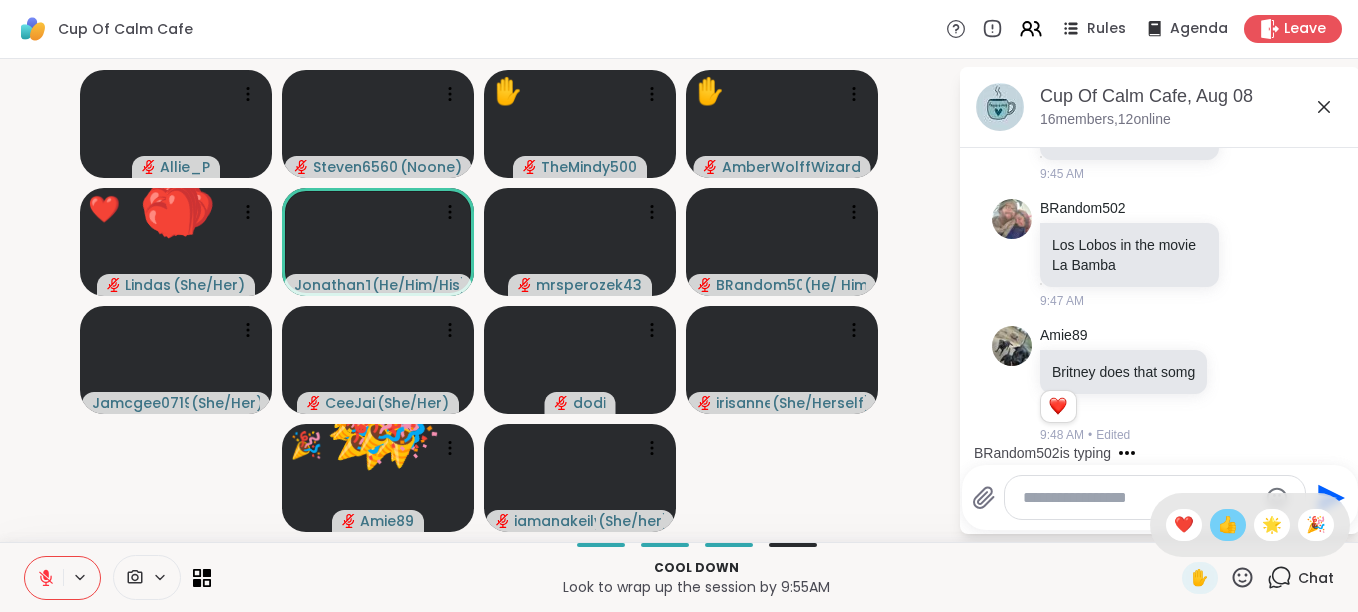 click on "👍" at bounding box center [1228, 525] 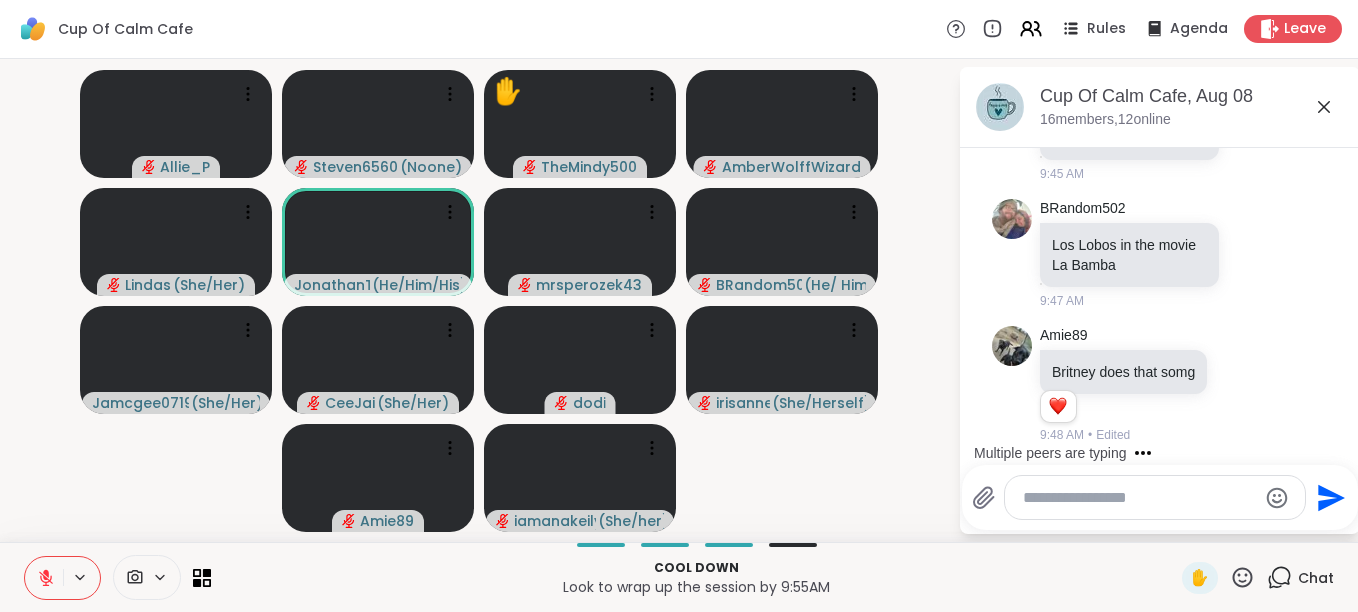 click 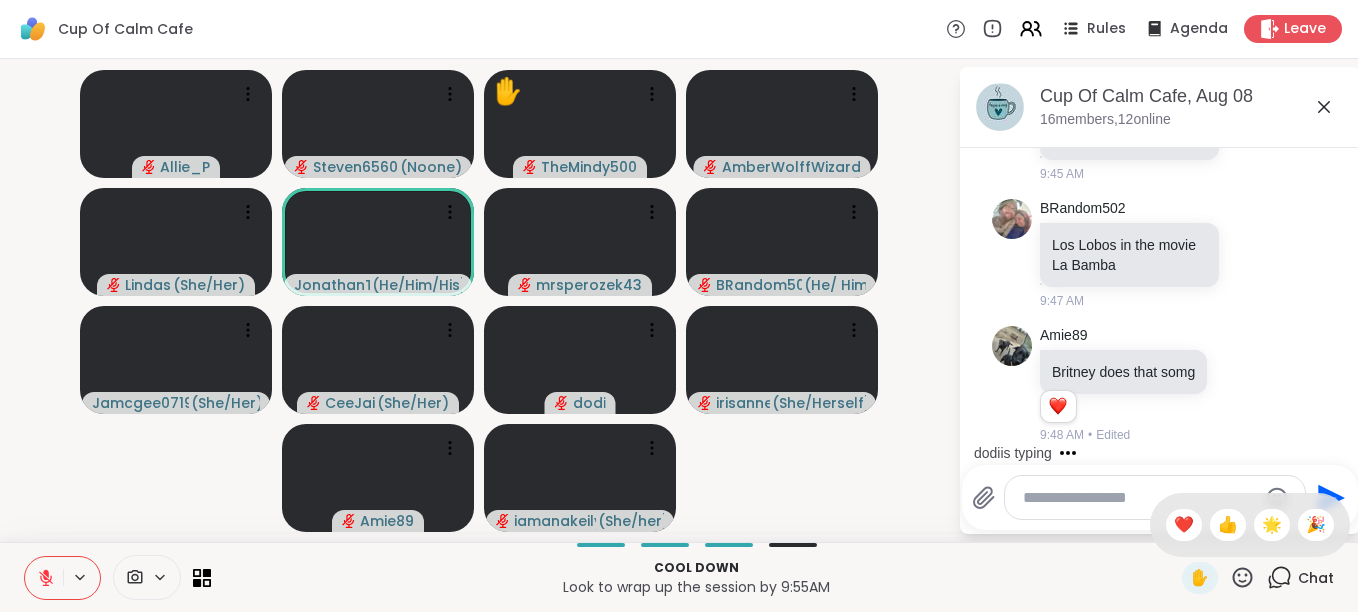 click 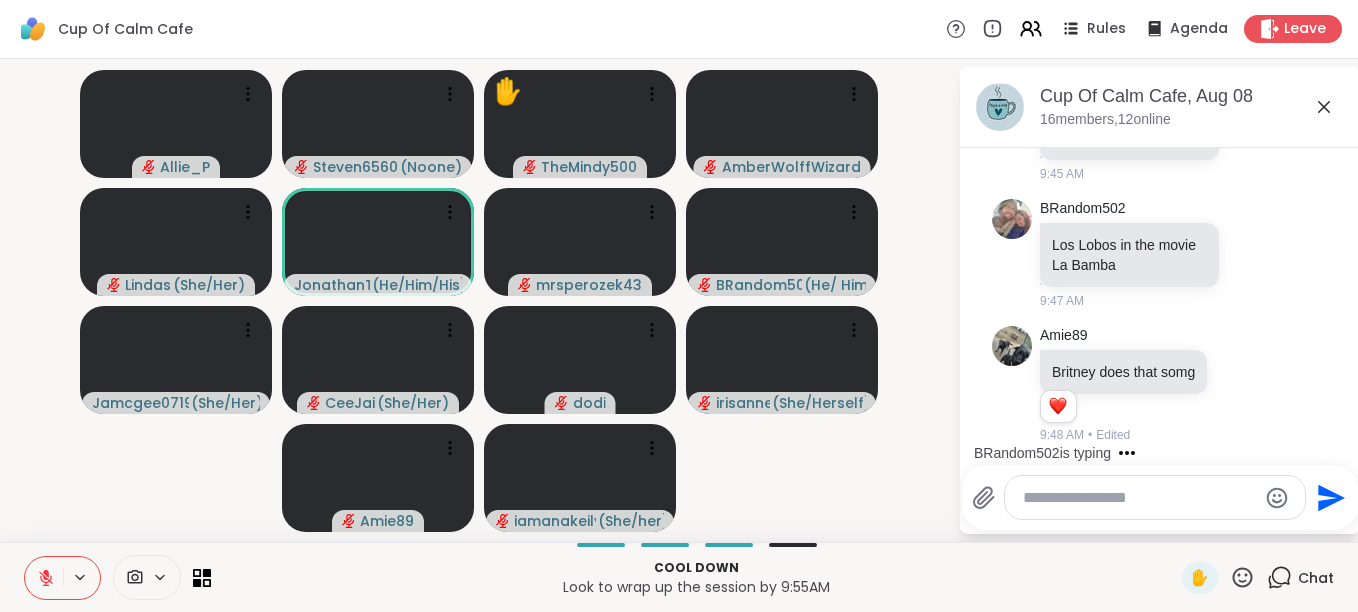 scroll, scrollTop: 4669, scrollLeft: 0, axis: vertical 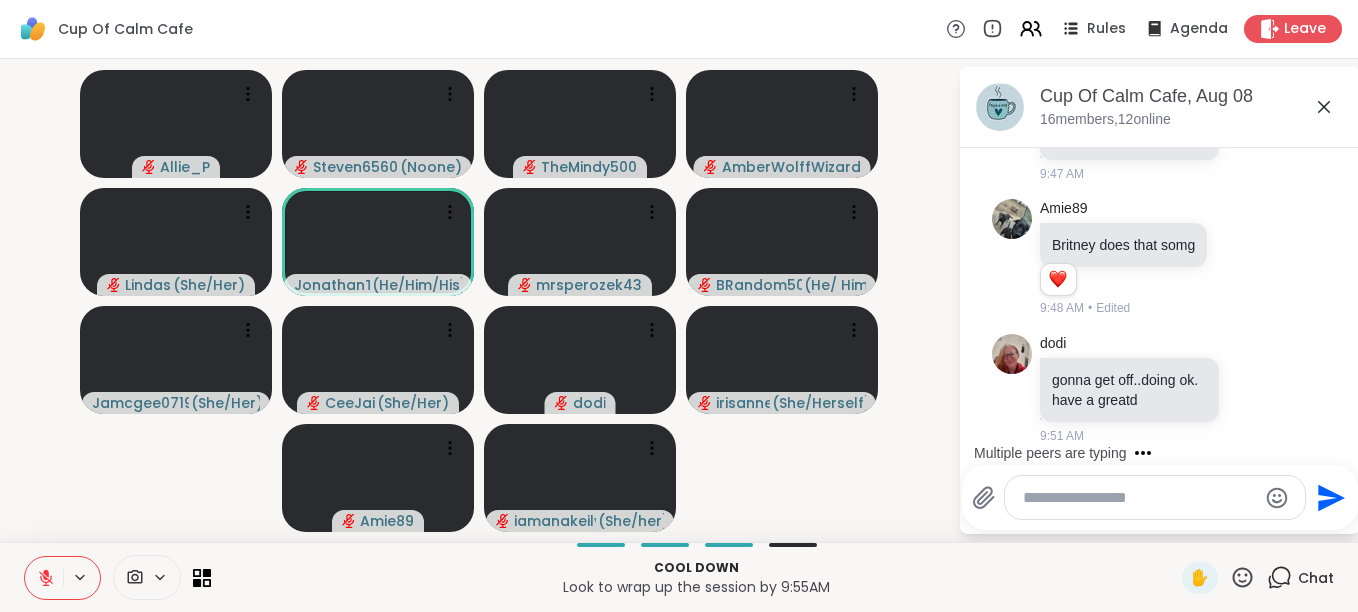click 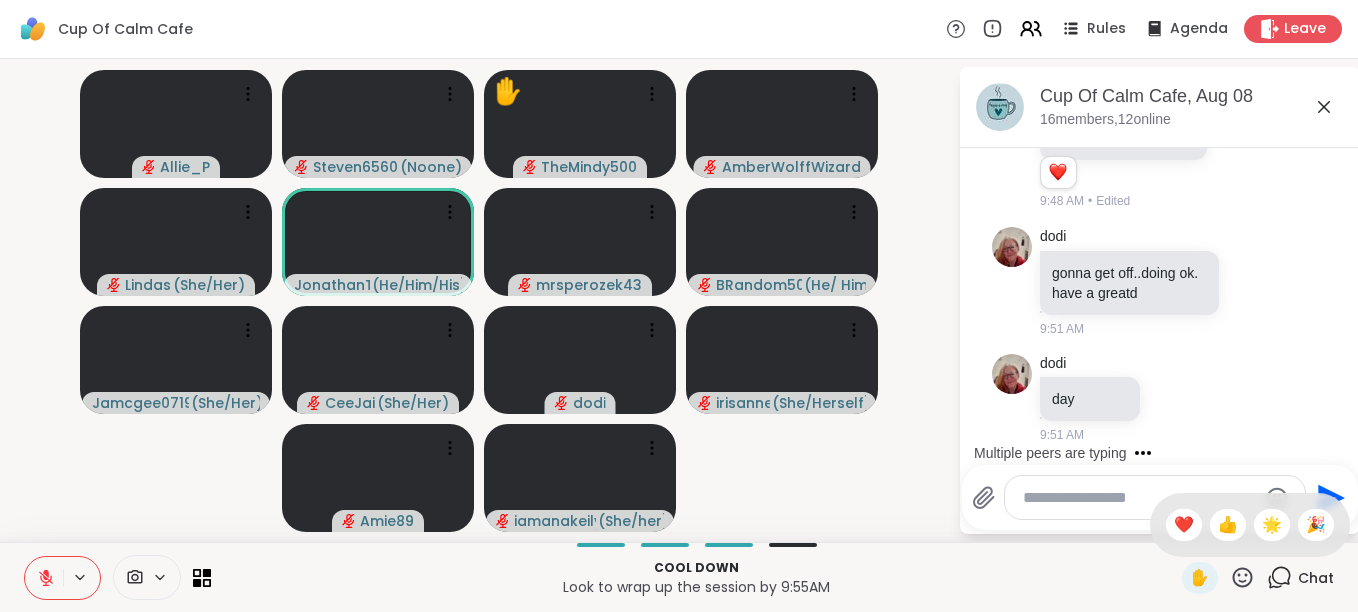 scroll, scrollTop: 4776, scrollLeft: 0, axis: vertical 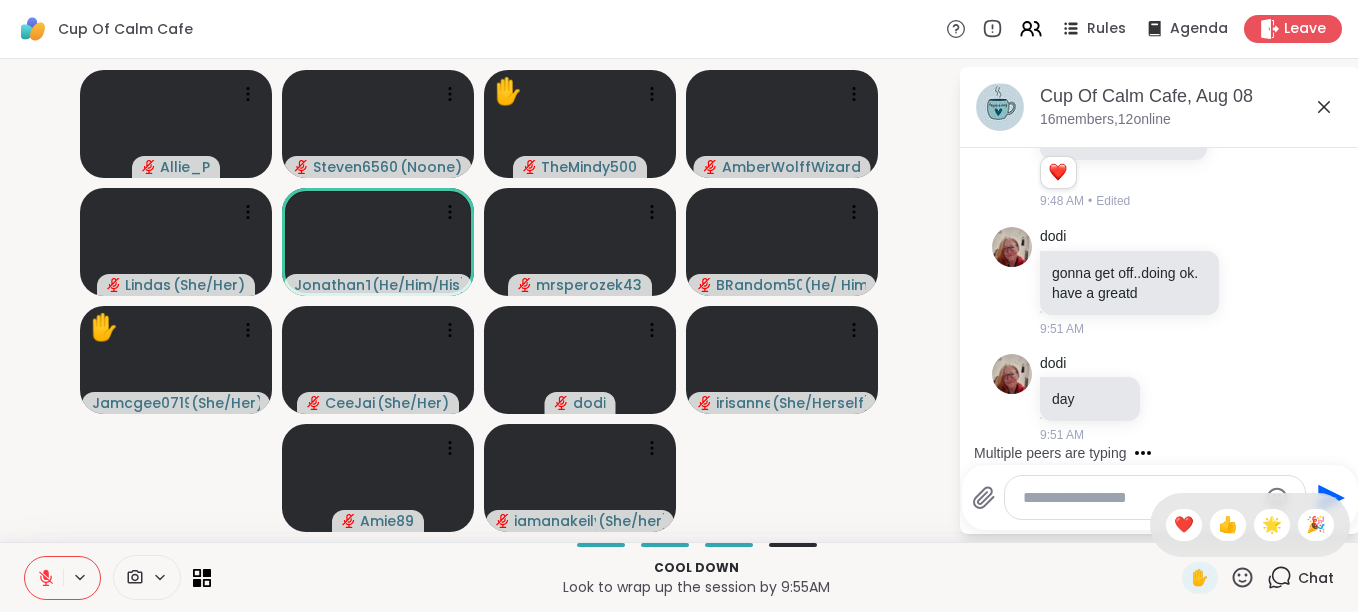 click 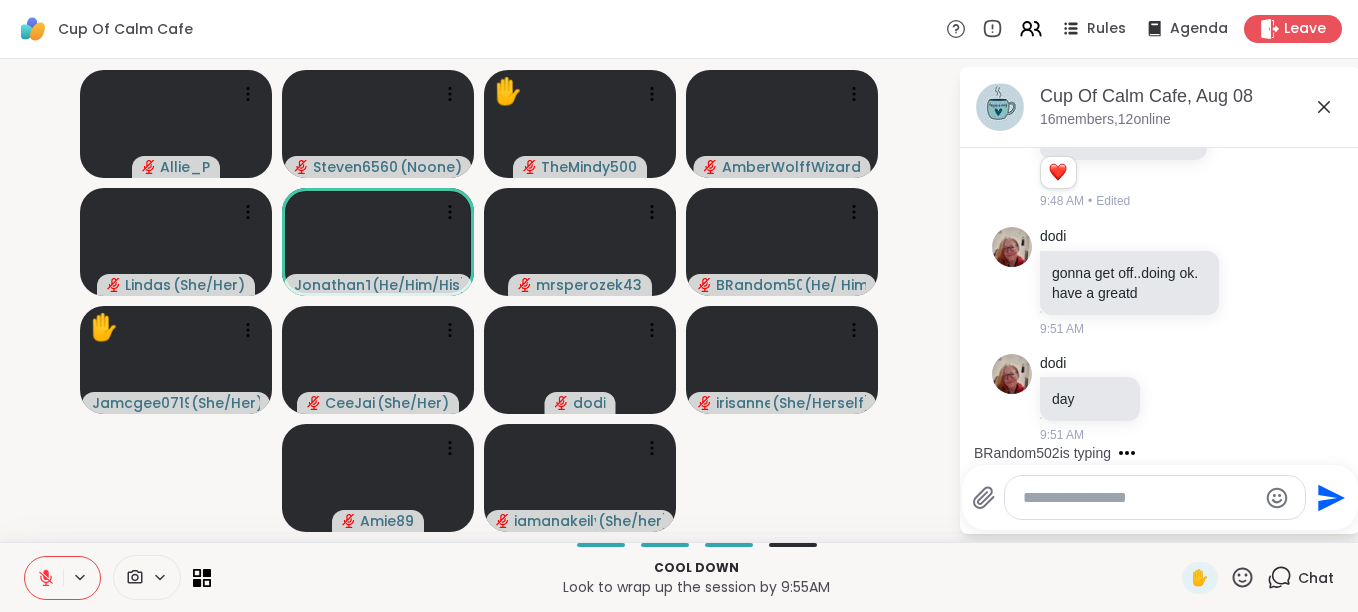 click 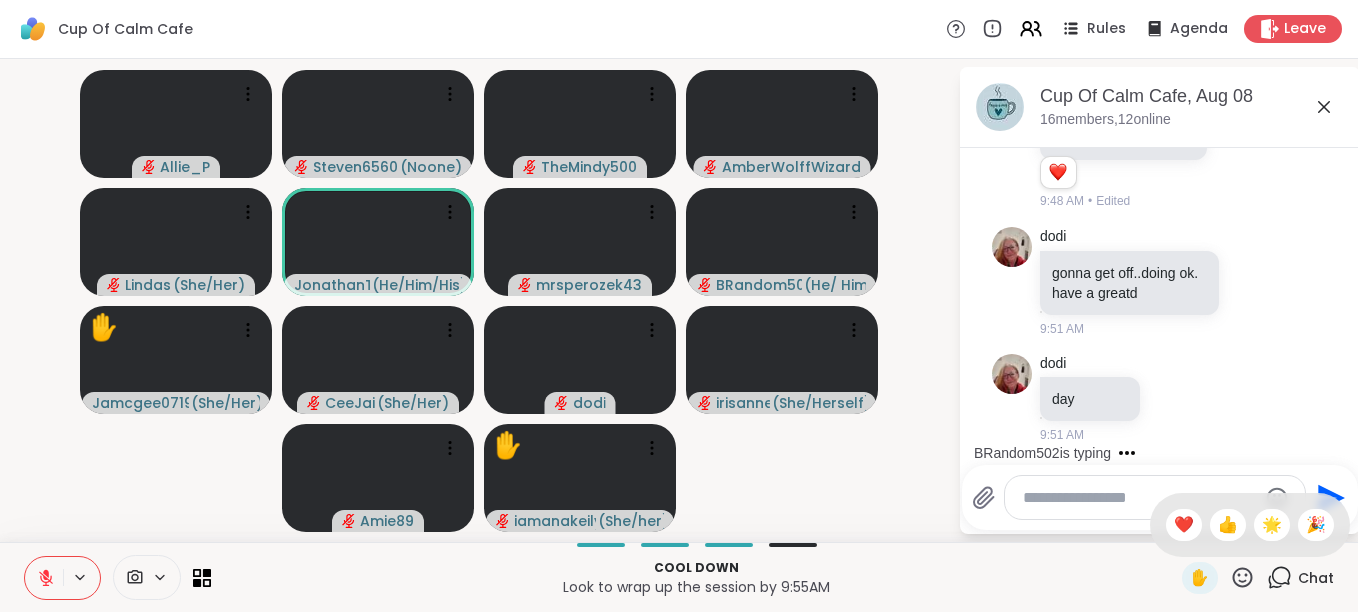 click 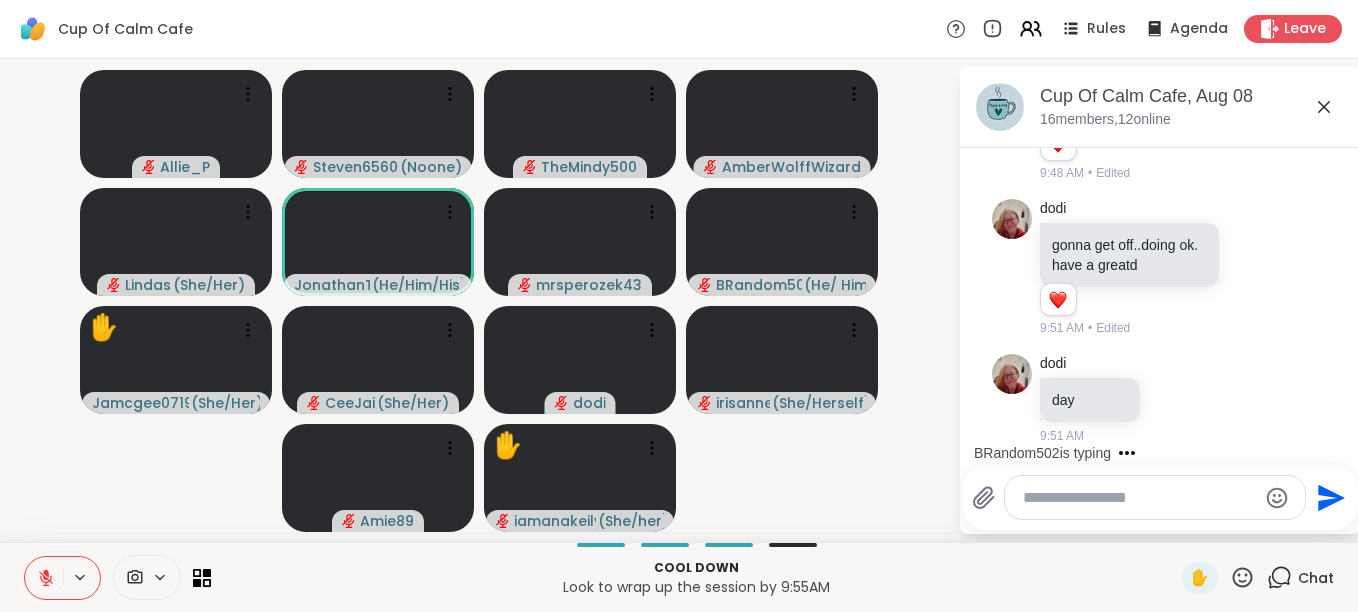 click 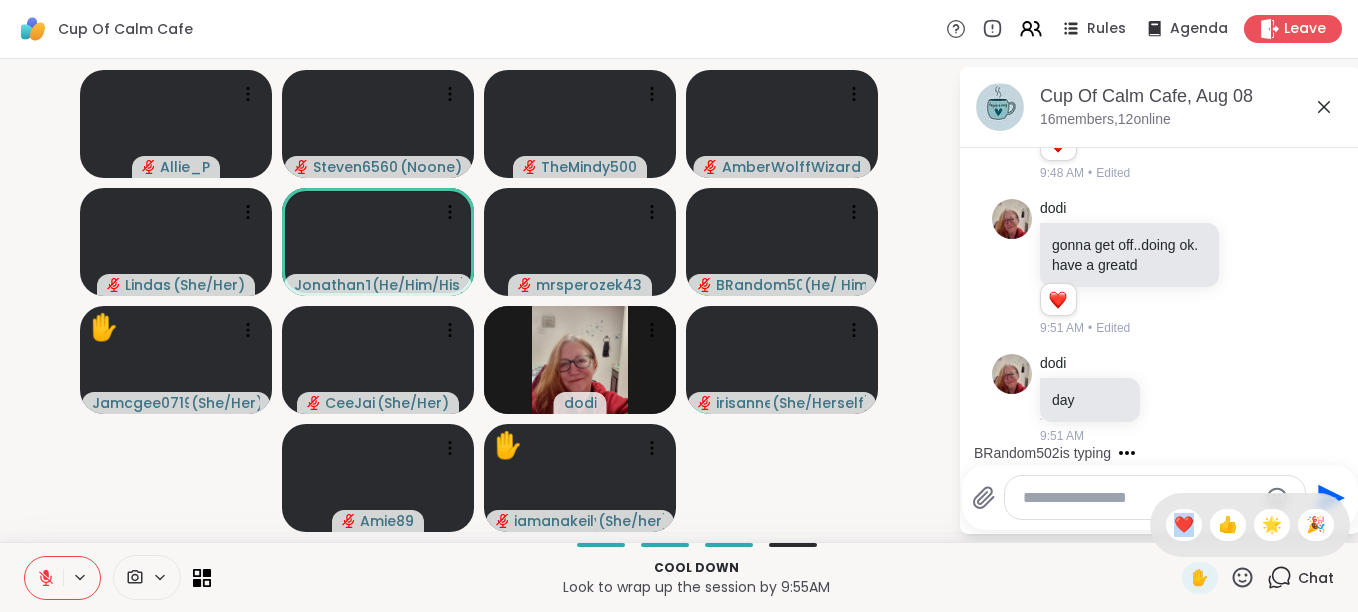 click 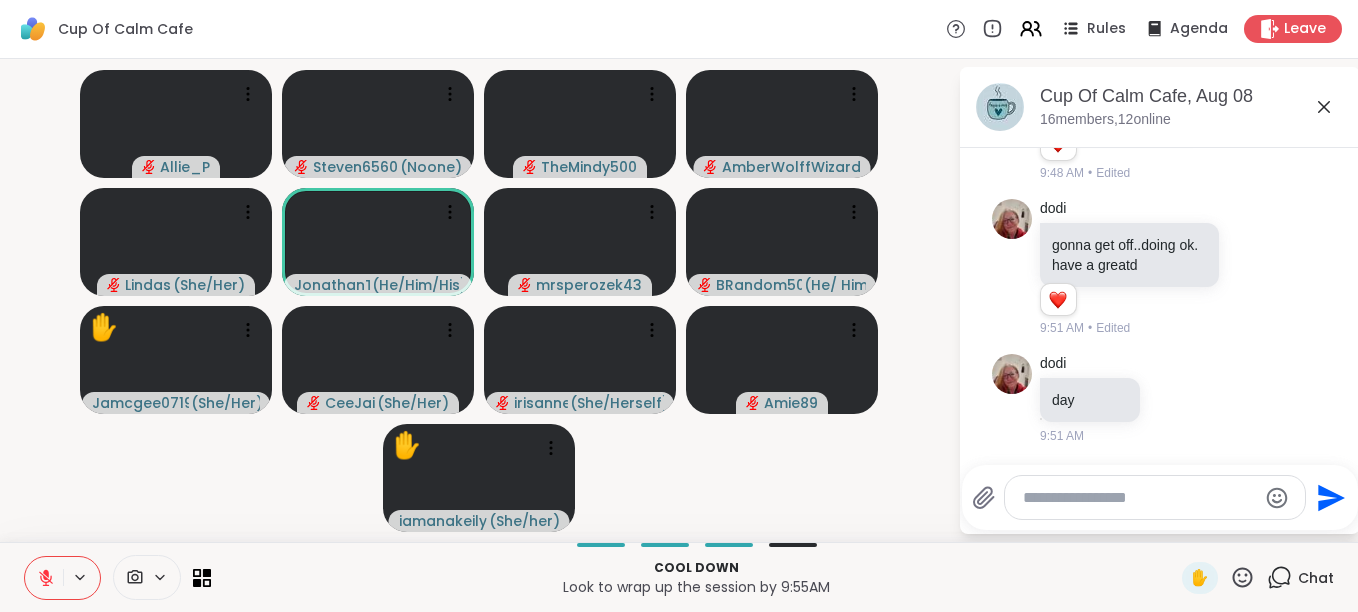 click 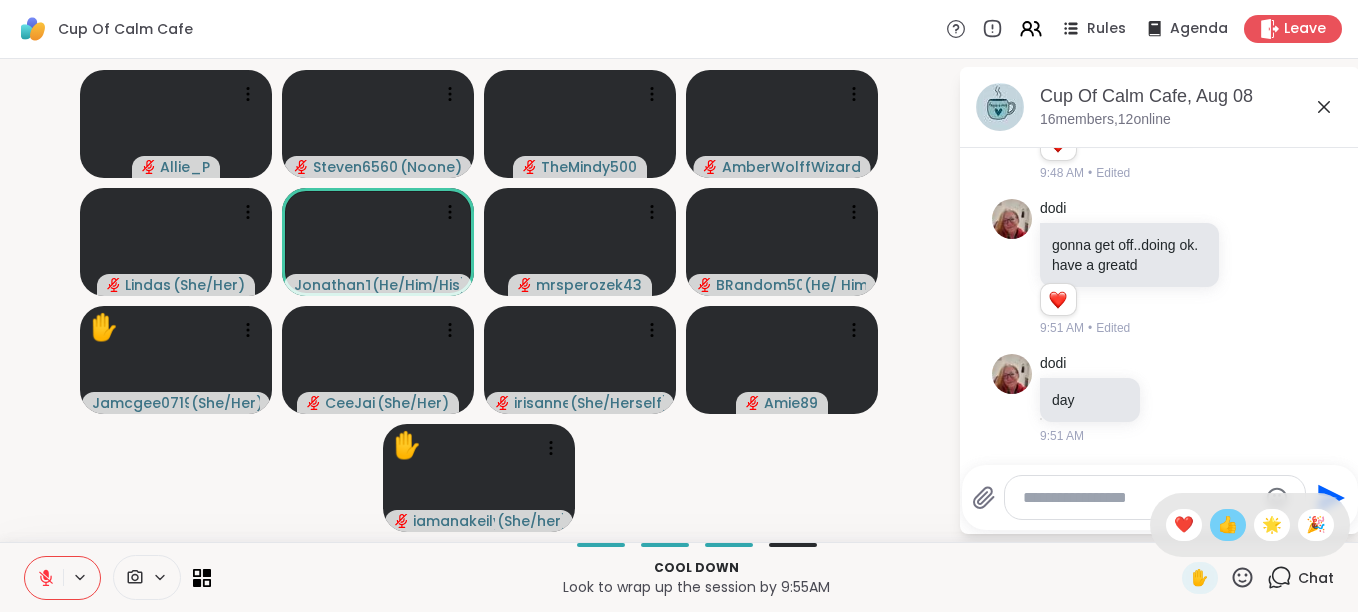 click on "👍" at bounding box center (1228, 525) 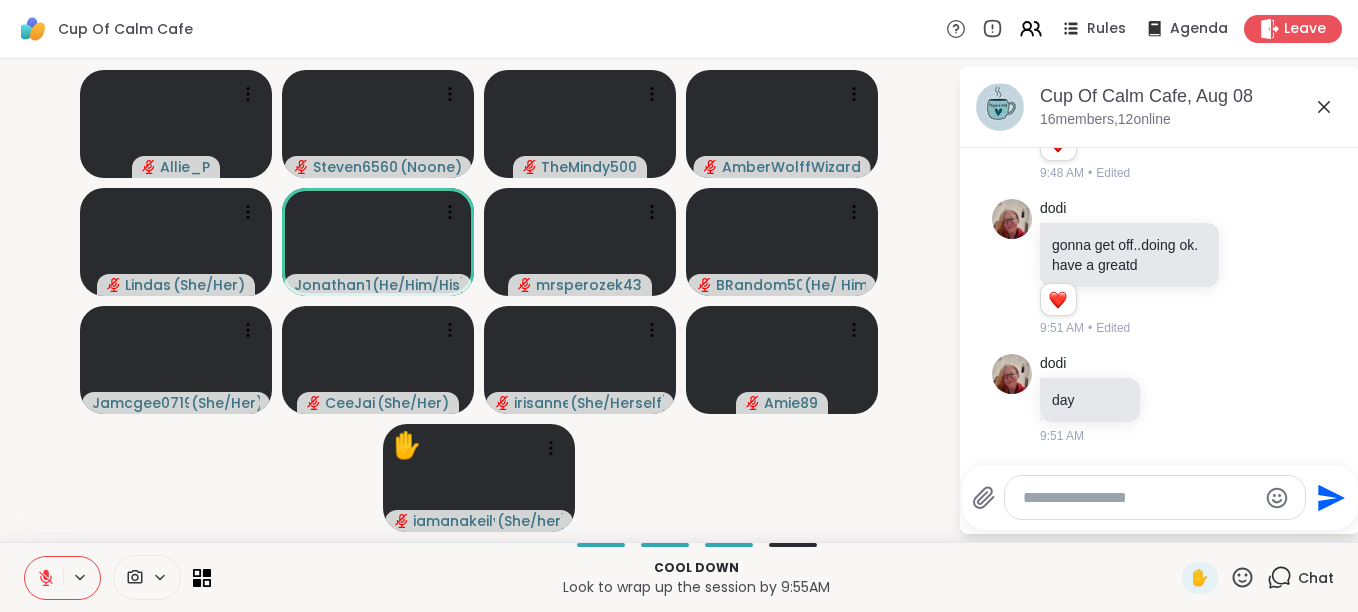 click on "✋" at bounding box center [1218, 578] 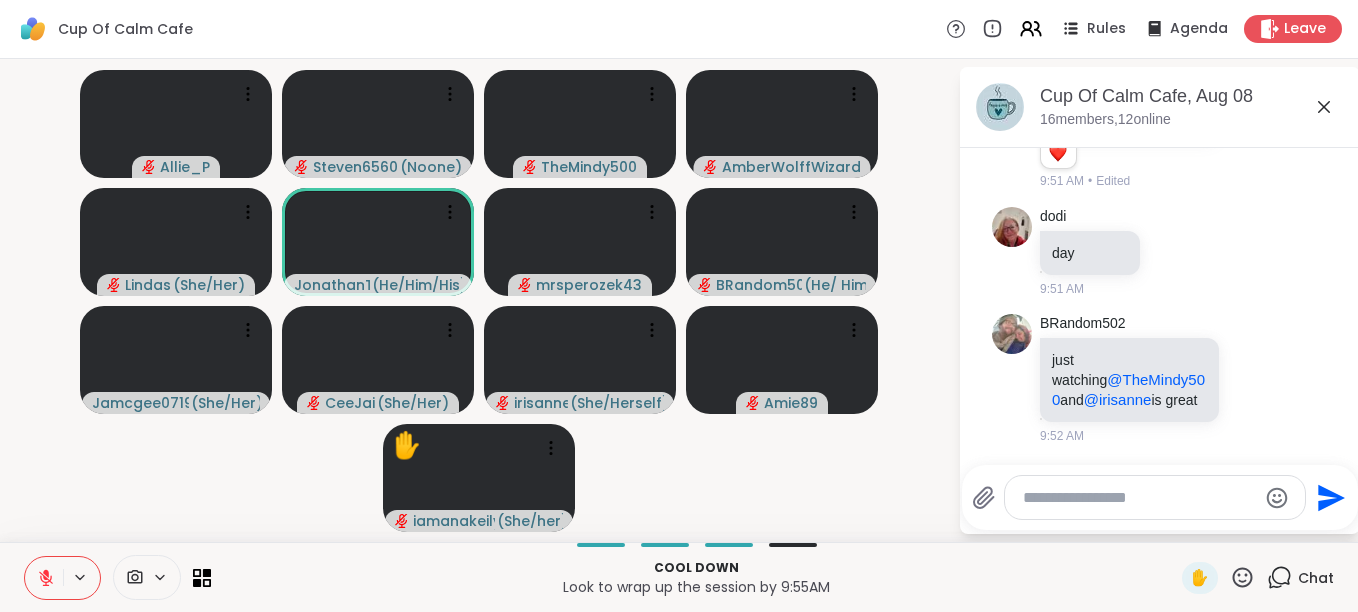scroll, scrollTop: 4951, scrollLeft: 0, axis: vertical 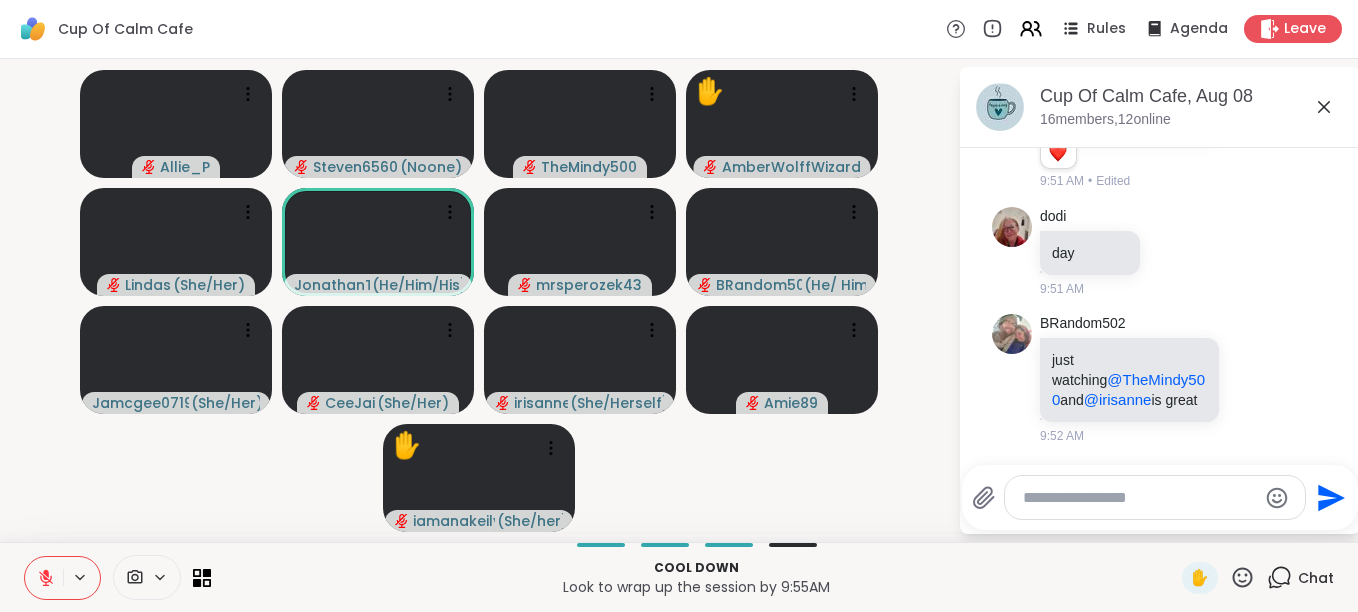 click 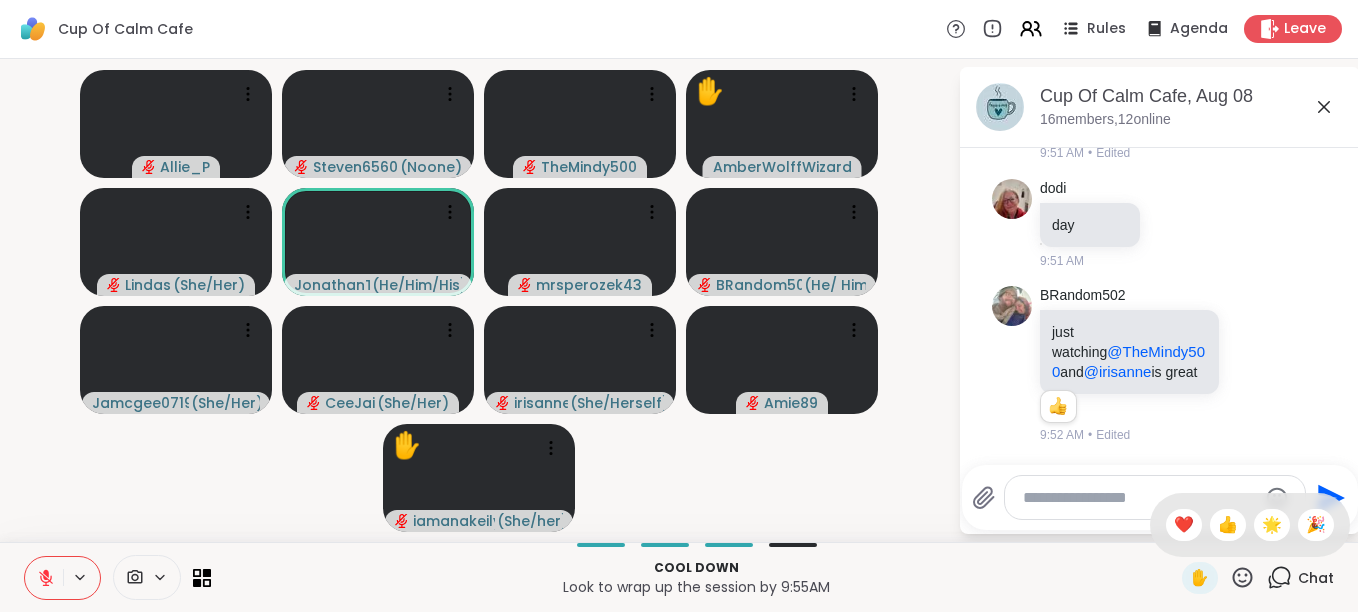 scroll, scrollTop: 4979, scrollLeft: 0, axis: vertical 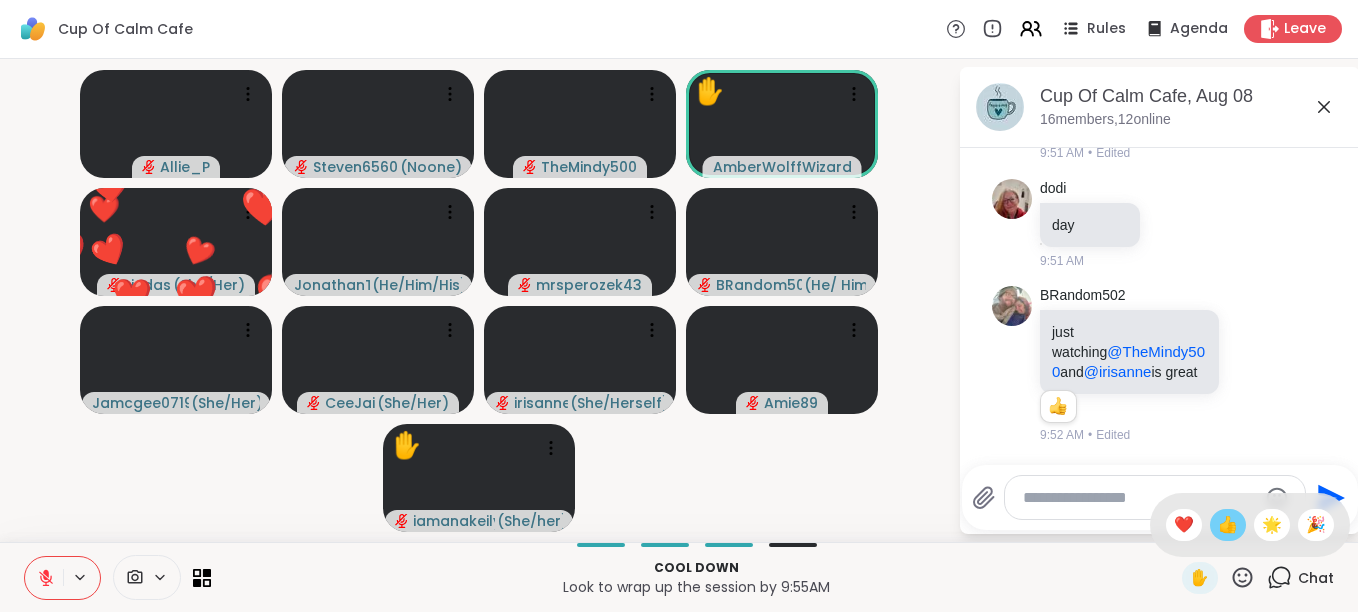 click on "👍" at bounding box center (1228, 525) 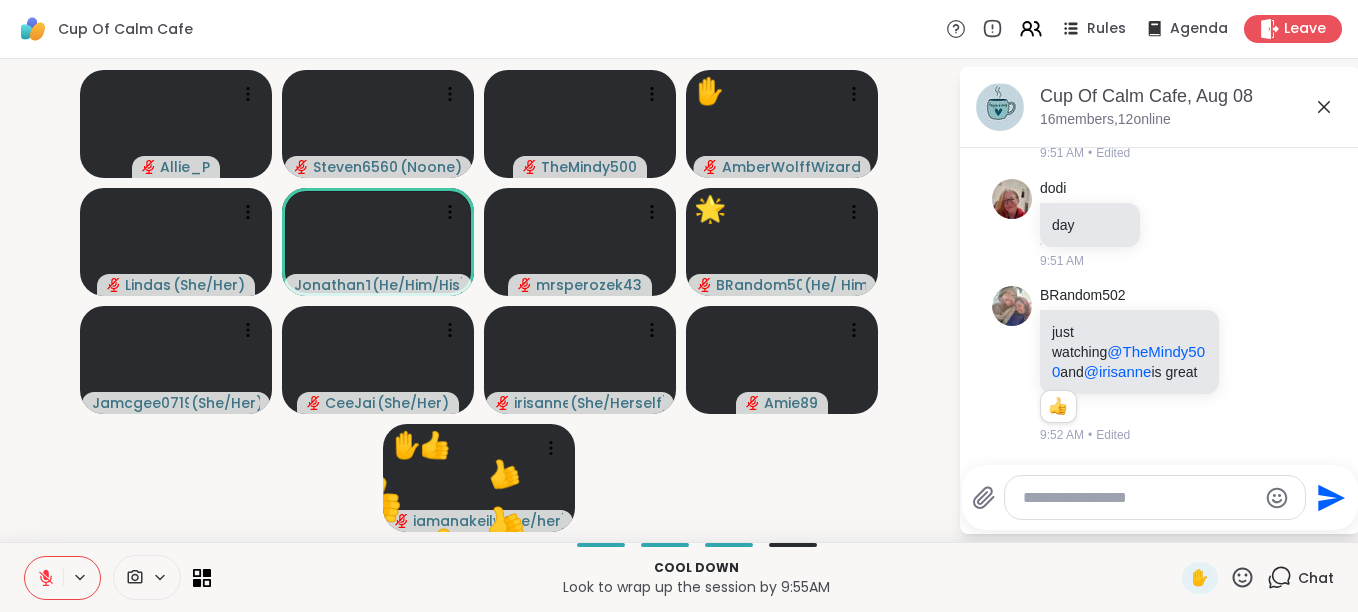 click 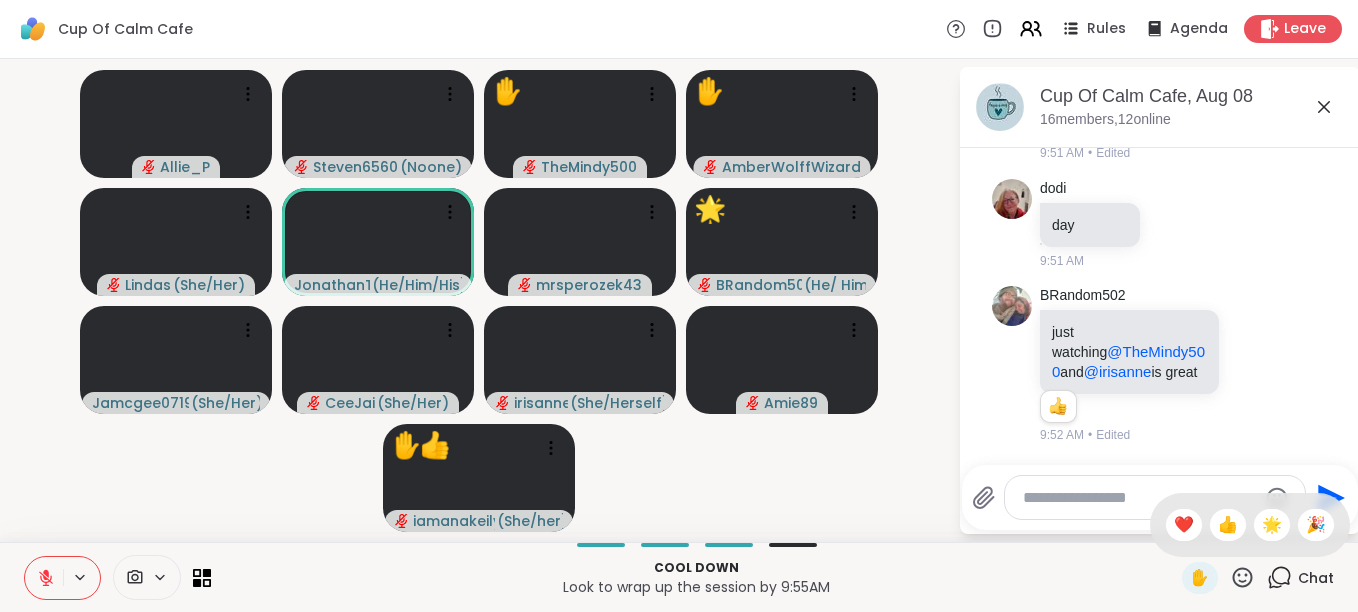 click 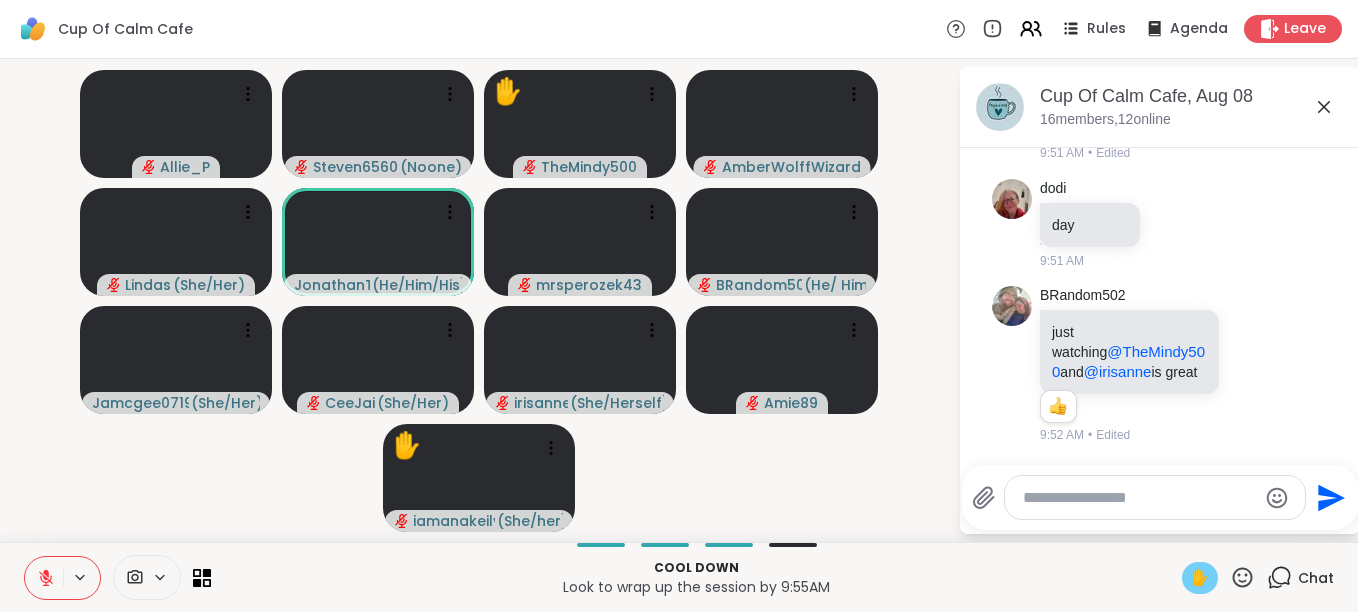 click on "✋" at bounding box center (1200, 578) 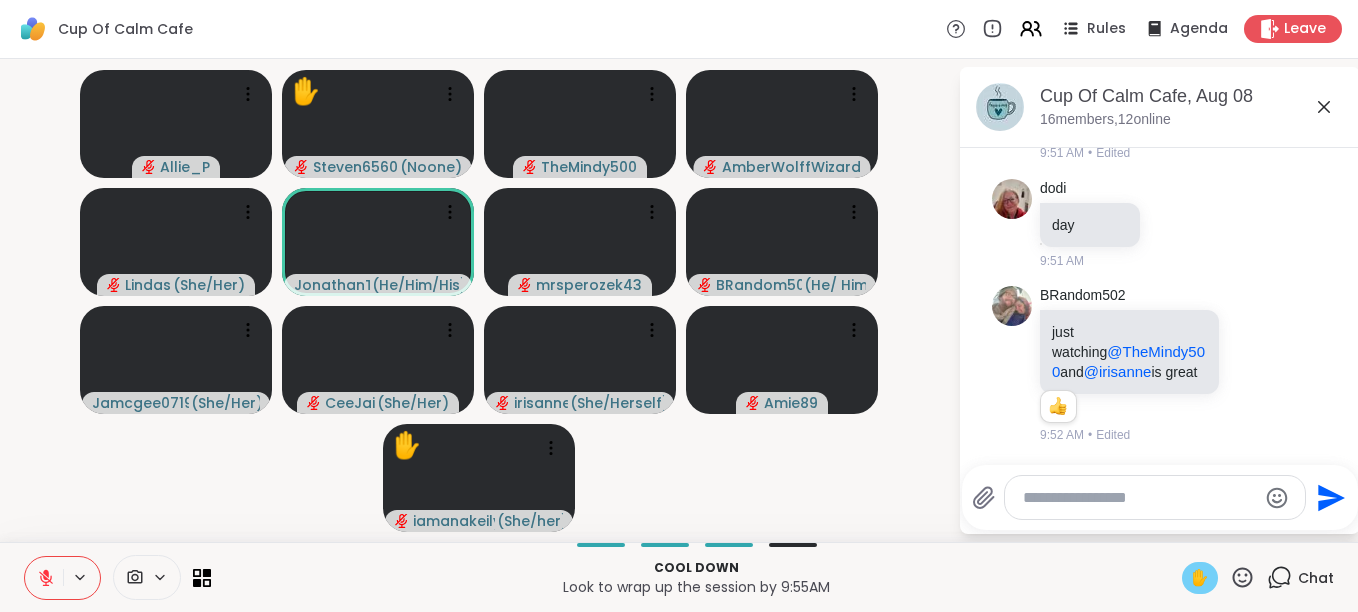 click on "✋" at bounding box center [1200, 578] 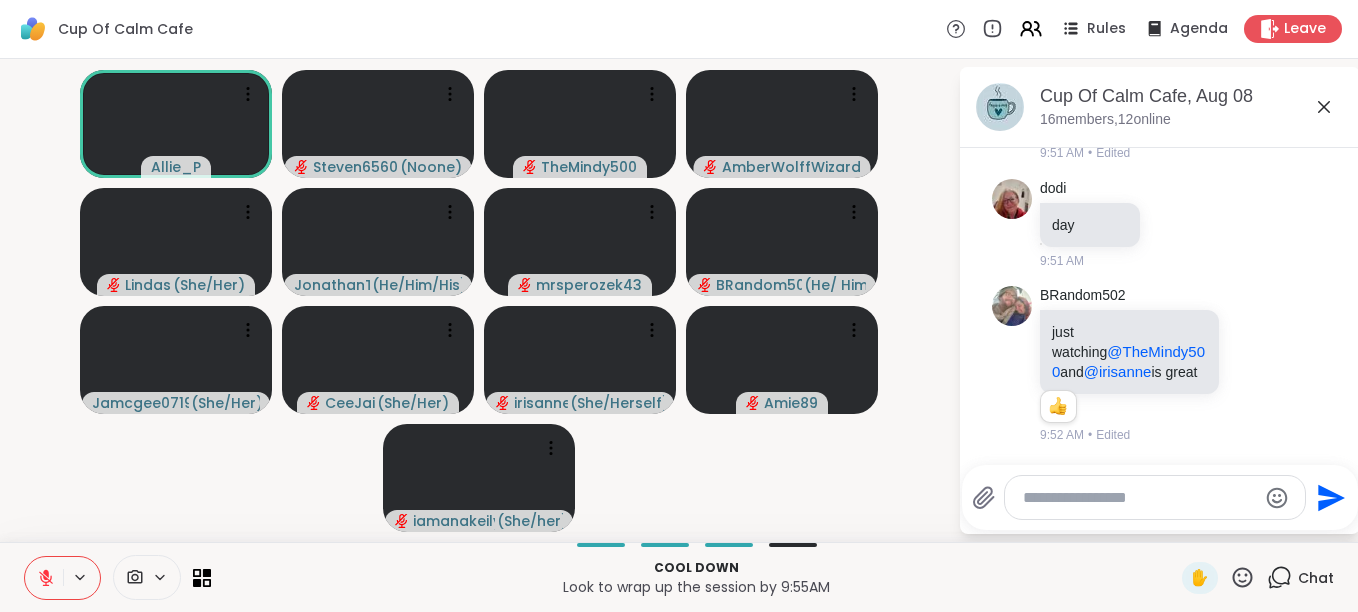 click 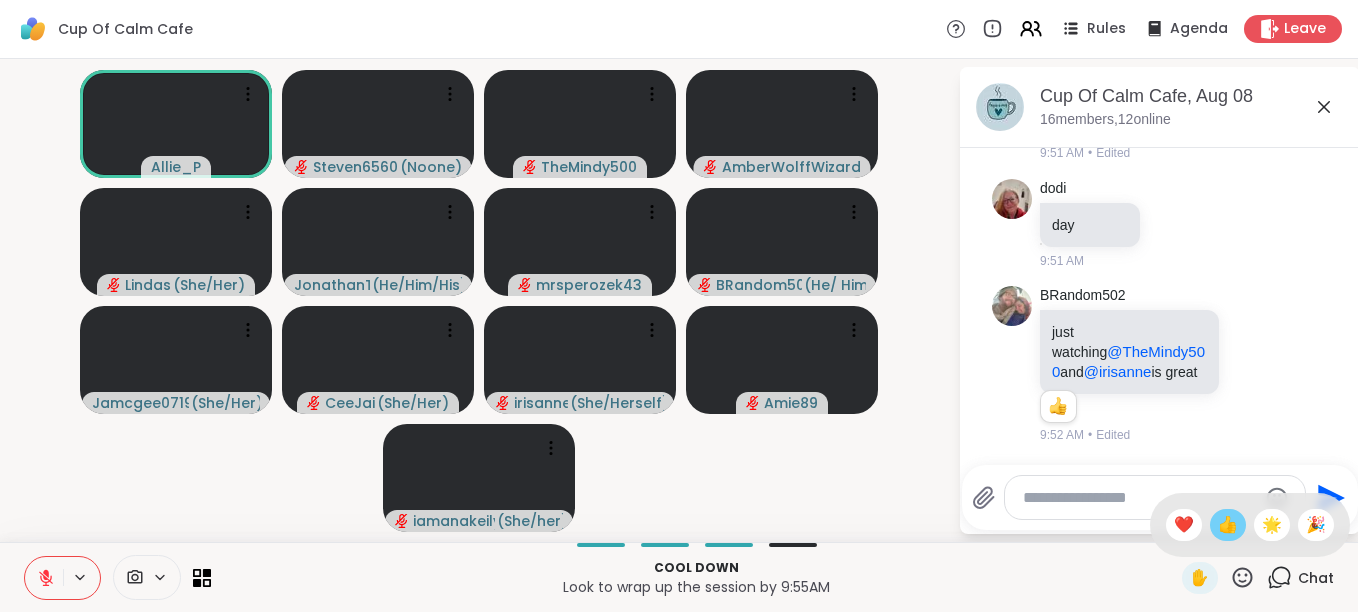 click on "👍" at bounding box center (1228, 525) 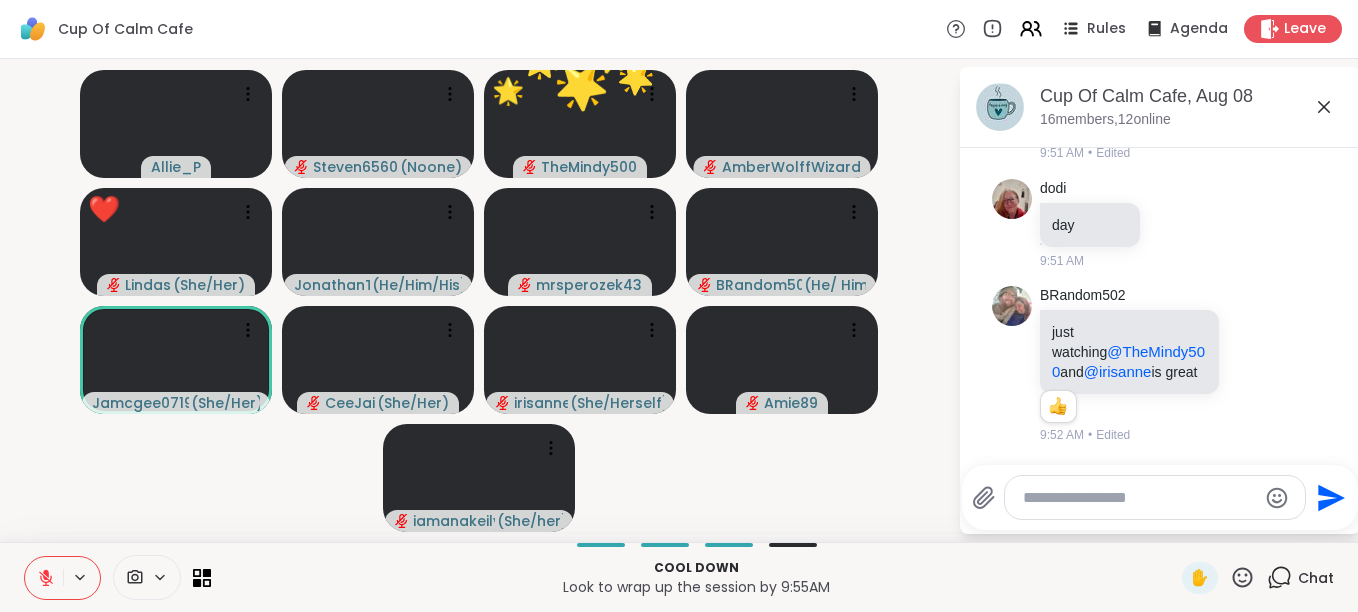 click 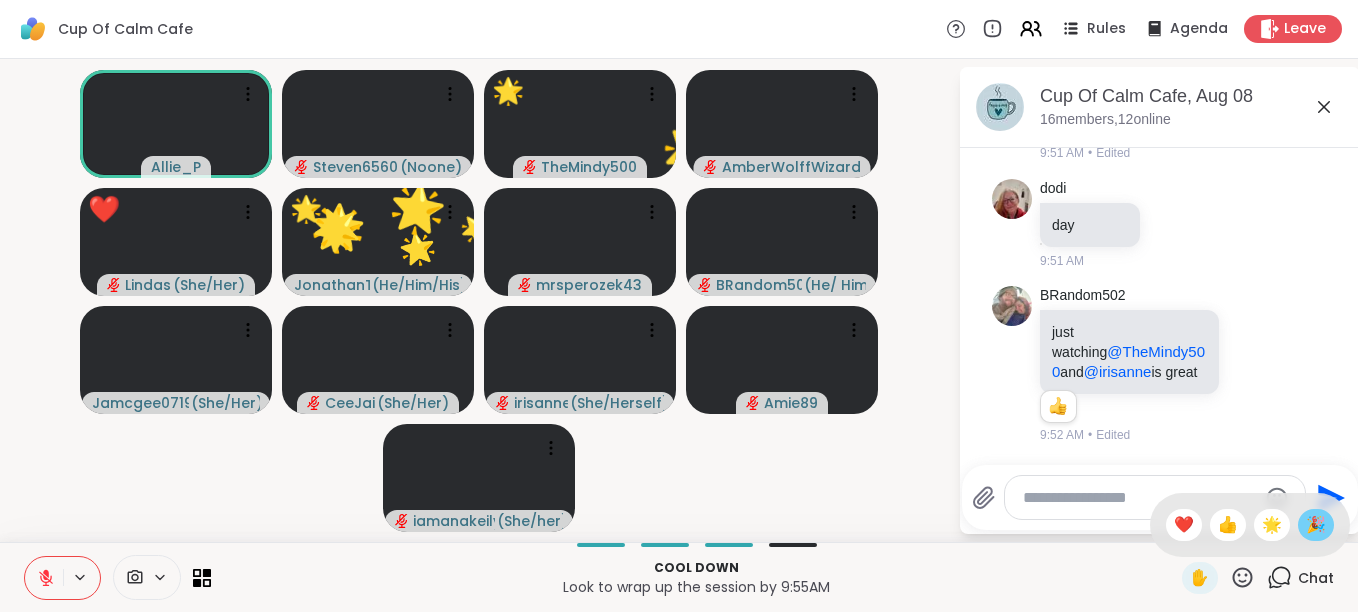 click on "🎉" at bounding box center (1316, 525) 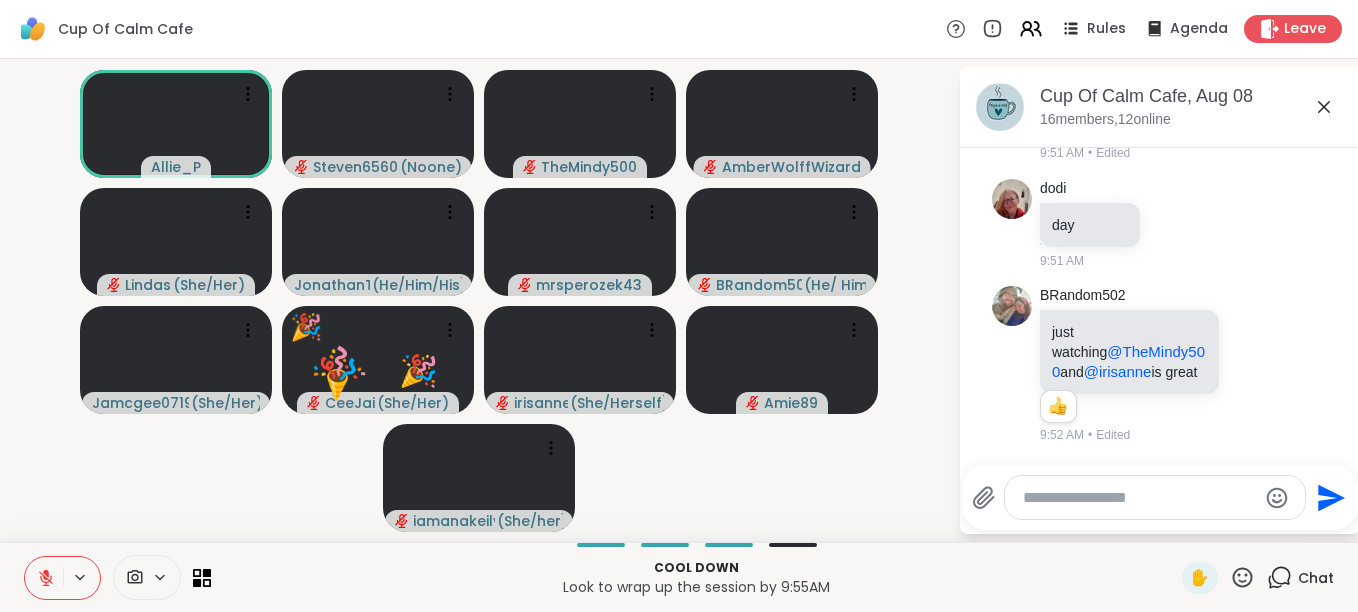 click 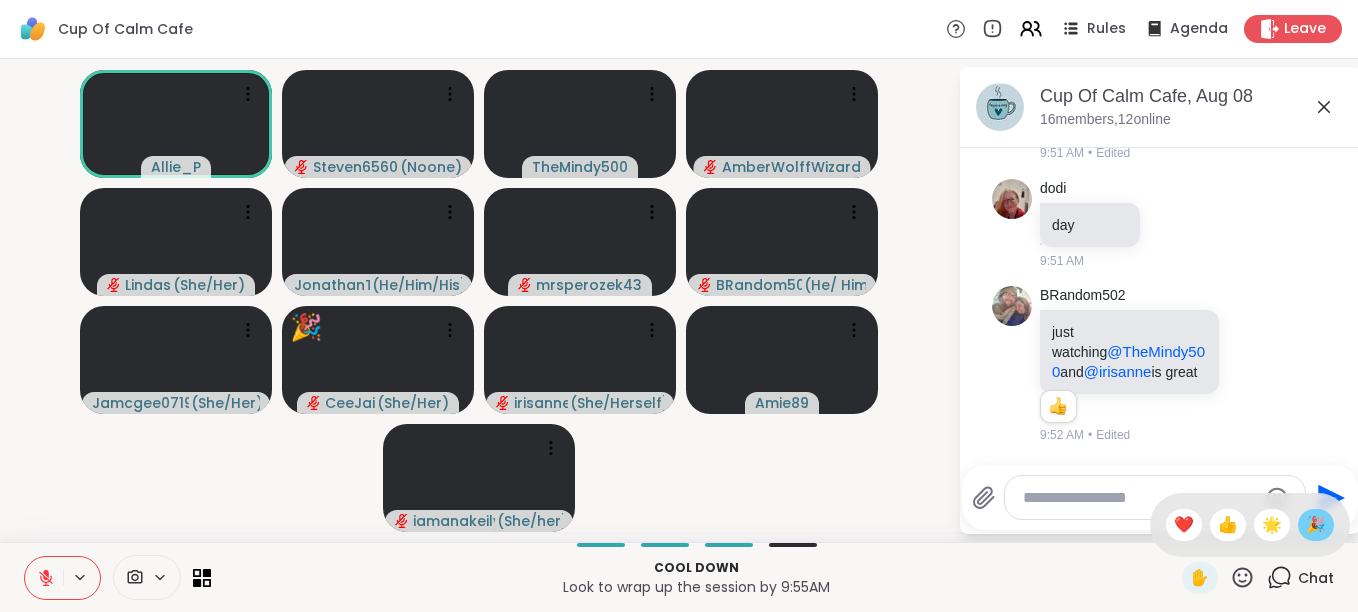 click on "🎉" at bounding box center [1316, 525] 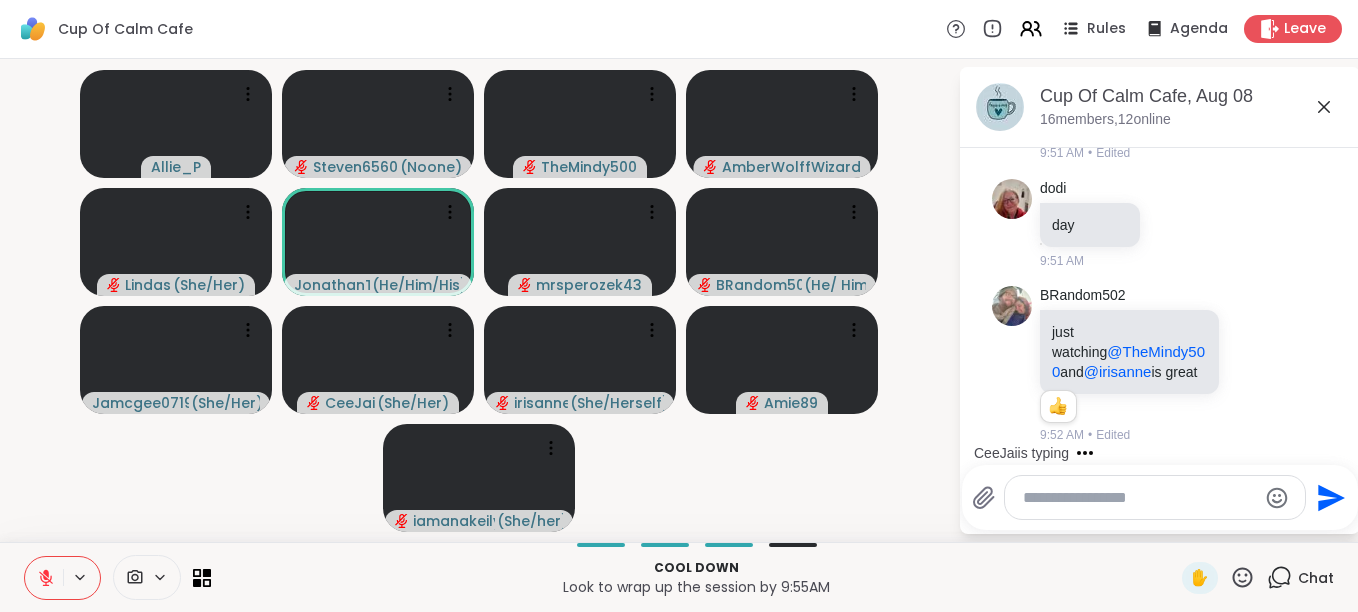 click 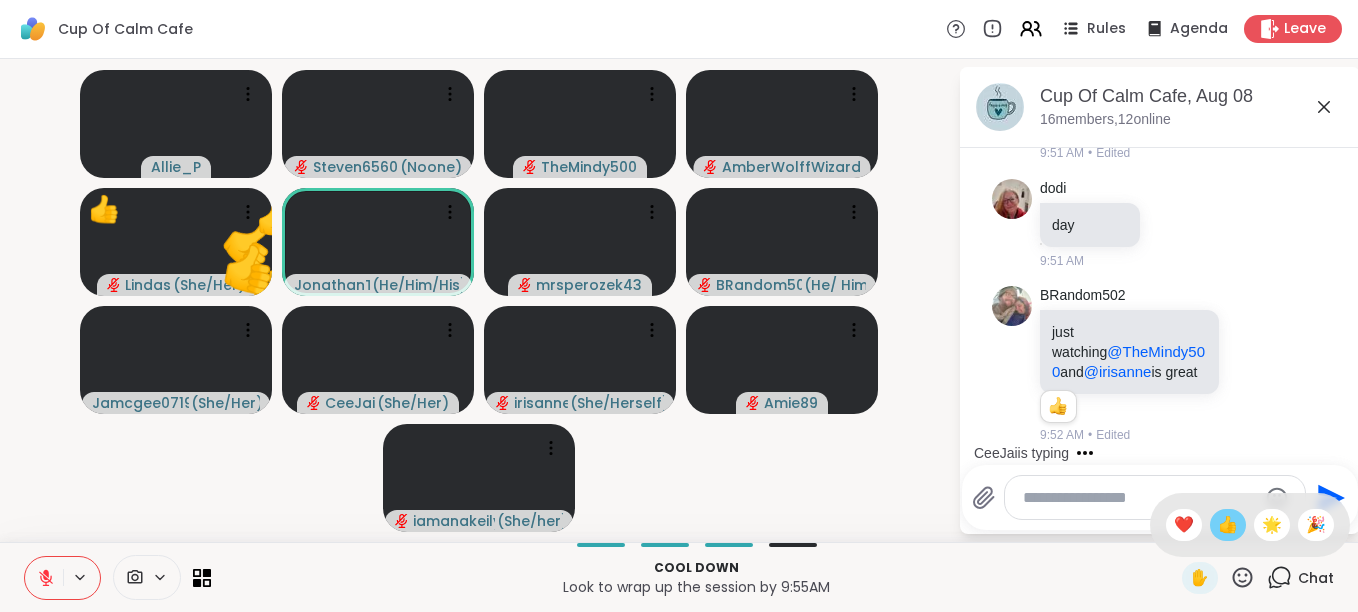 click on "👍" at bounding box center [1228, 525] 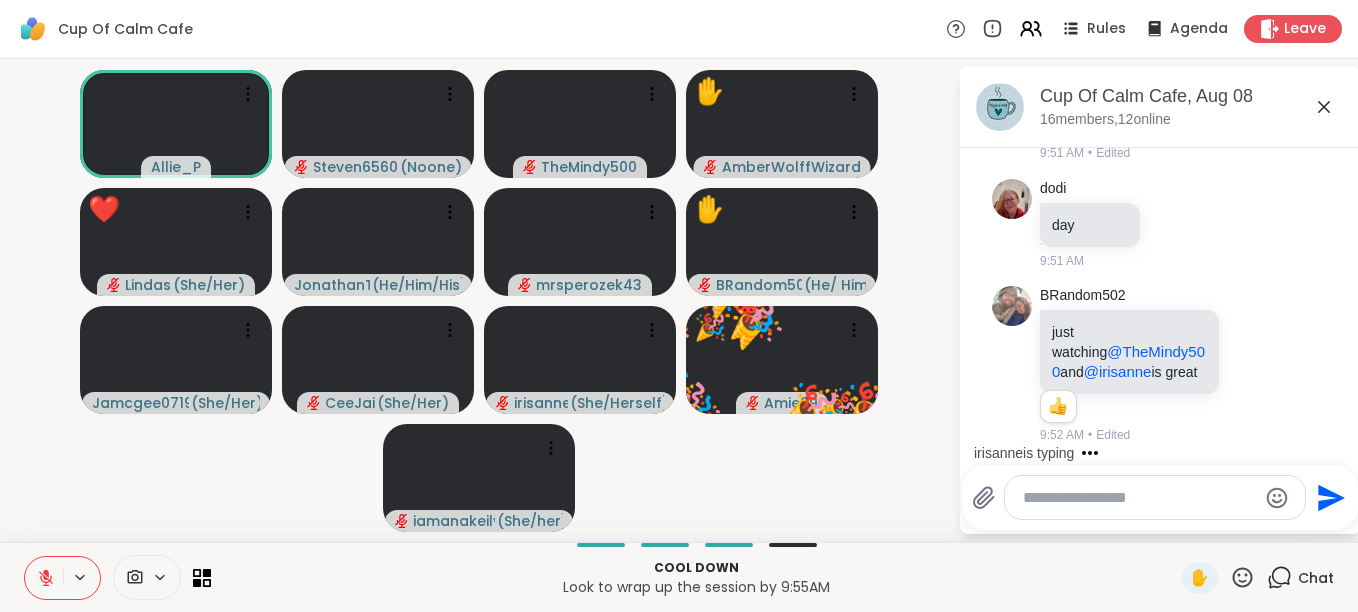 click 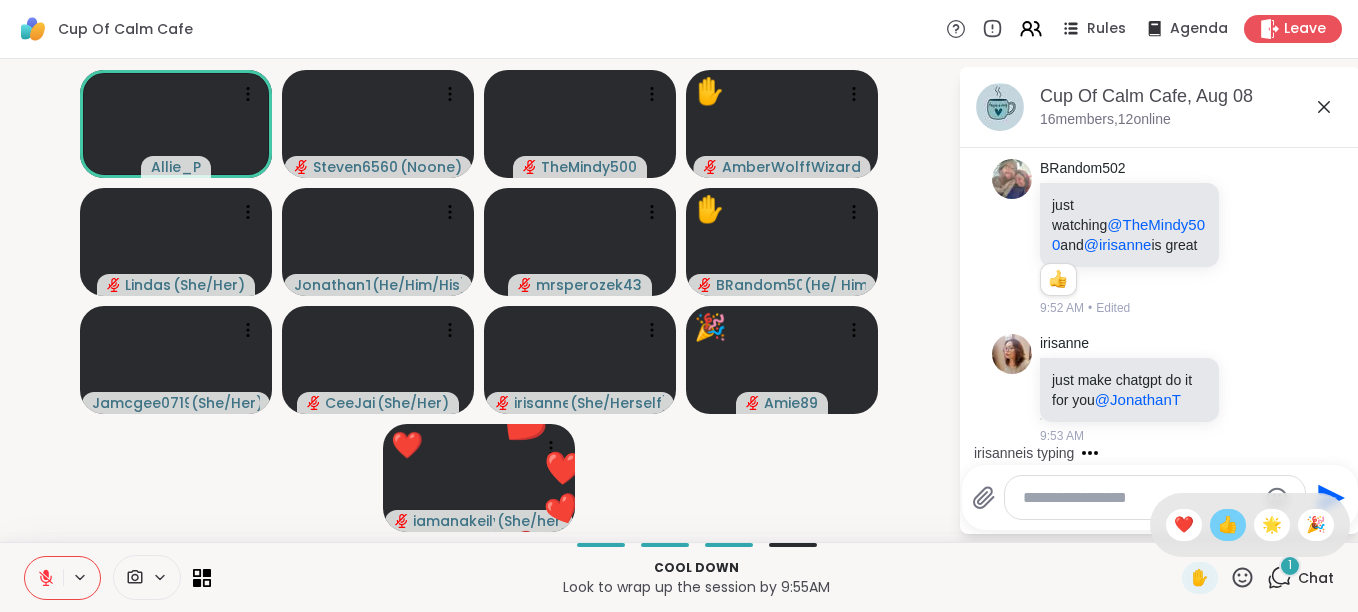 scroll, scrollTop: 5126, scrollLeft: 0, axis: vertical 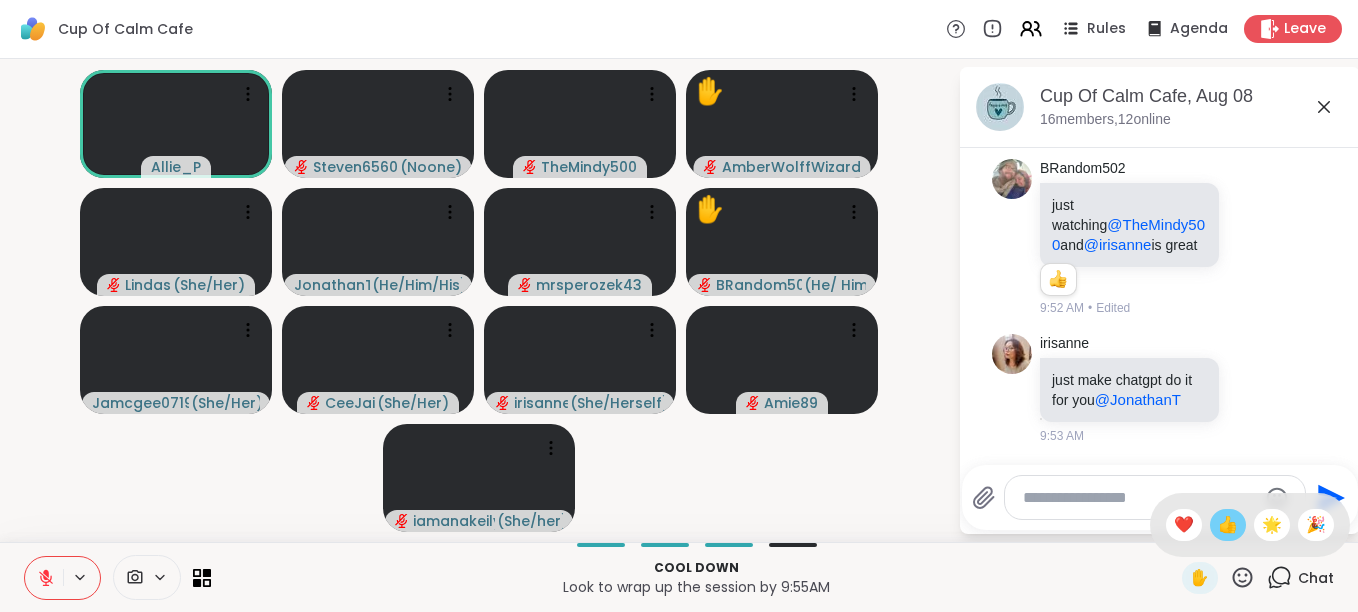 click on "👍" at bounding box center (1228, 525) 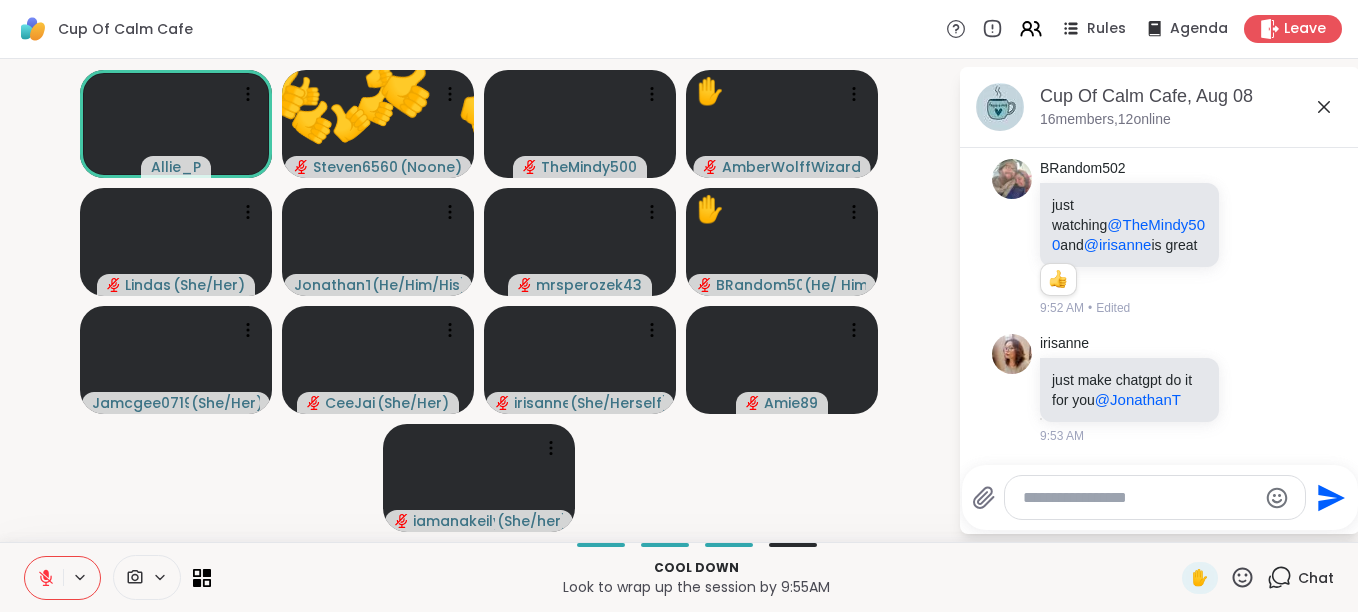 click on "Cup Of Calm Cafe, [MONTH] [DAY] 16 members, 12 online [DATE], [TIME] [USERNAME] Welcome to Cup Of Calm Cafe. [MONTH]/[DAY] @[USERNAME] will be doing Feel Good Friday. 1 1 [TIME] • Edited [USERNAME] This message was deleted [TIME] [USERNAME] This message was deleted [TIME] [DATE], [TIME] [USERNAME] Thanks, [USERNAME]! I’m really looking forward to Feel Good Friday with everyone. Can’t wait to have a great time together—it’s going to be fun! 😊 😃 3 3 3 [TIME] • Edited Today [USERNAME] I am also looking forward to it. We all could us some fun on a Friday. 2 2 2 [TIME] • Edited [USERNAME] [TIME] [USERNAME] good morning @[USERNAME] good morning @[USERNAME] good morning @[USERNAME] good morning @[USERNAME] good morning @[USERNAME] , good morning @[USERNAME] 1 1 [TIME] • Edited [USERNAME] good morning @[USERNAME] [TIME] [USERNAME] good morning @[USERNAME] [TIME] [USERNAME] good morning @[USERNAME] [TIME] You Good morning! [TIME] • Sent [USERNAME] [USERNAME] good morning" at bounding box center (1160, 300) 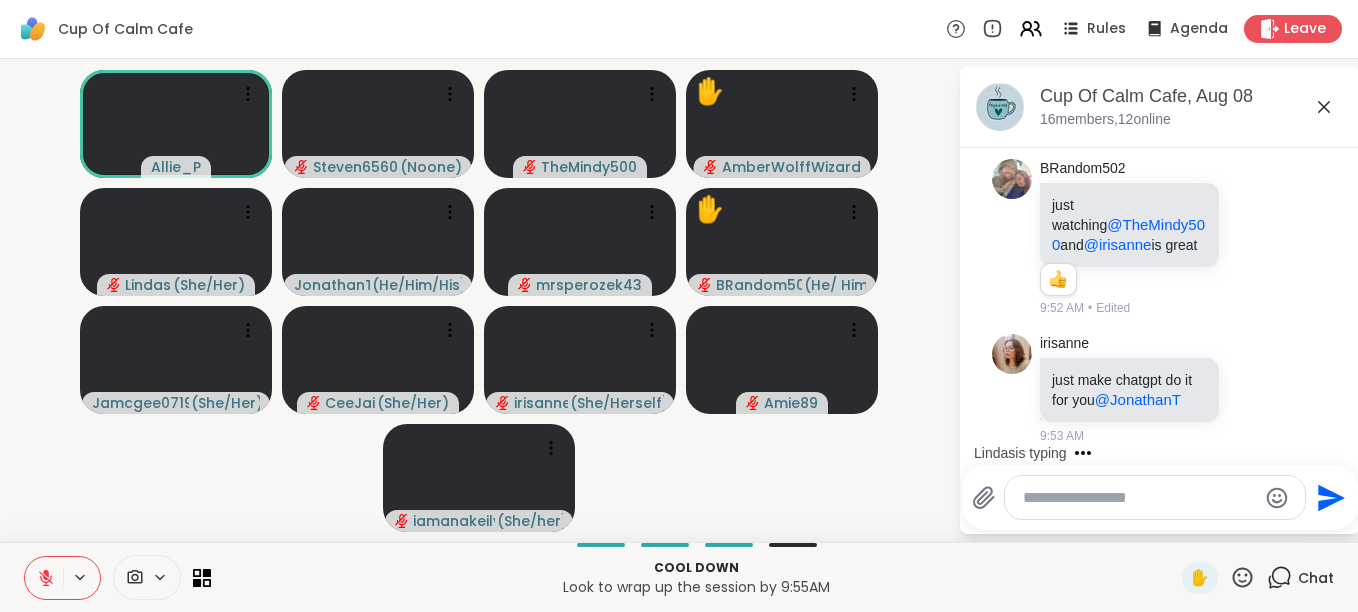 click 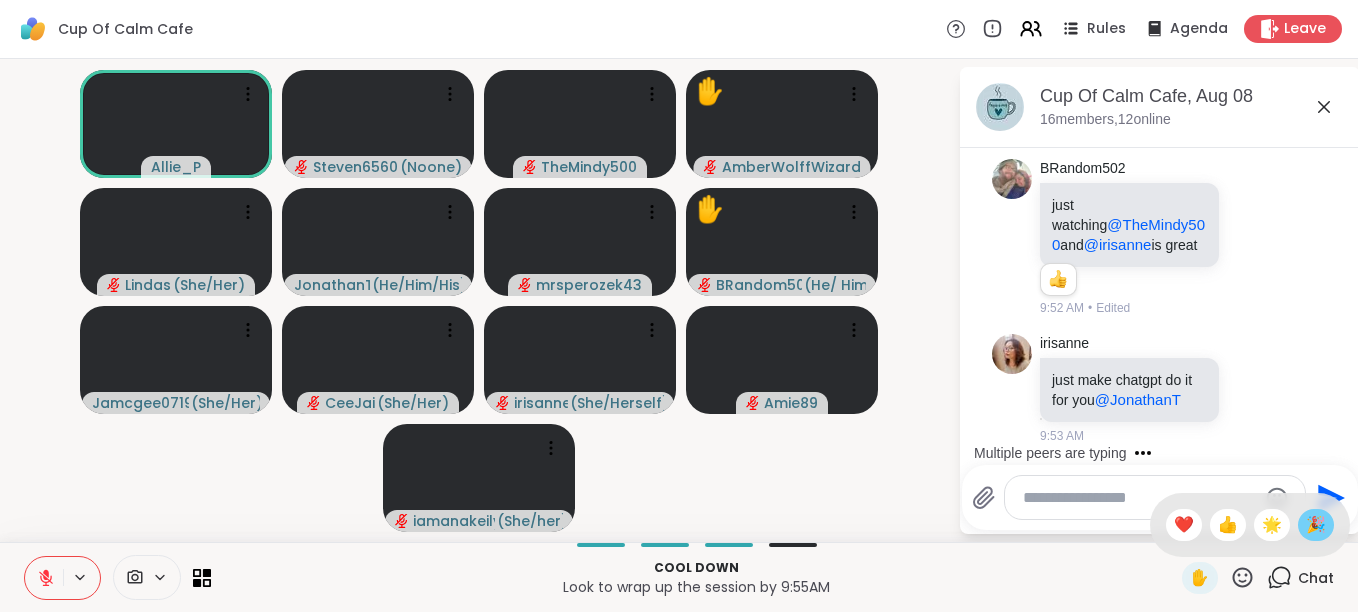click on "🎉" at bounding box center [1316, 525] 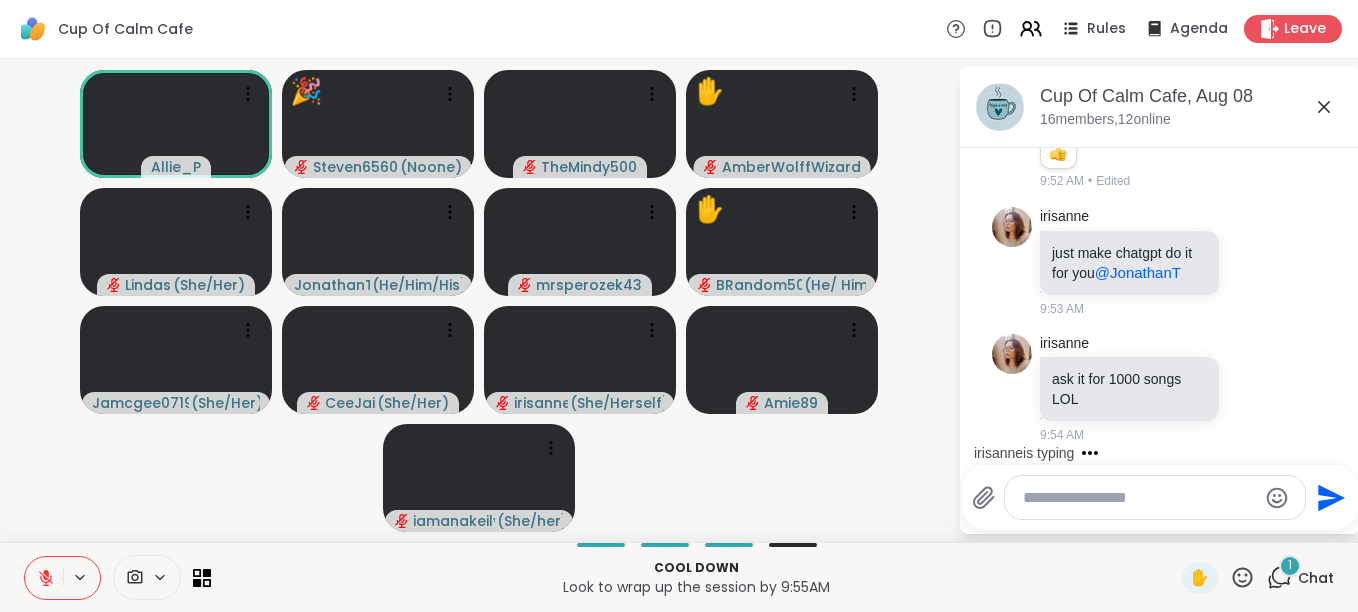 scroll, scrollTop: 5253, scrollLeft: 0, axis: vertical 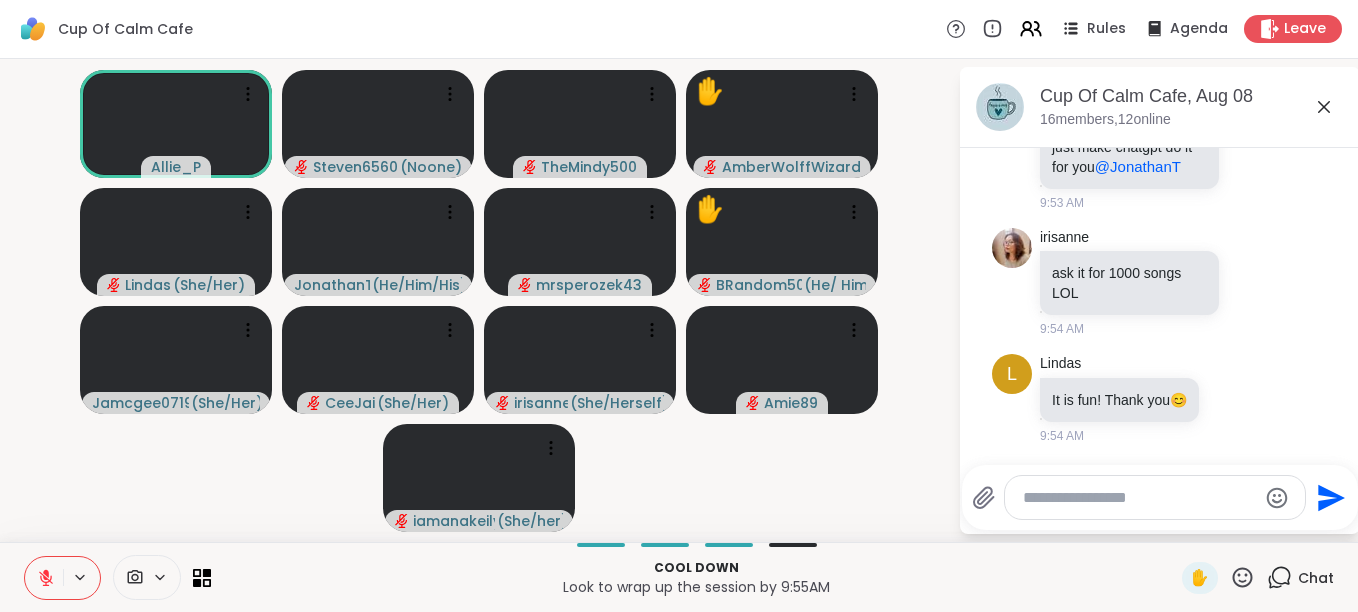 click 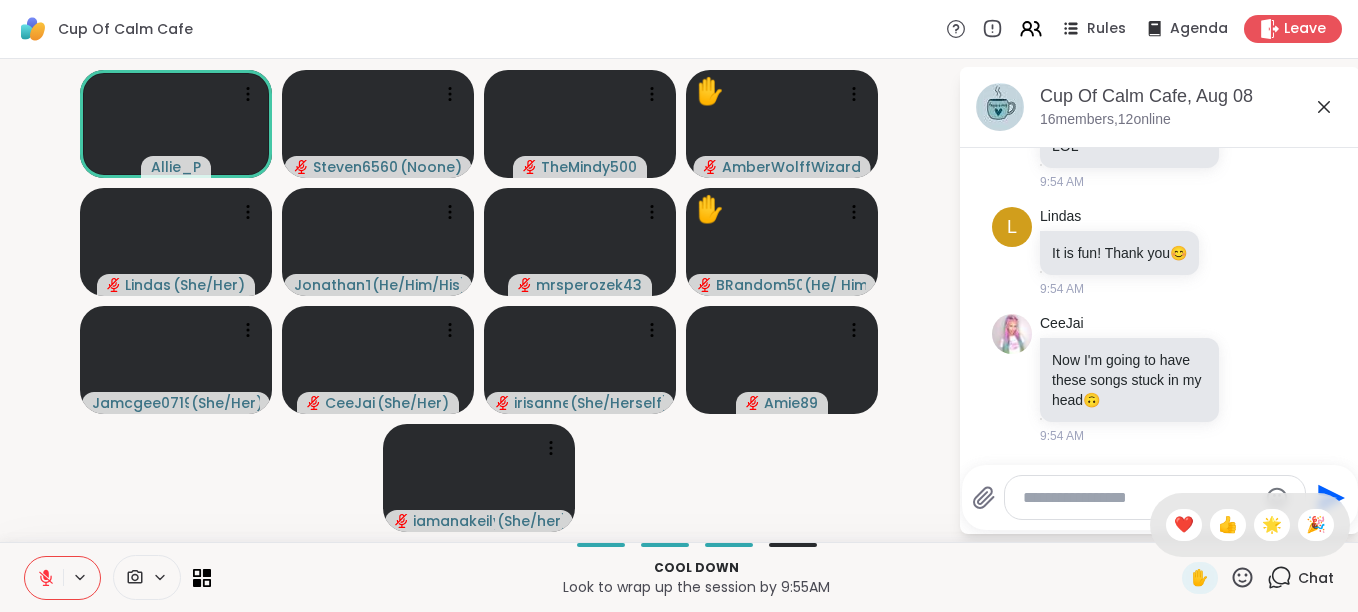 scroll, scrollTop: 5554, scrollLeft: 0, axis: vertical 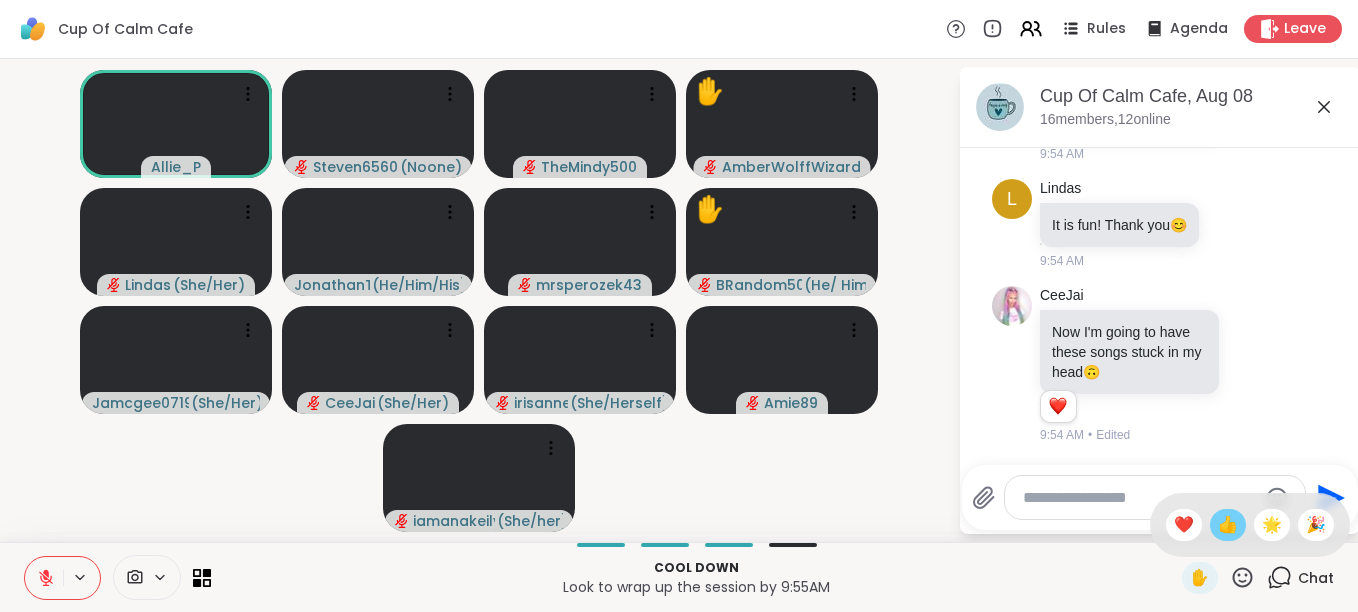 click on "👍" at bounding box center [1228, 525] 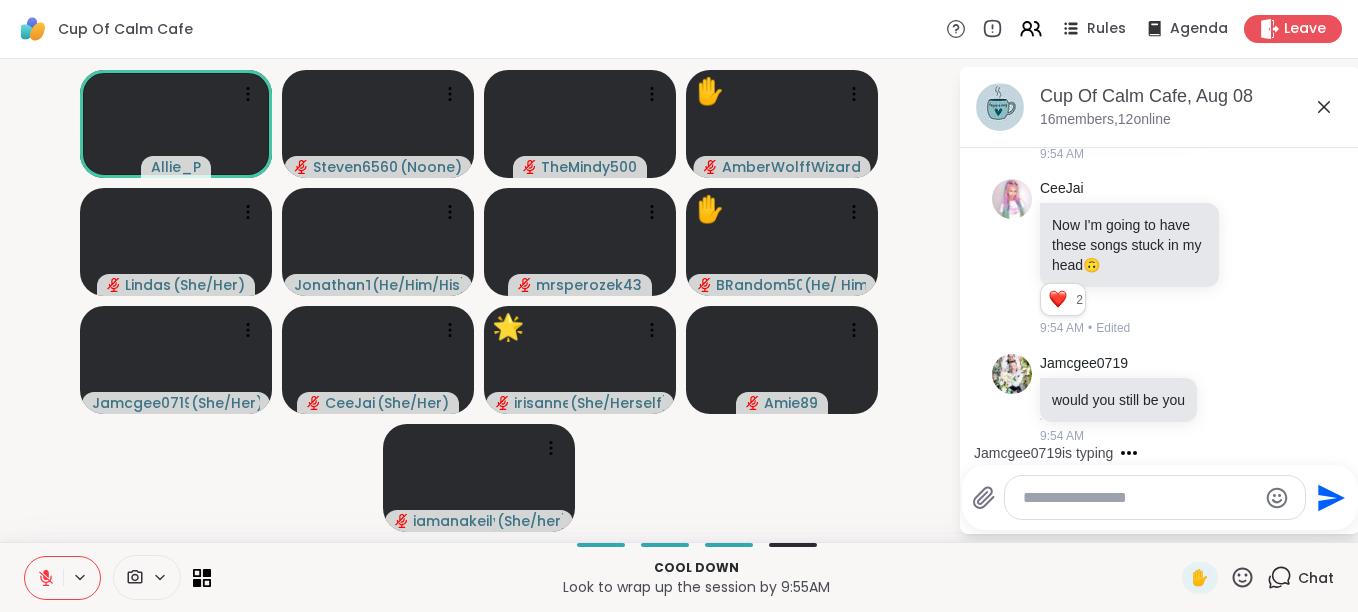 scroll, scrollTop: 5681, scrollLeft: 0, axis: vertical 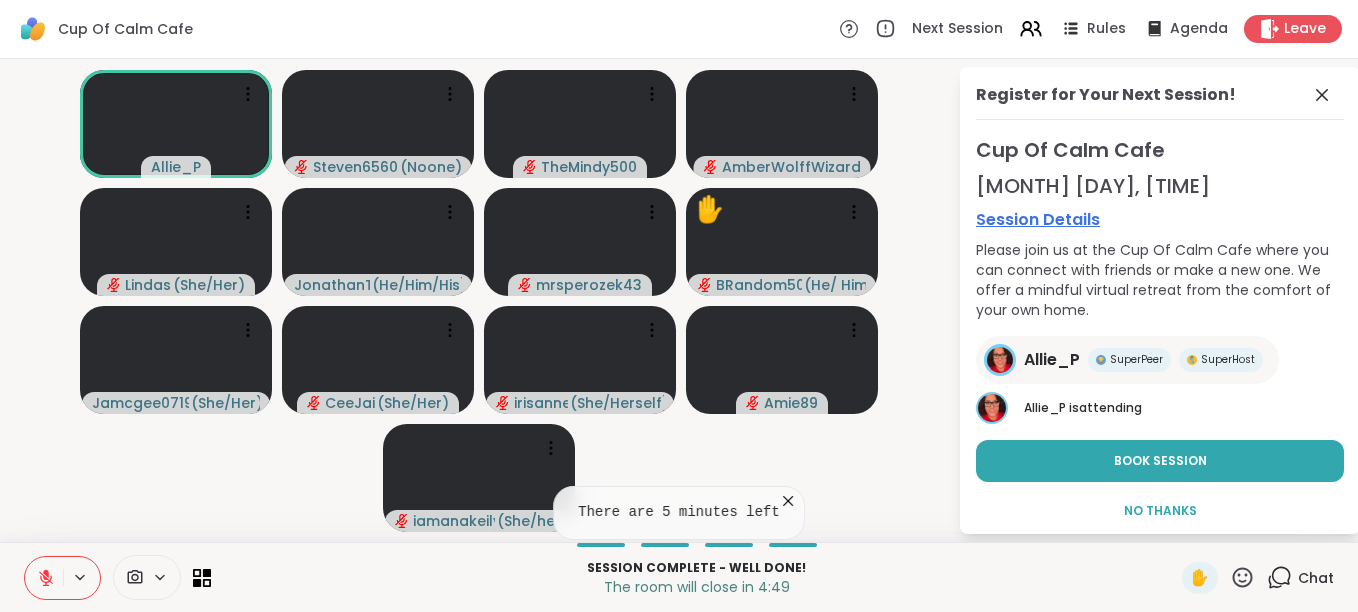 click 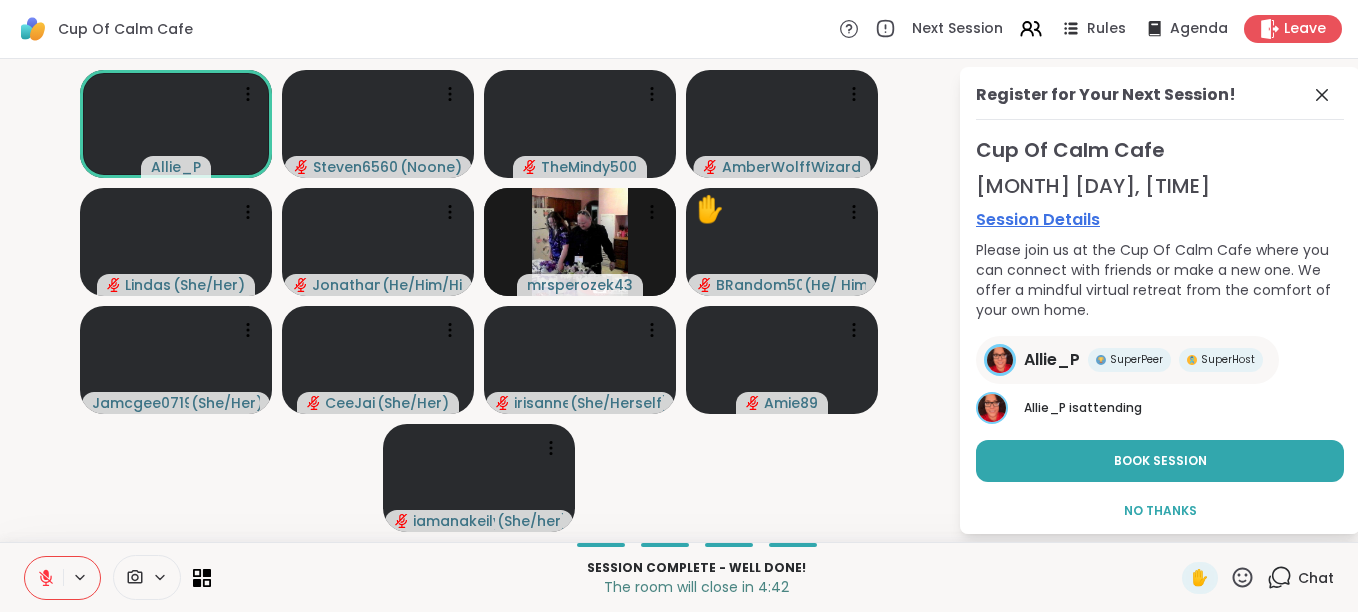 click at bounding box center [44, 578] 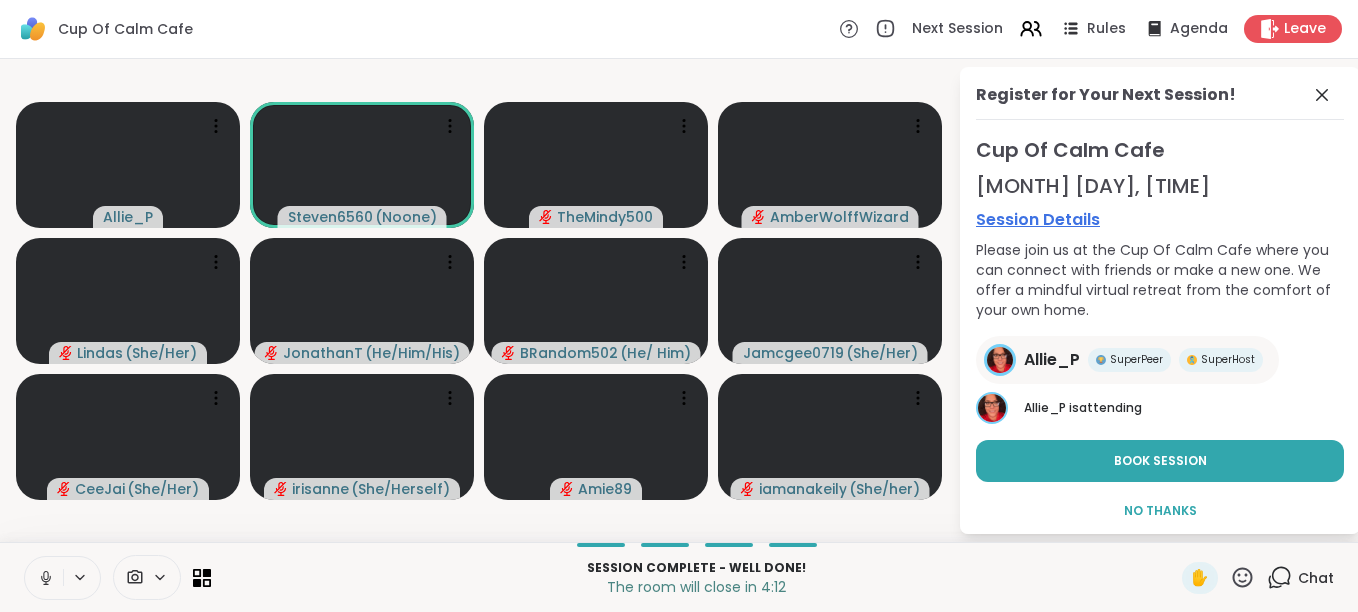 click at bounding box center (44, 578) 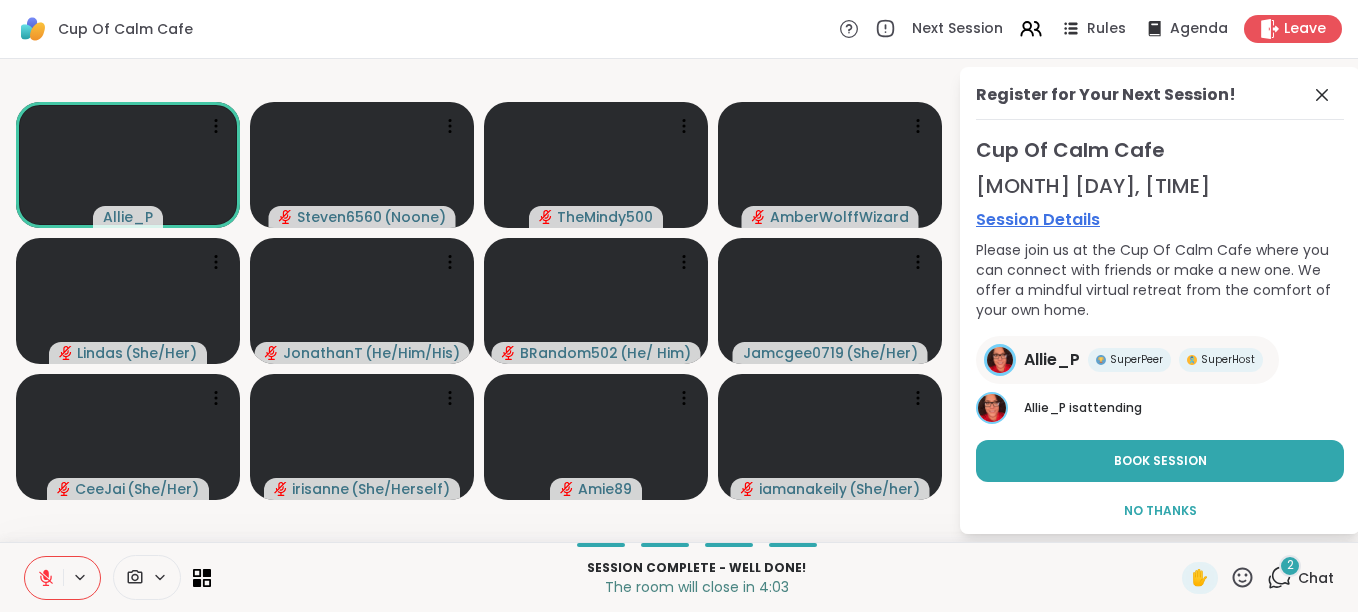 click 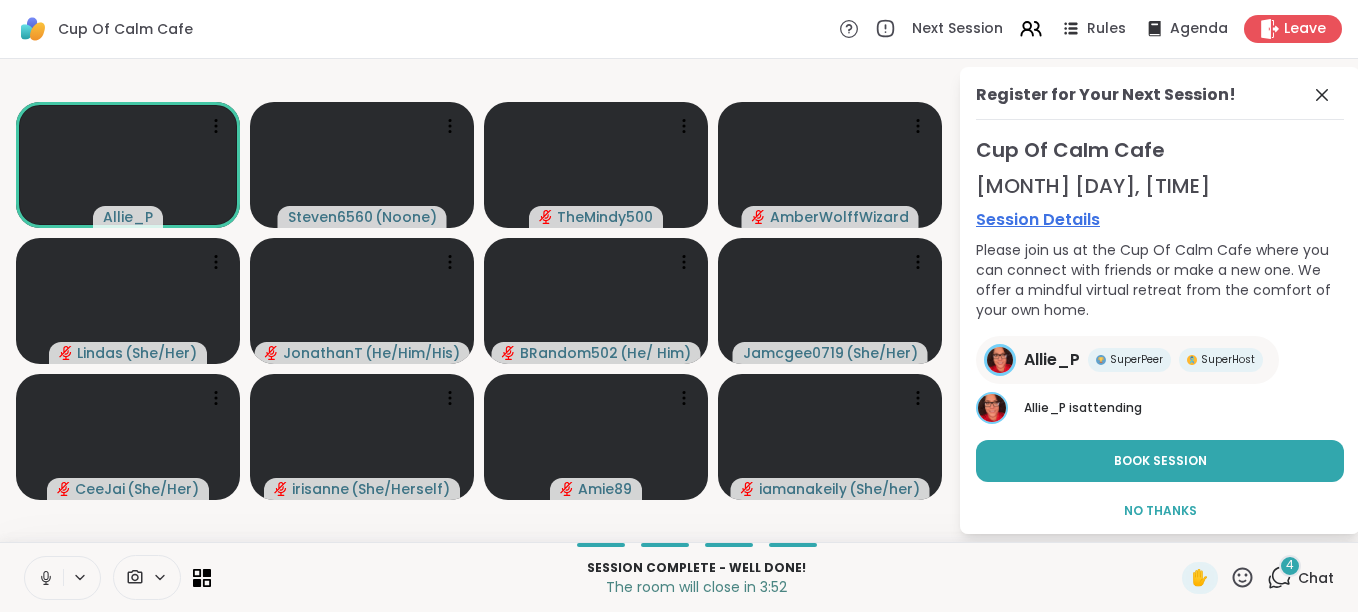 click at bounding box center [44, 578] 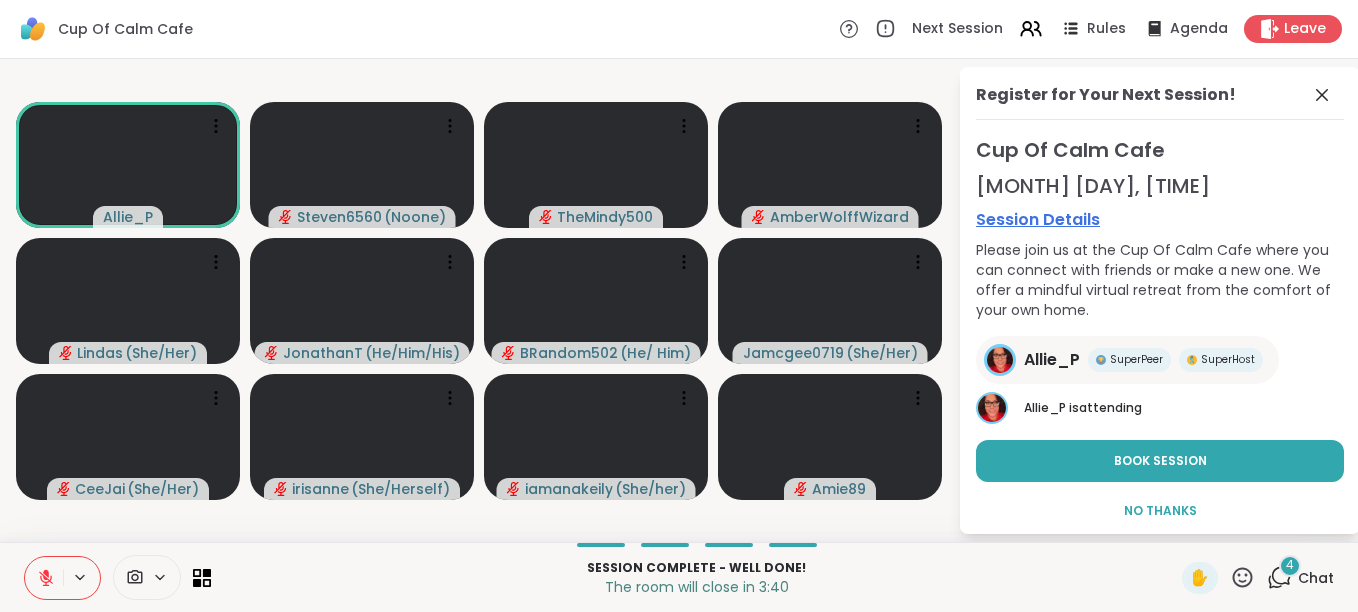 click on "Chat" at bounding box center (1316, 578) 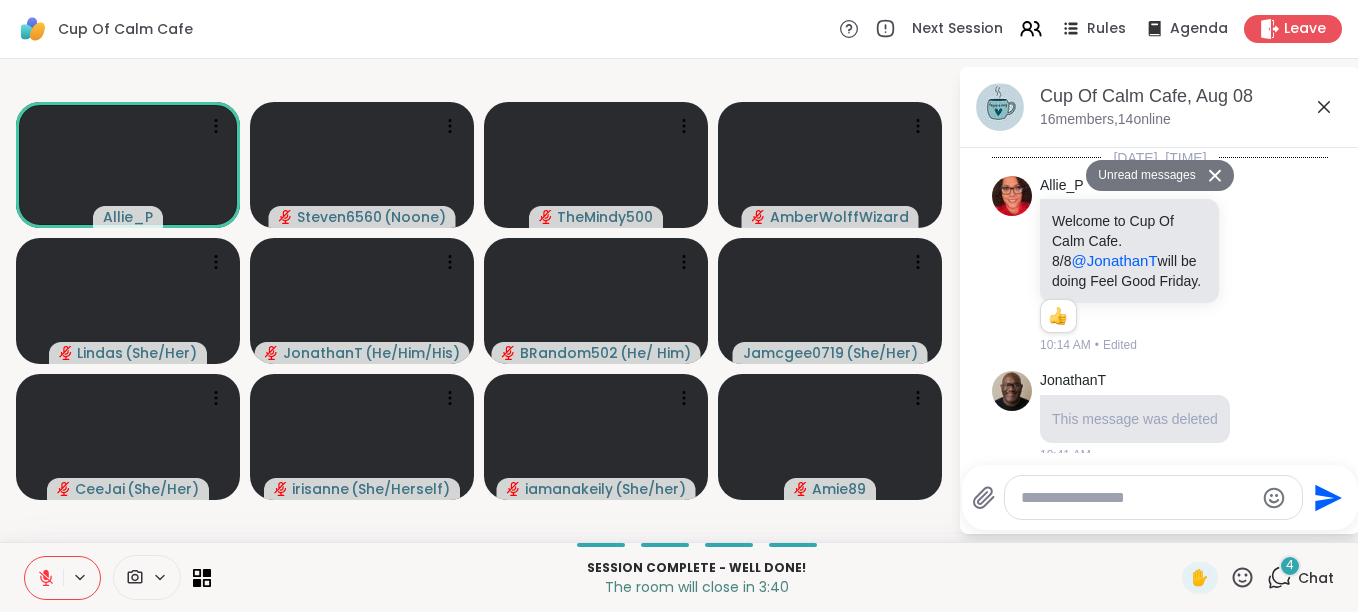 scroll, scrollTop: 6275, scrollLeft: 0, axis: vertical 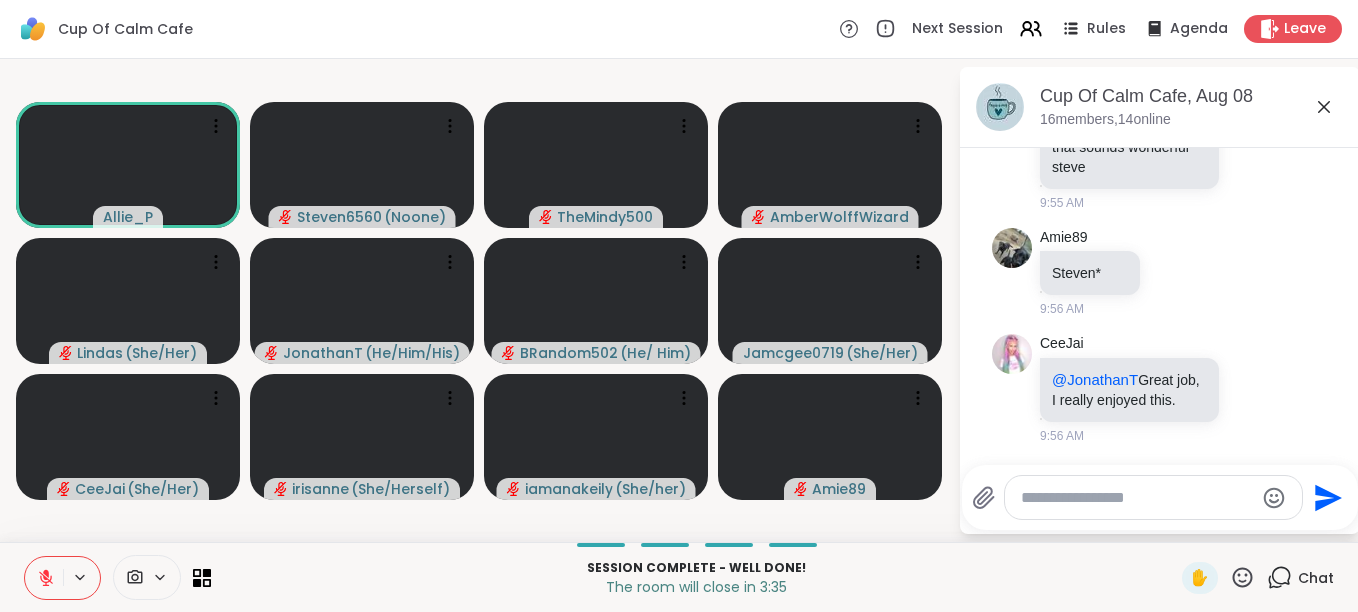 click at bounding box center (1137, 498) 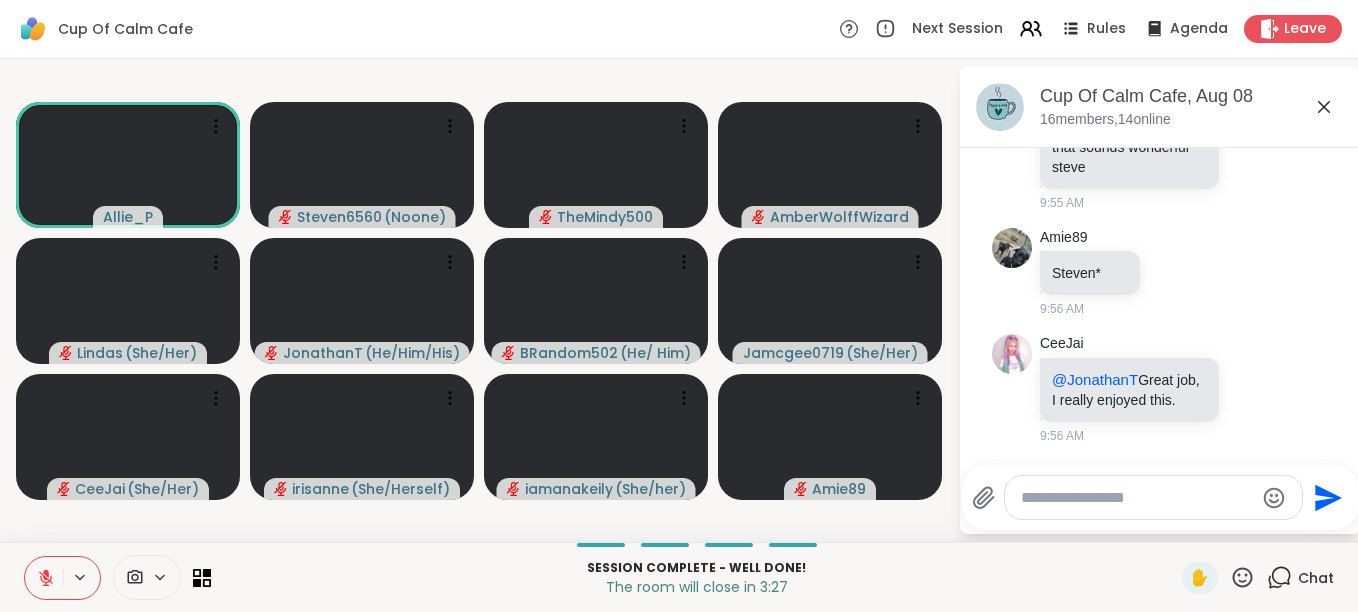 scroll, scrollTop: 6402, scrollLeft: 0, axis: vertical 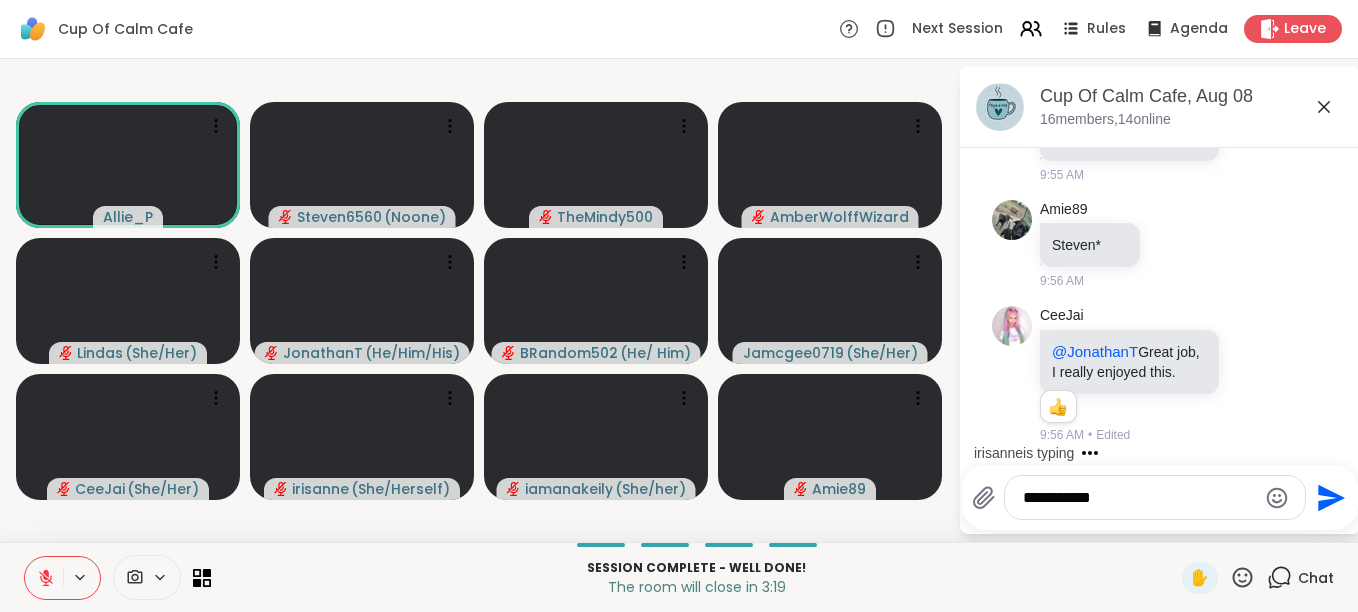 type on "**********" 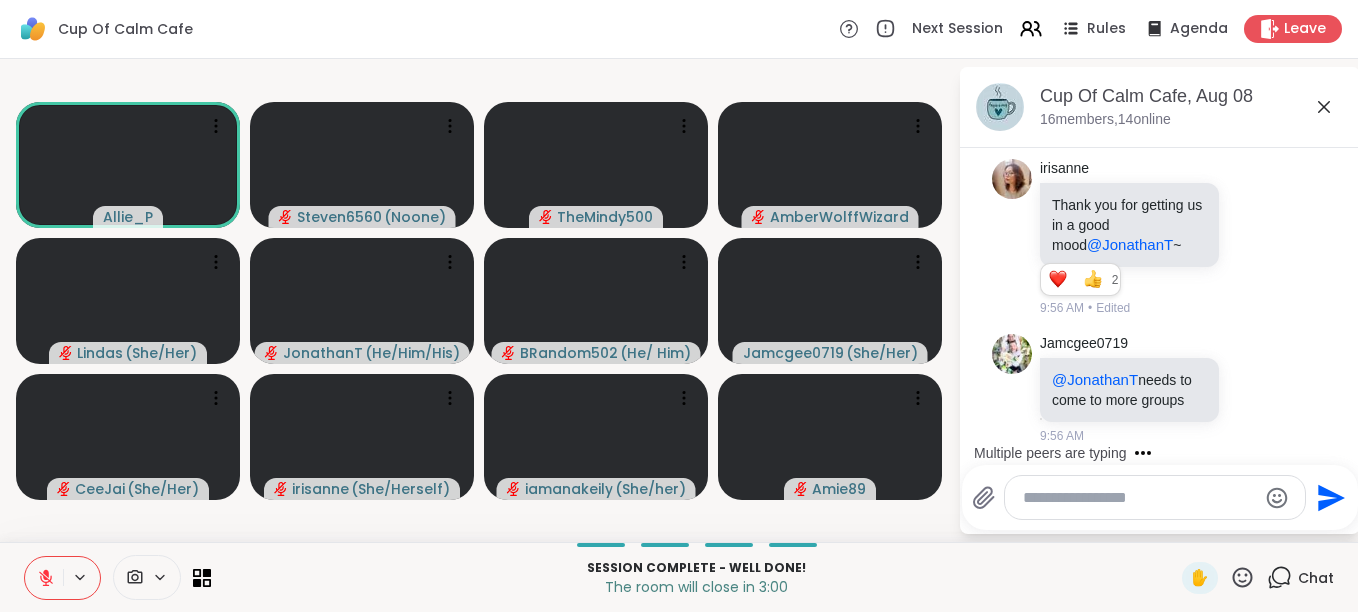 scroll, scrollTop: 6937, scrollLeft: 0, axis: vertical 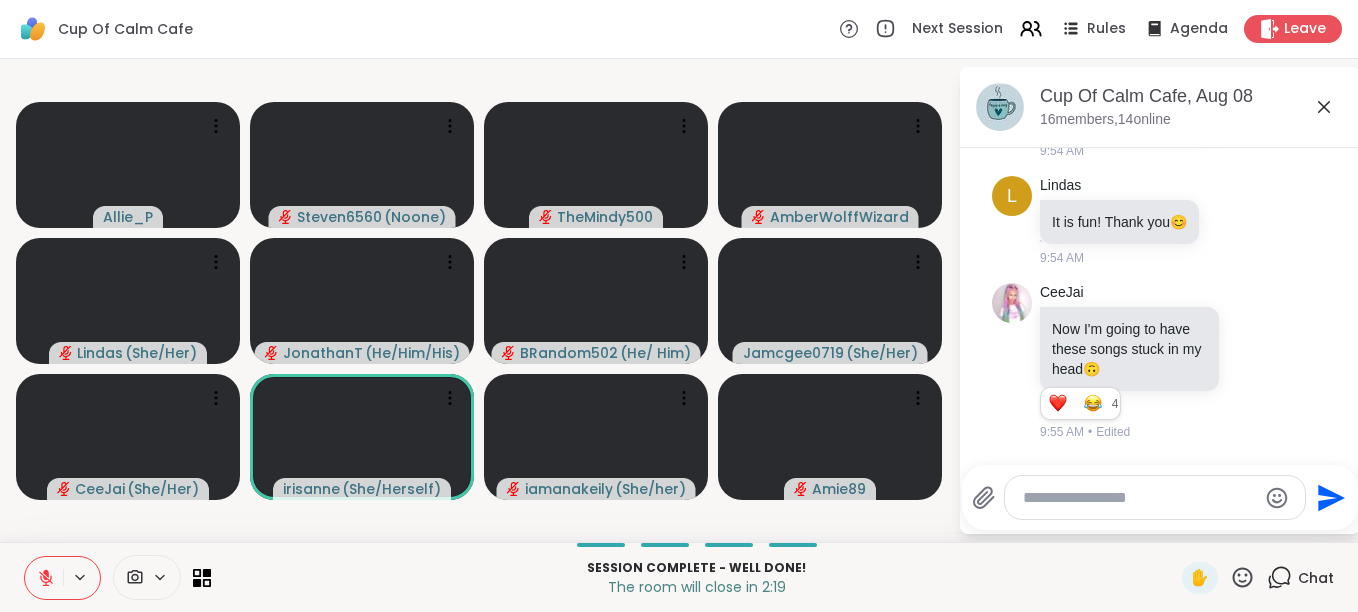 click 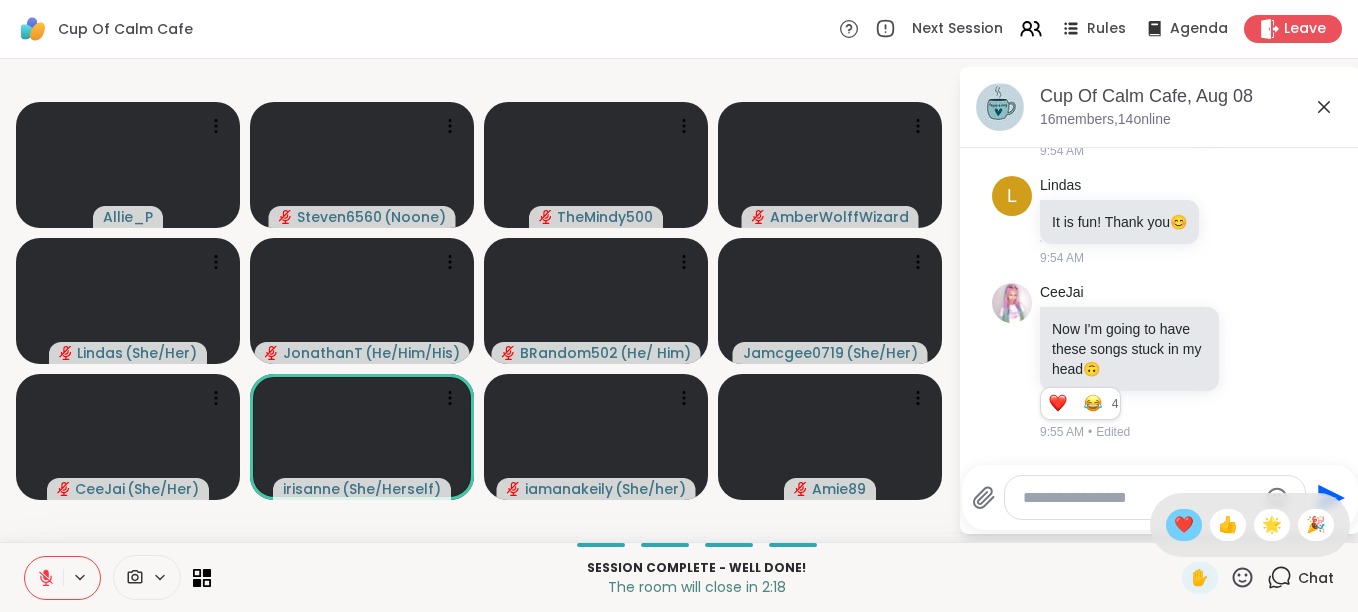click on "❤️" at bounding box center (1184, 525) 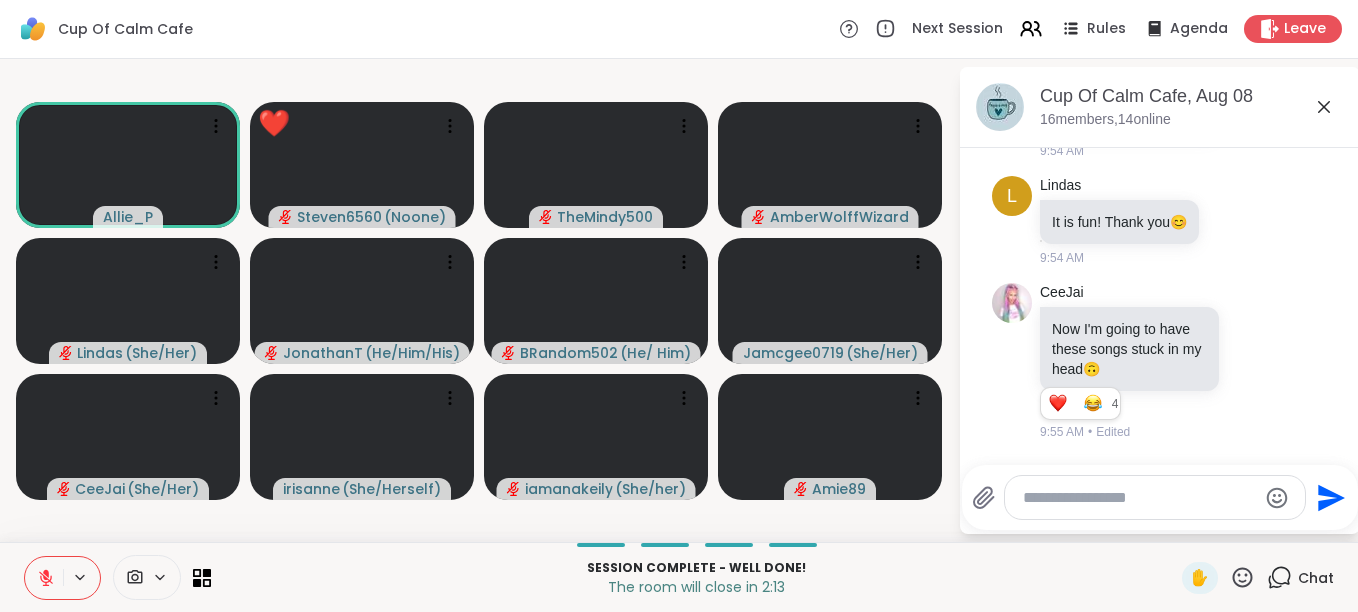 click 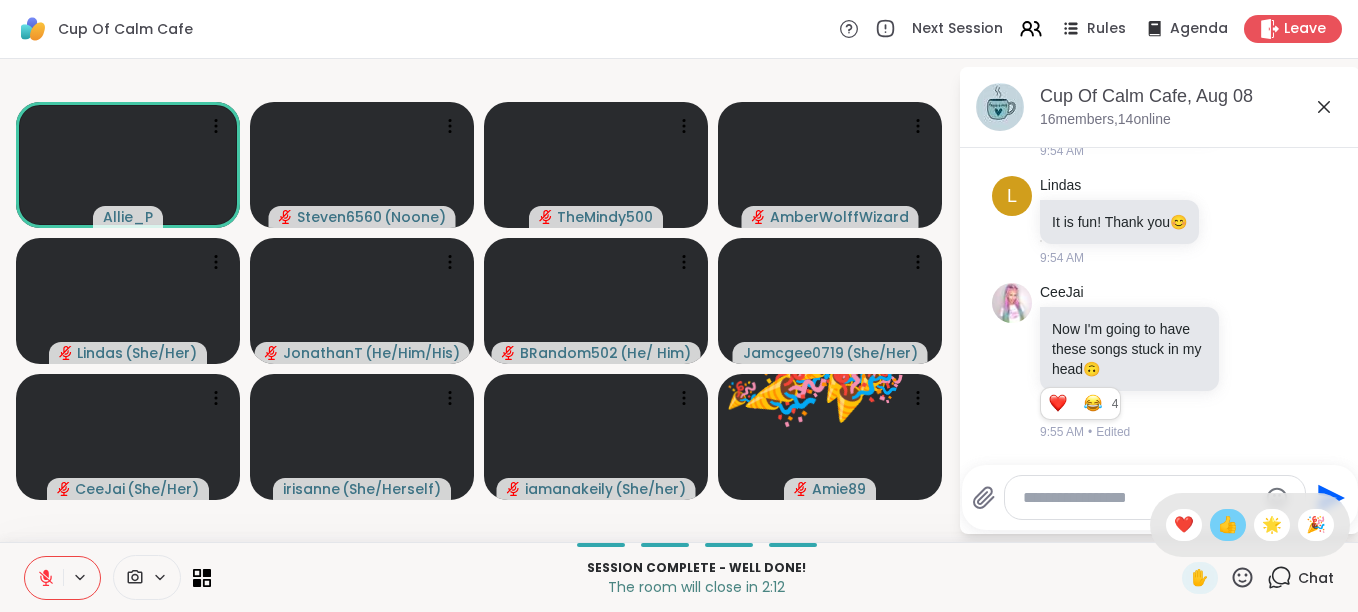click on "👍" at bounding box center (1228, 525) 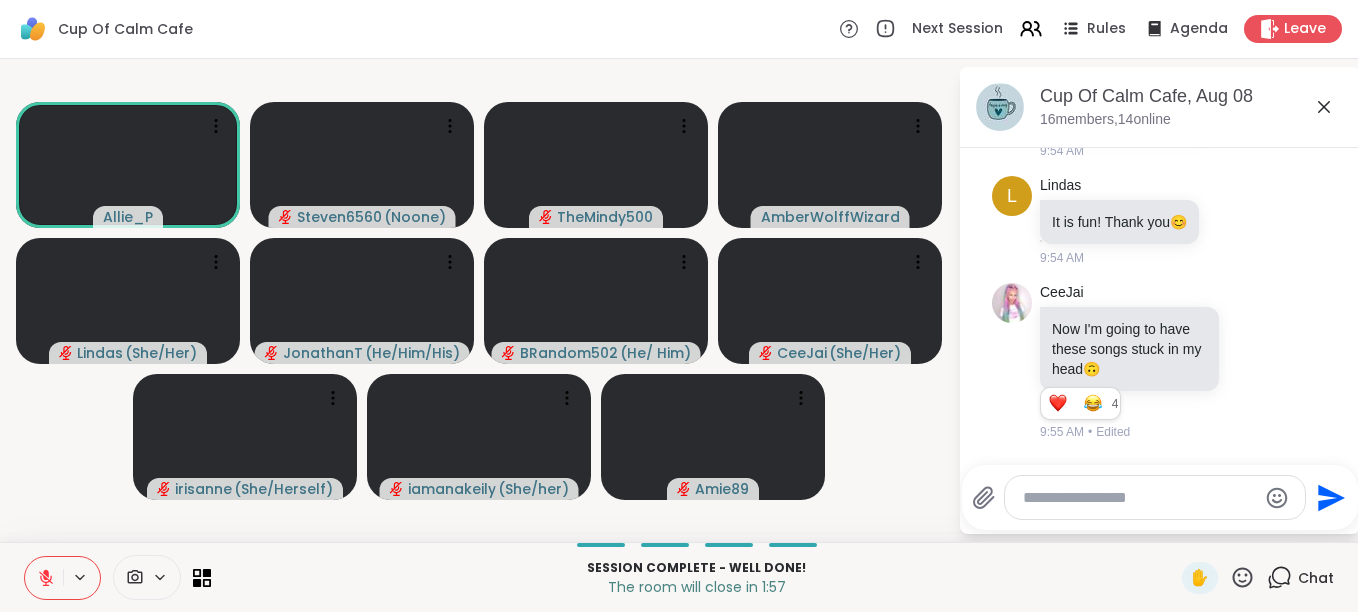 click 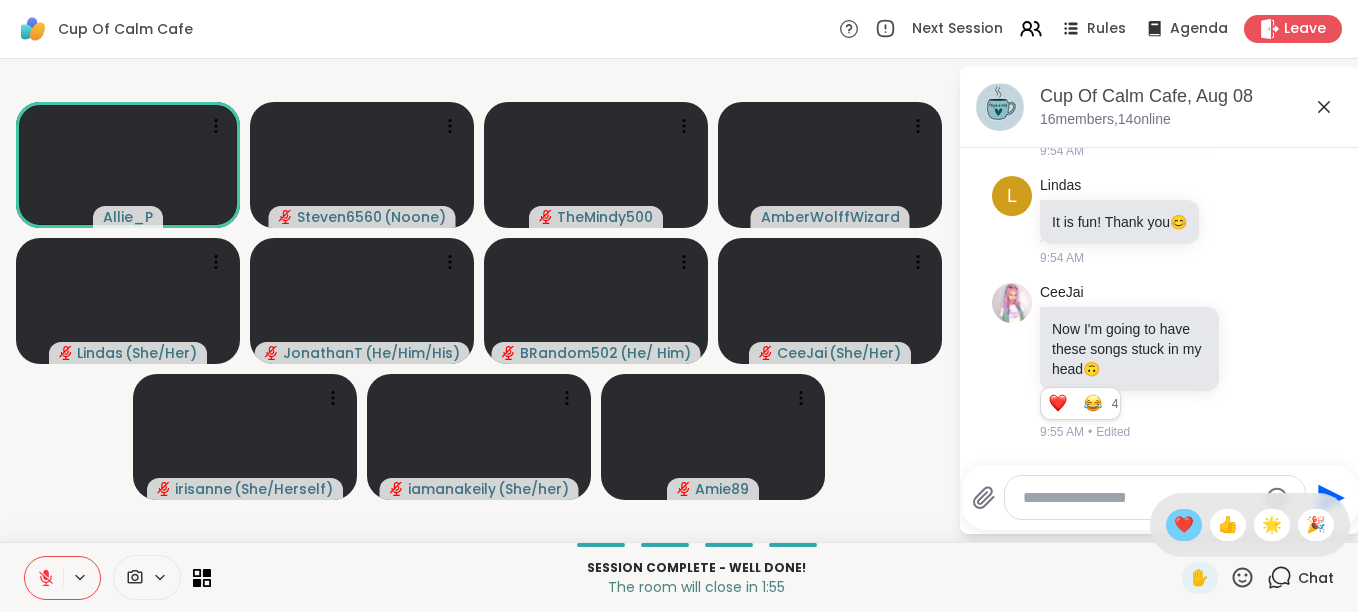 click on "❤️" at bounding box center (1184, 525) 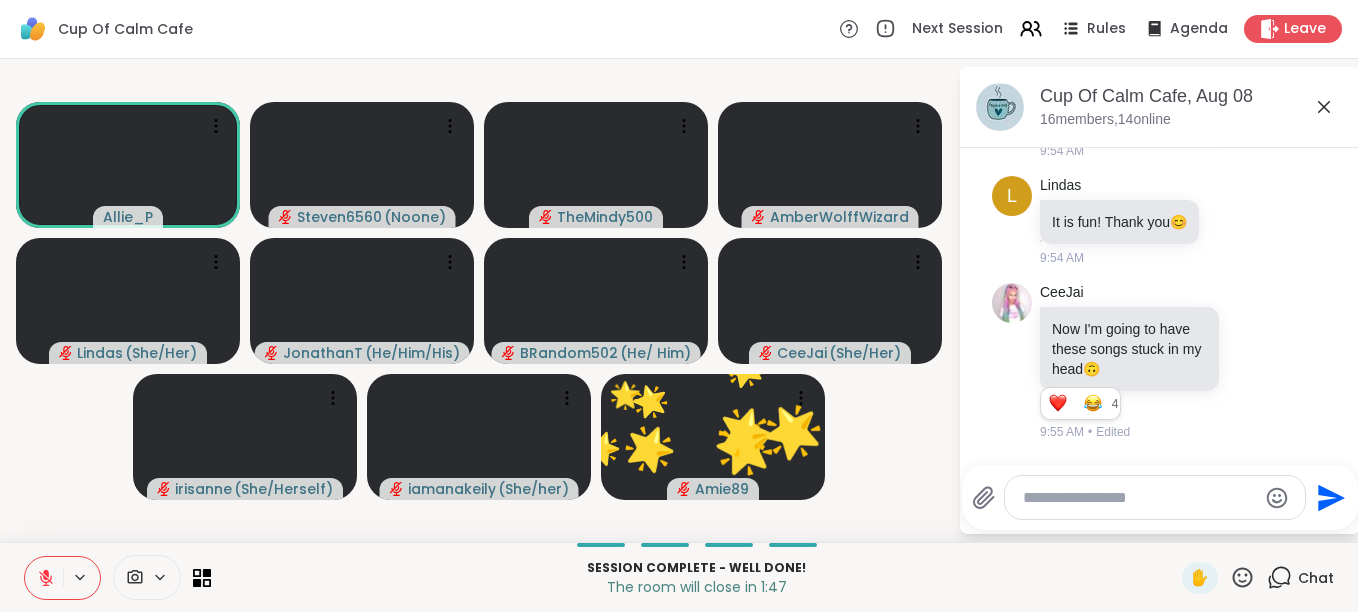 click 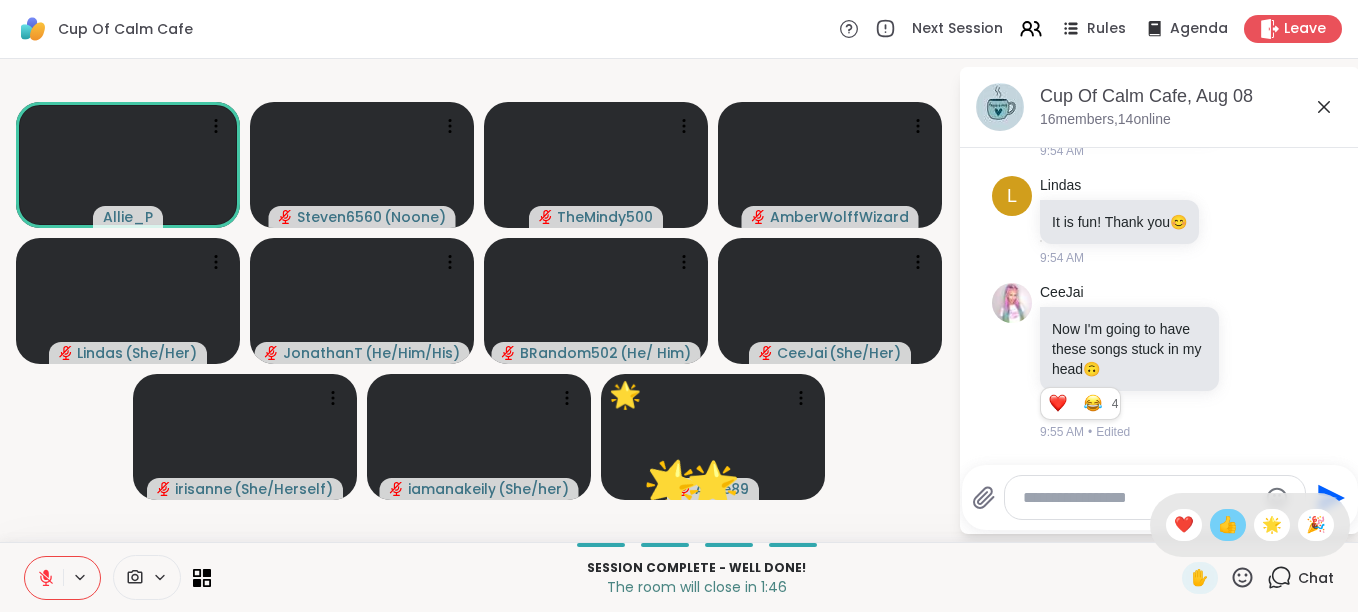 click on "👍" at bounding box center [1228, 525] 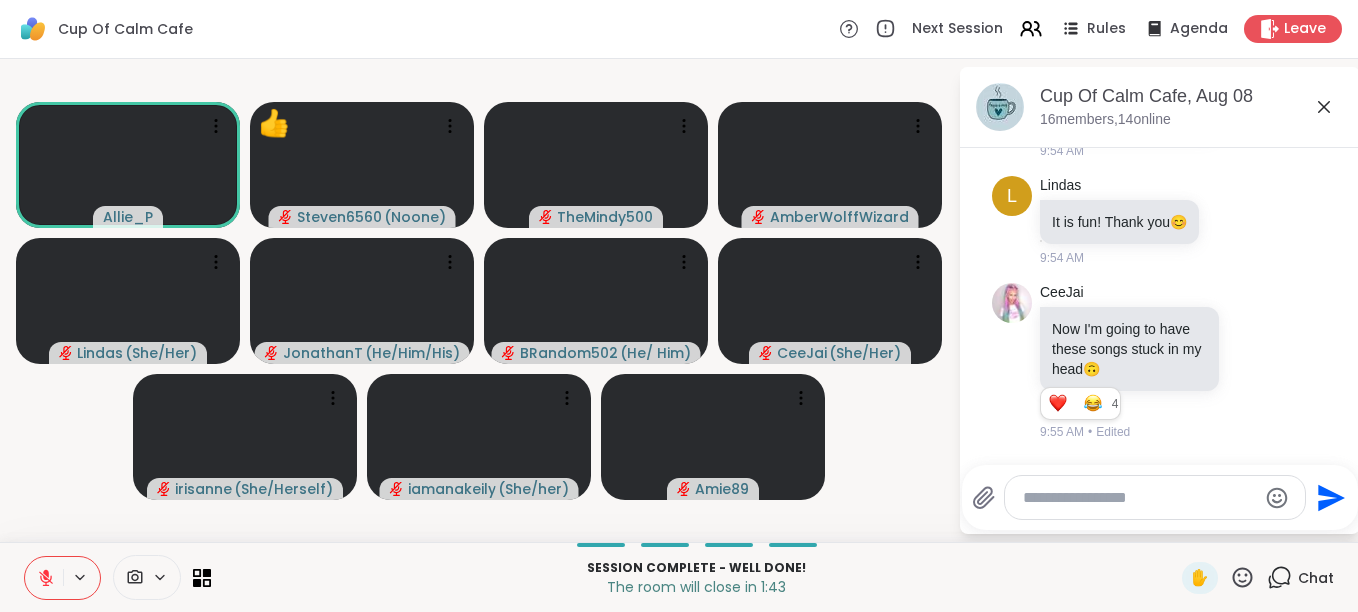 click 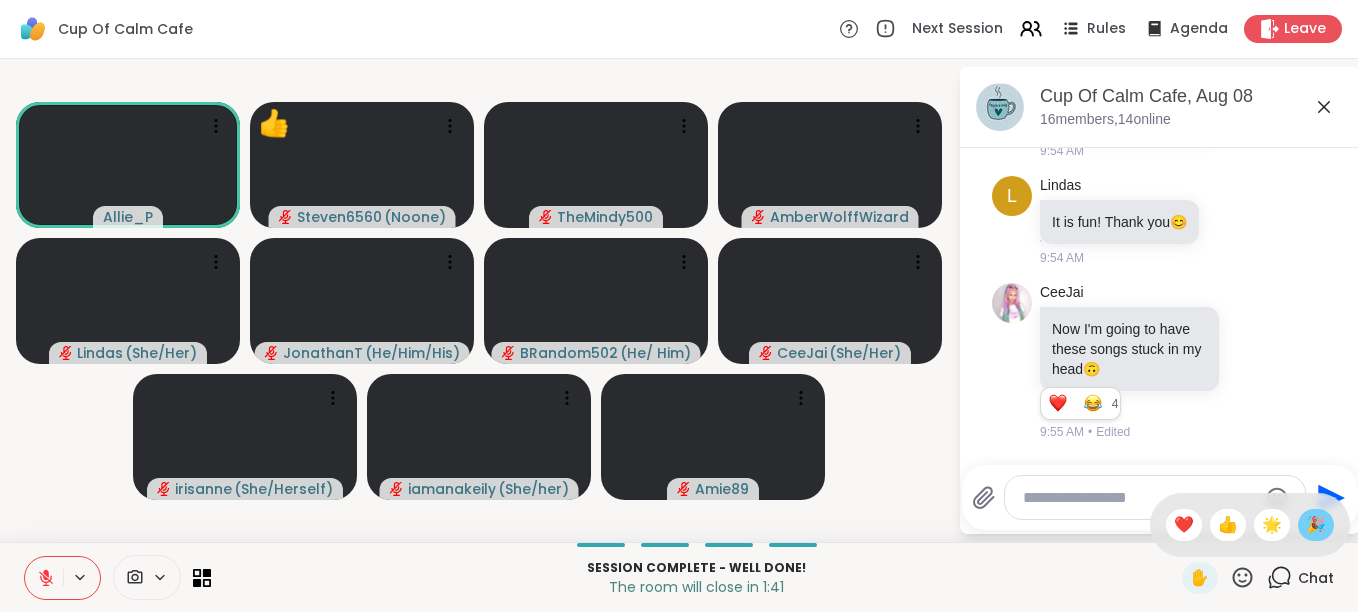click on "🎉" at bounding box center (1316, 525) 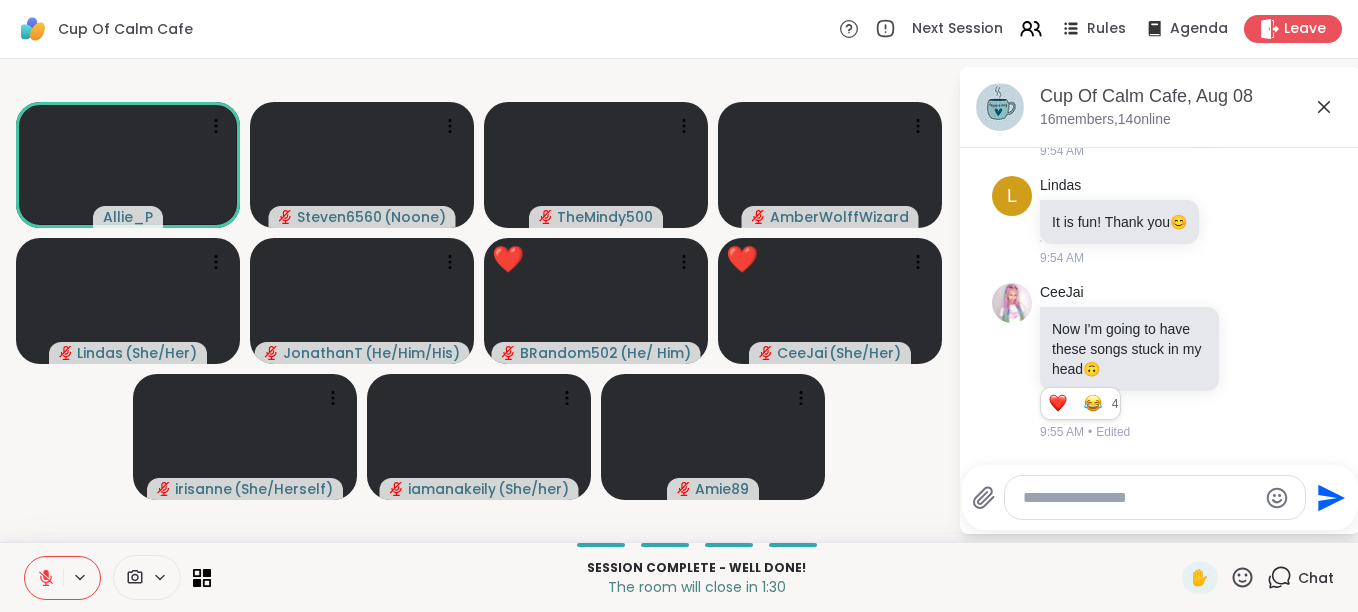 click 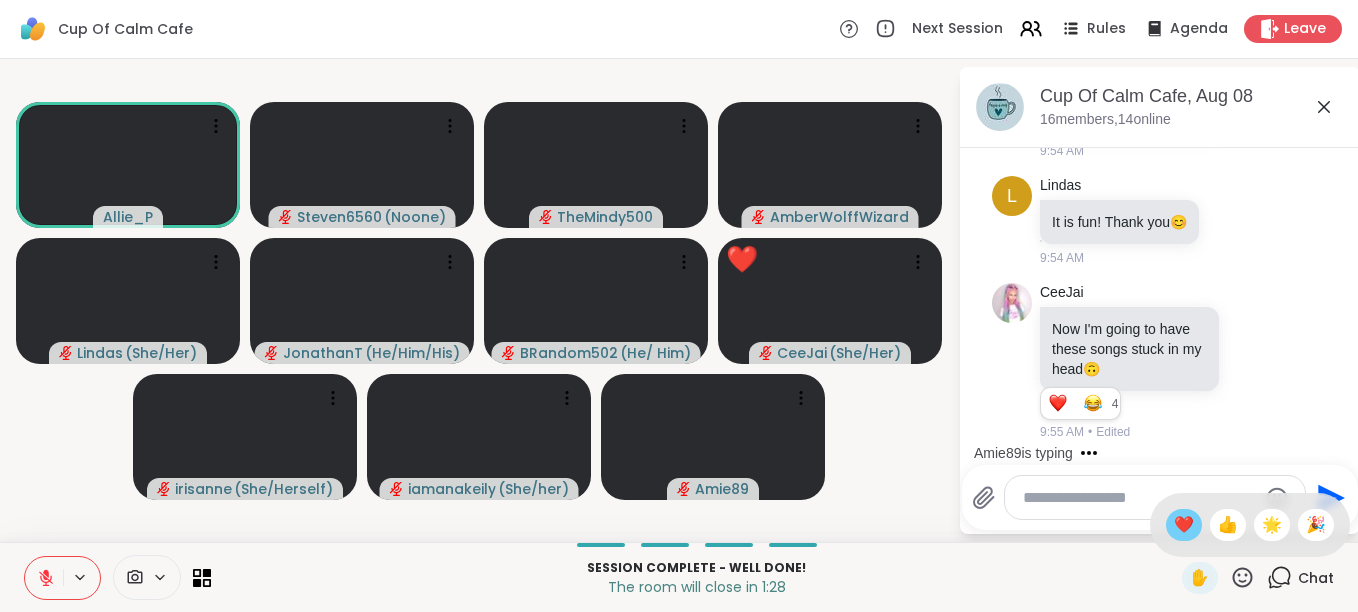 click on "❤️" at bounding box center [1184, 525] 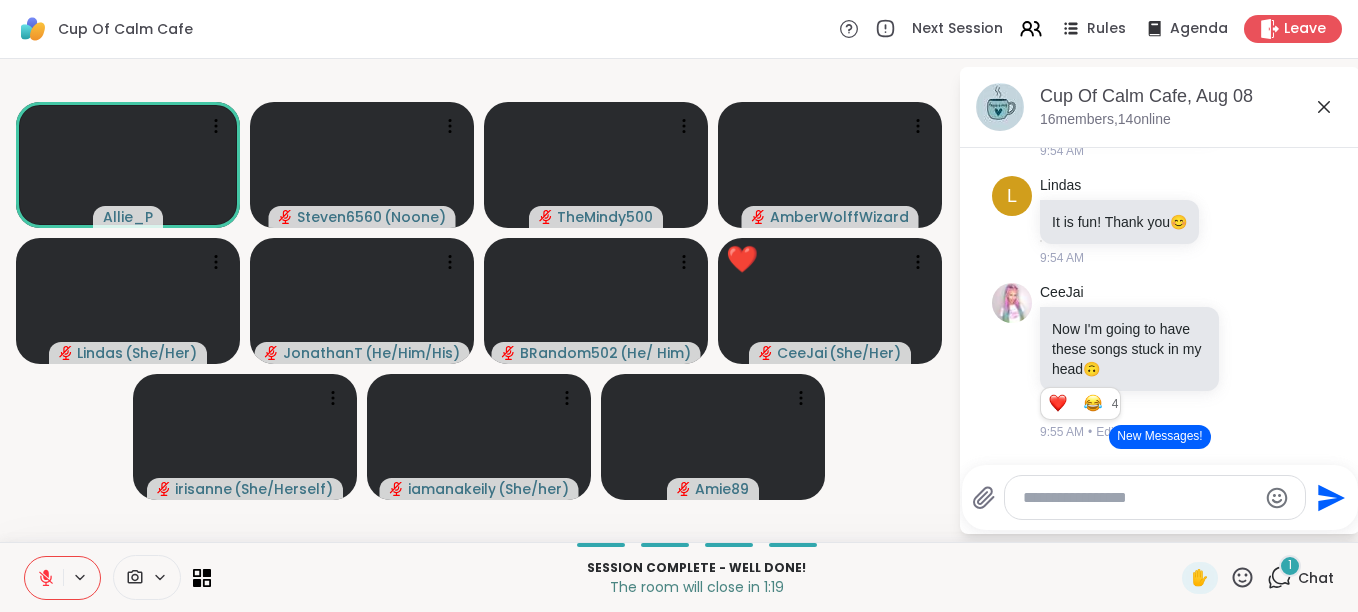click 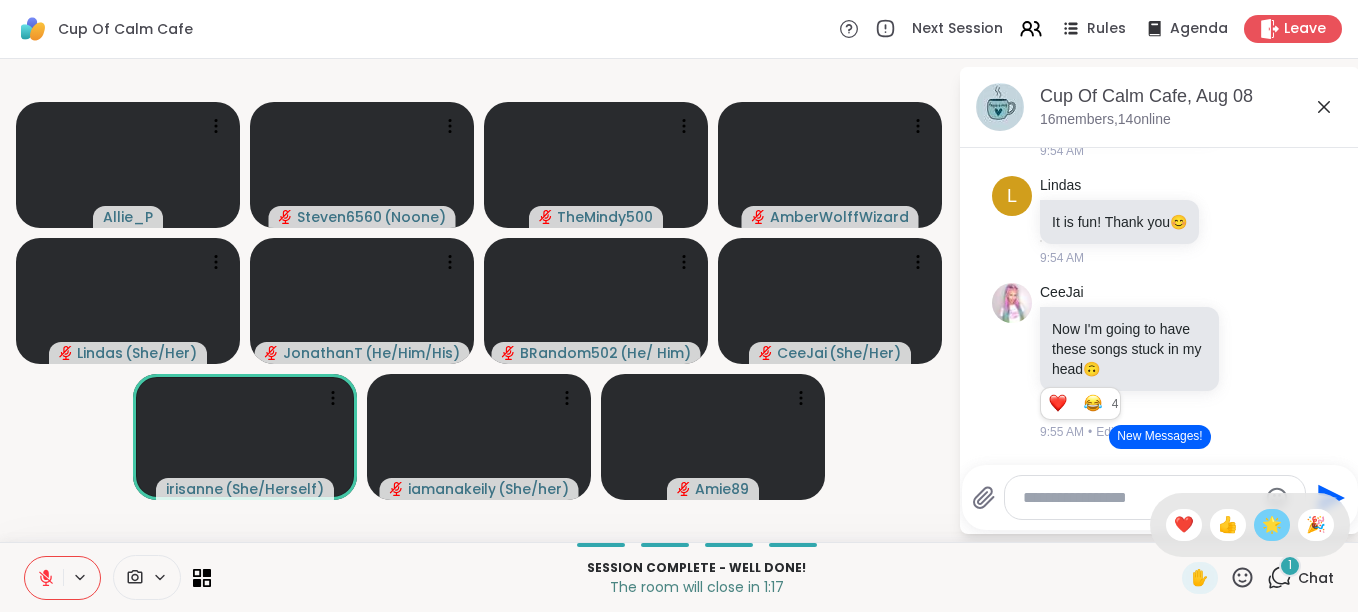 click on "🌟" at bounding box center (1272, 525) 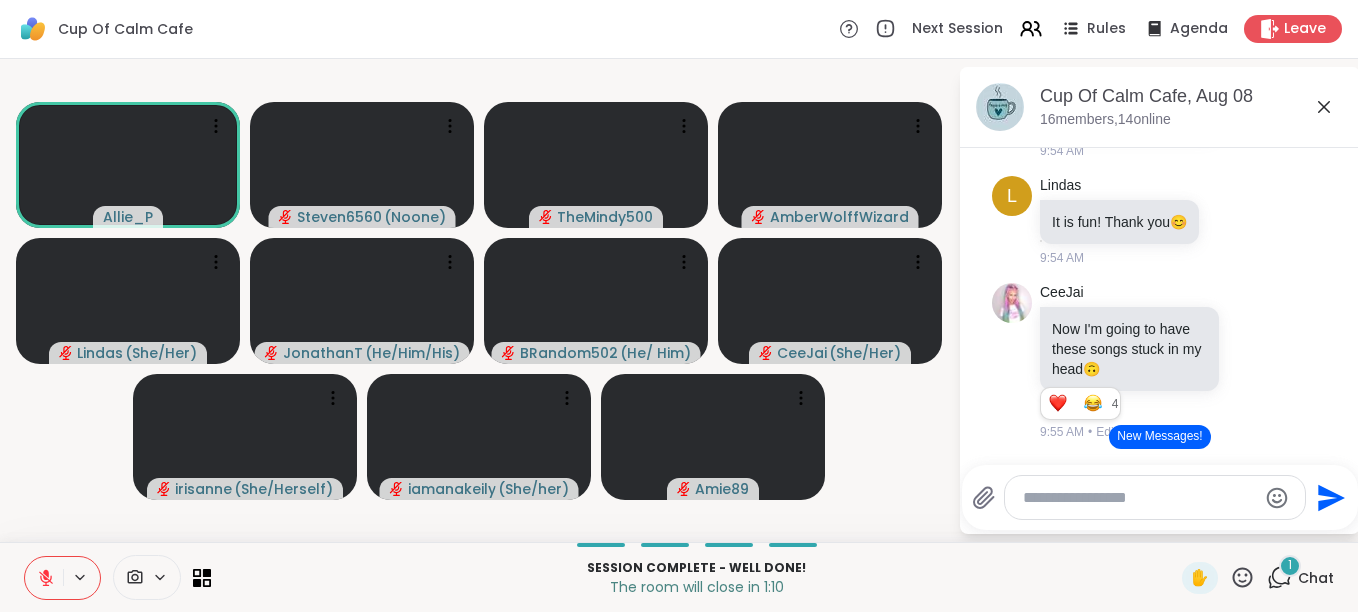 click 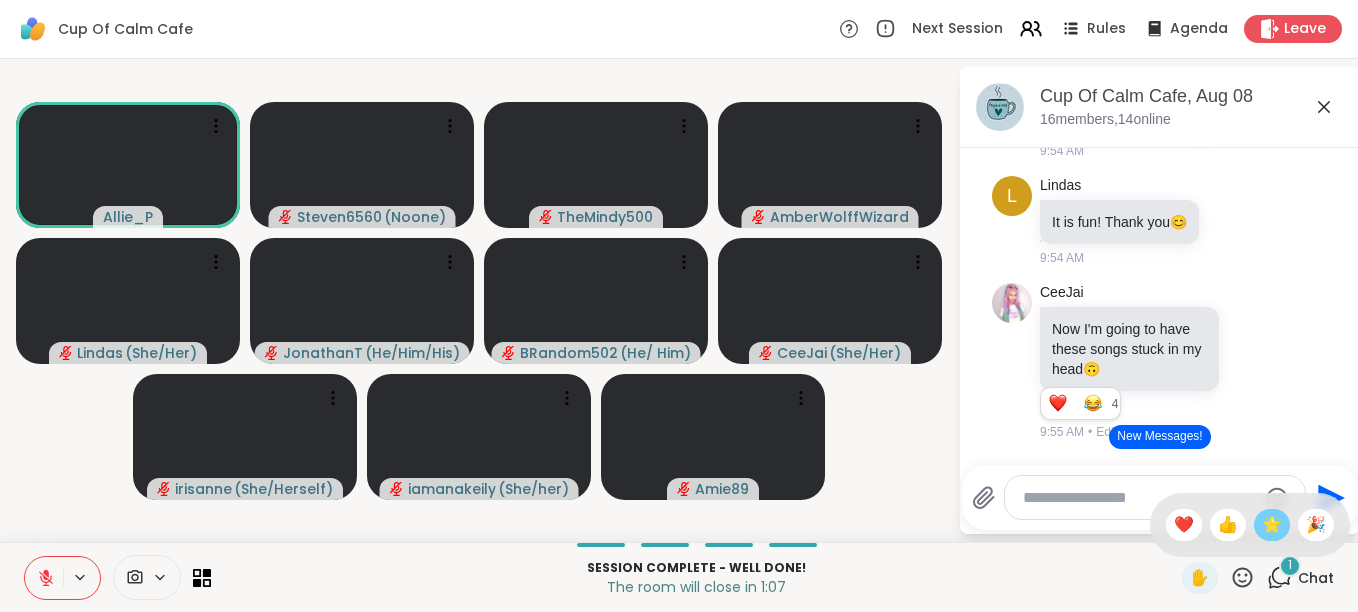 click on "🌟" at bounding box center [1272, 525] 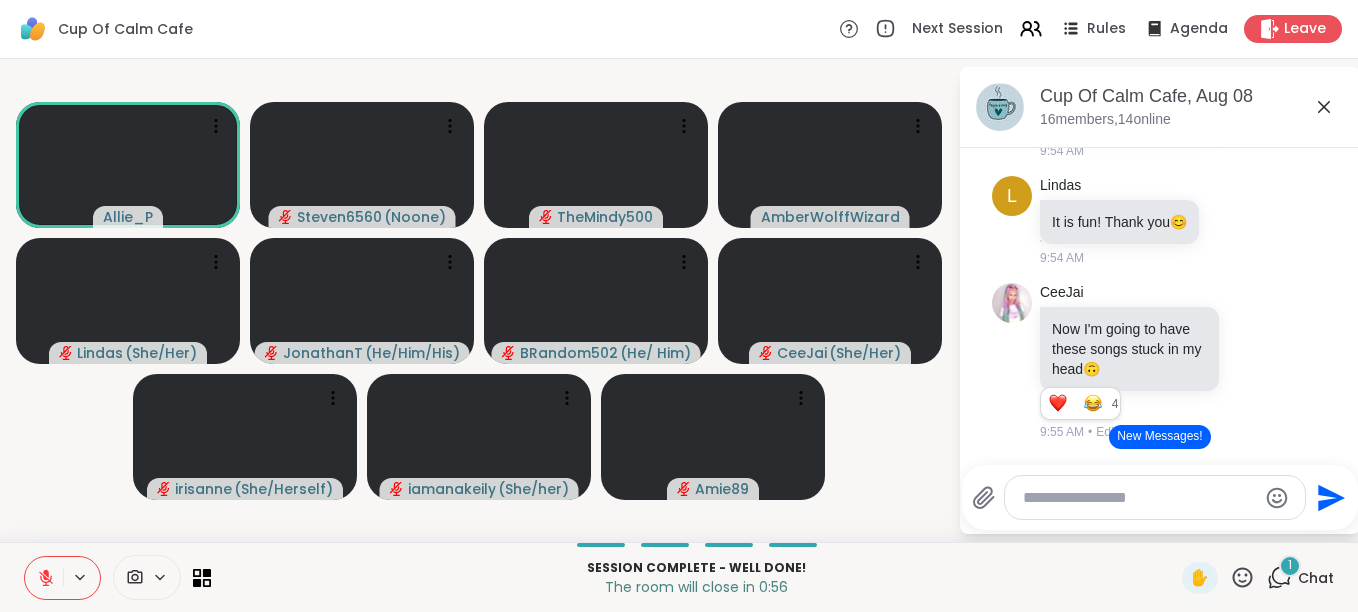 click 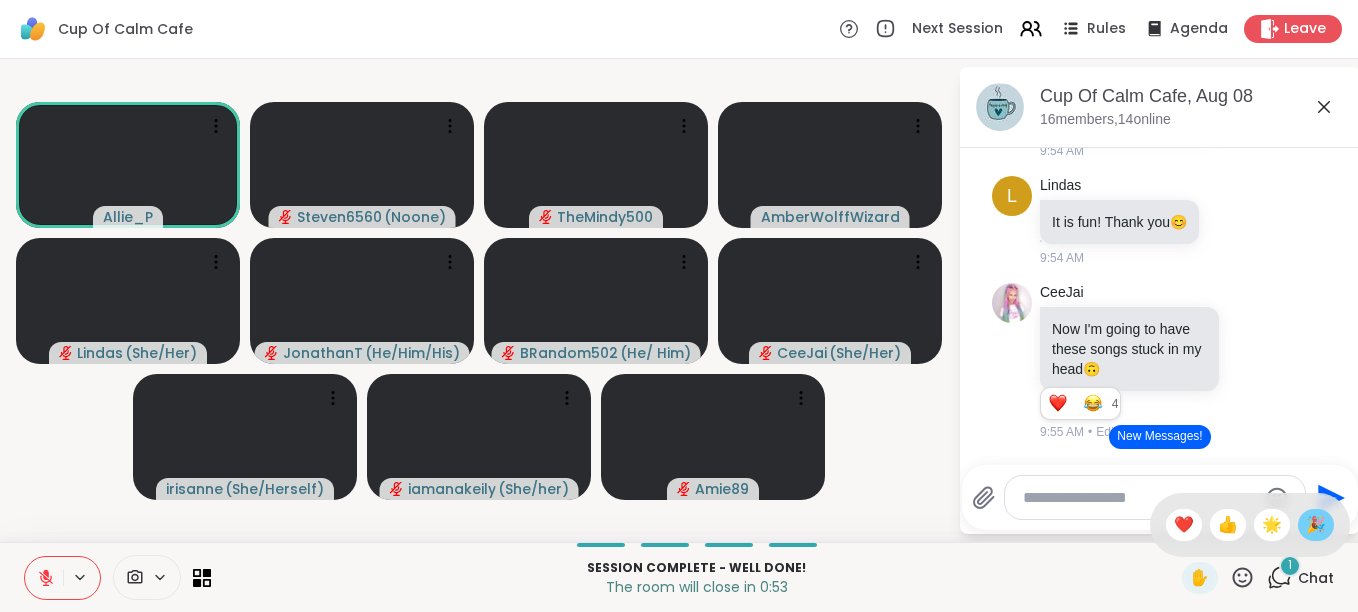 click on "🎉" at bounding box center (1316, 525) 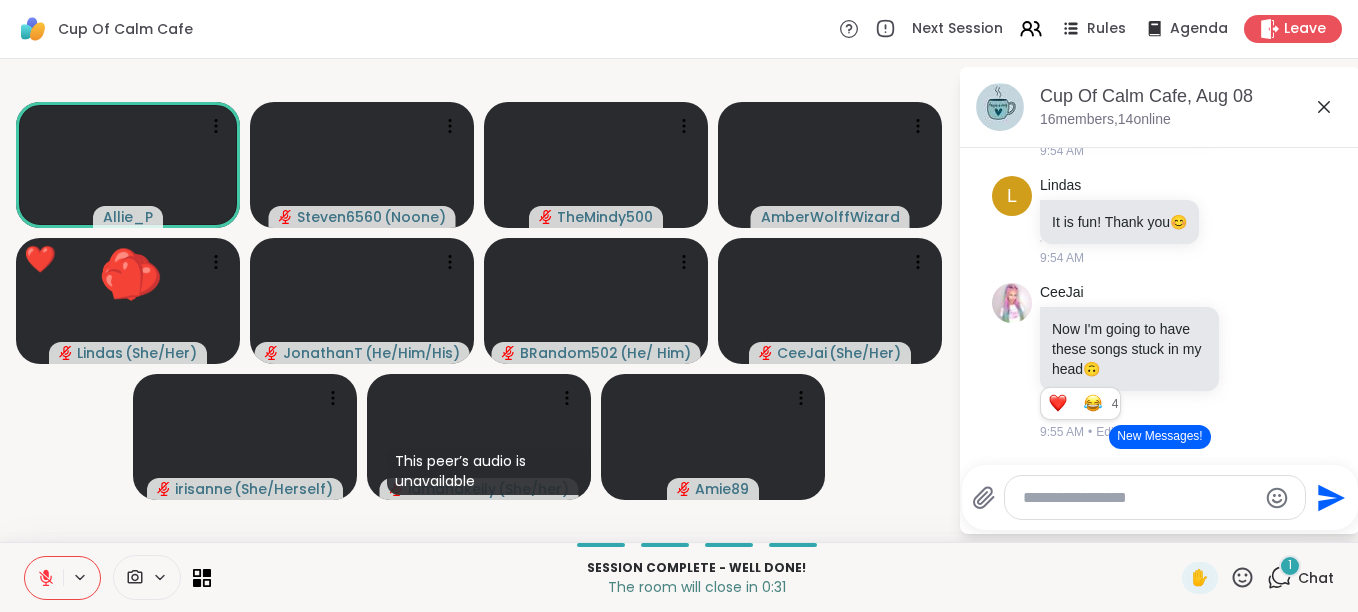 click 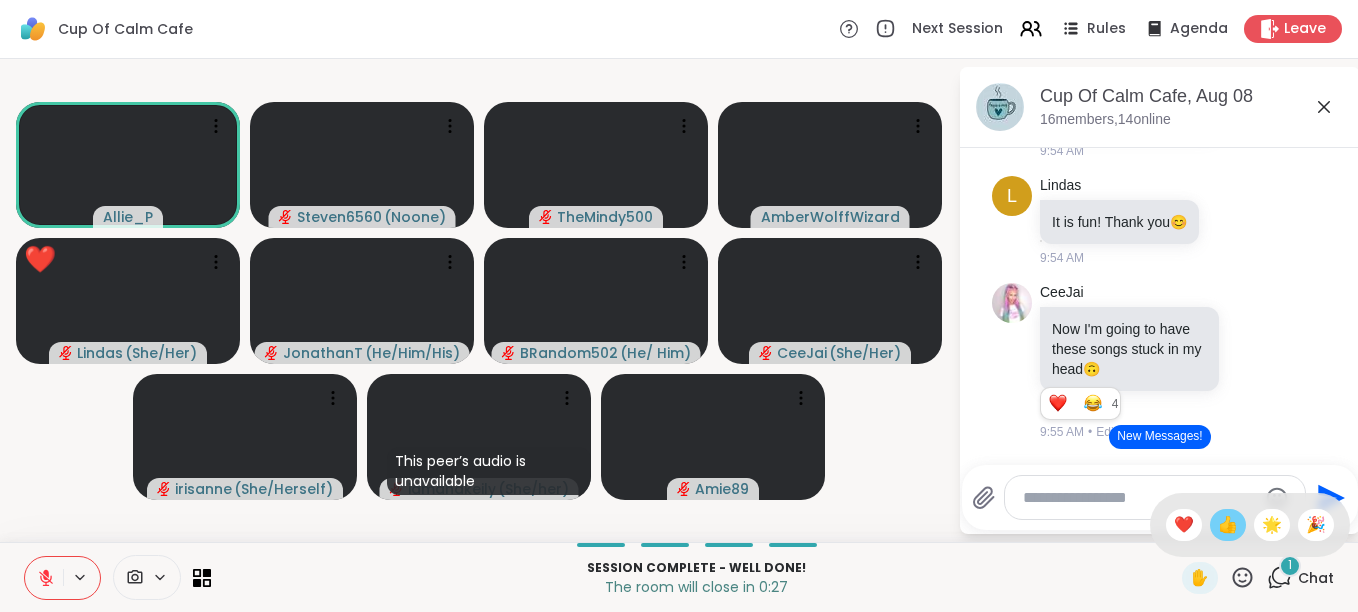 click on "👍" at bounding box center [1228, 525] 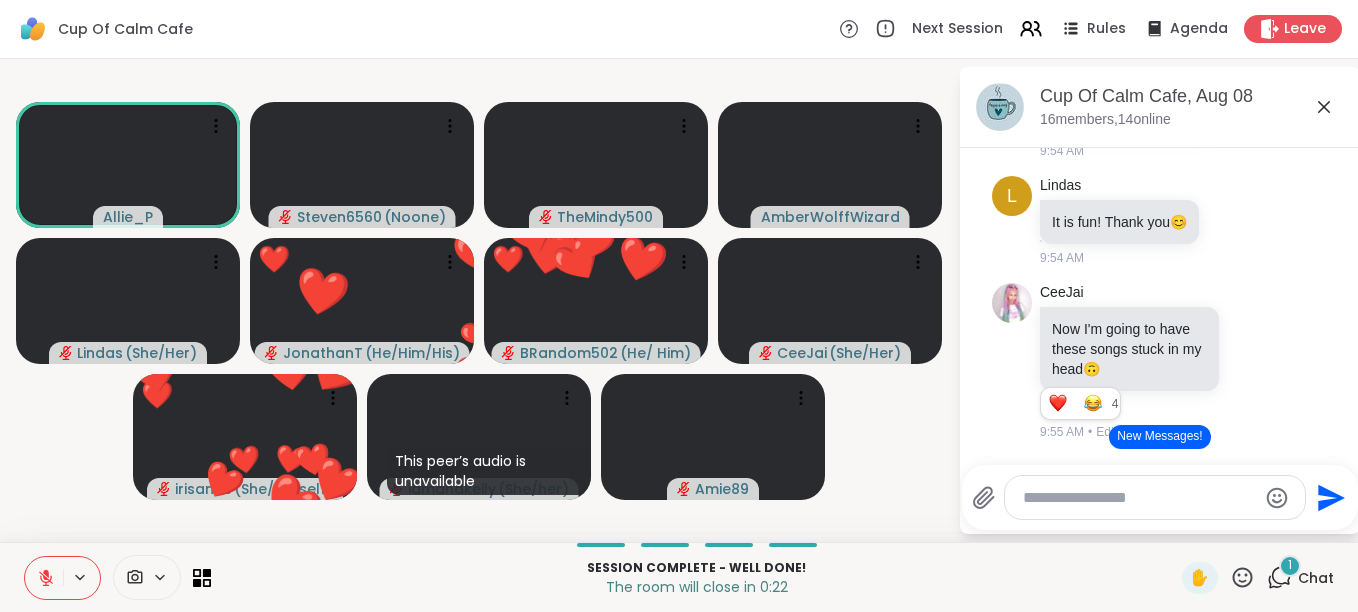 click 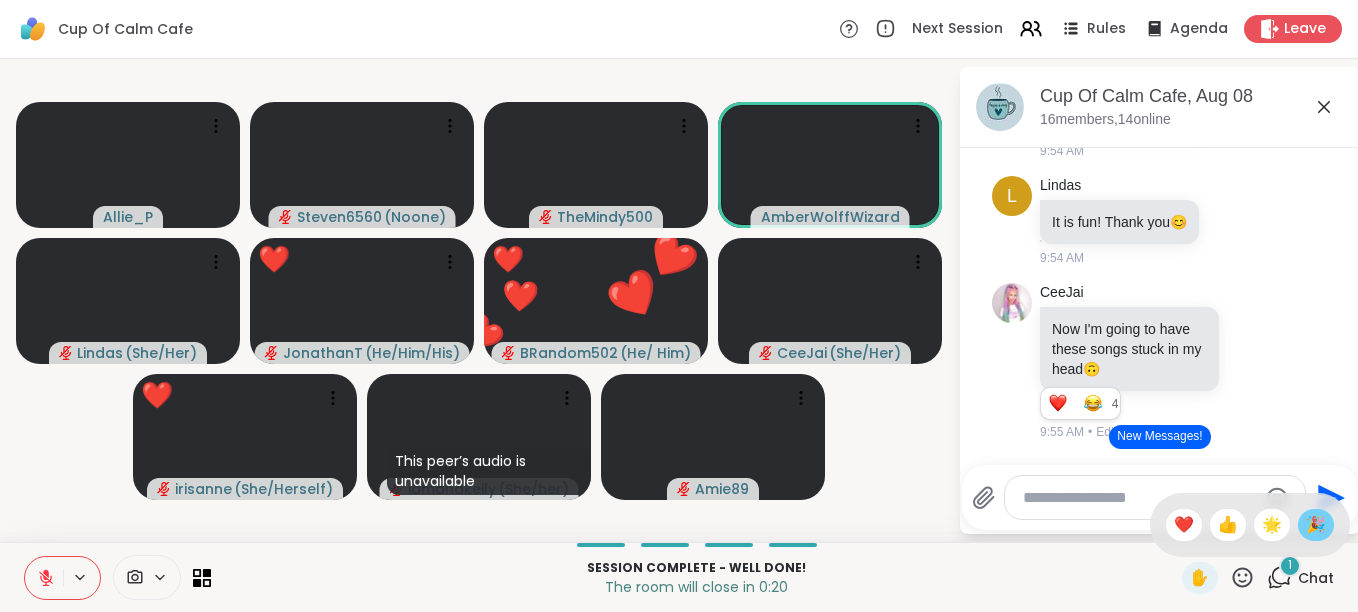 click on "🎉" at bounding box center [1316, 525] 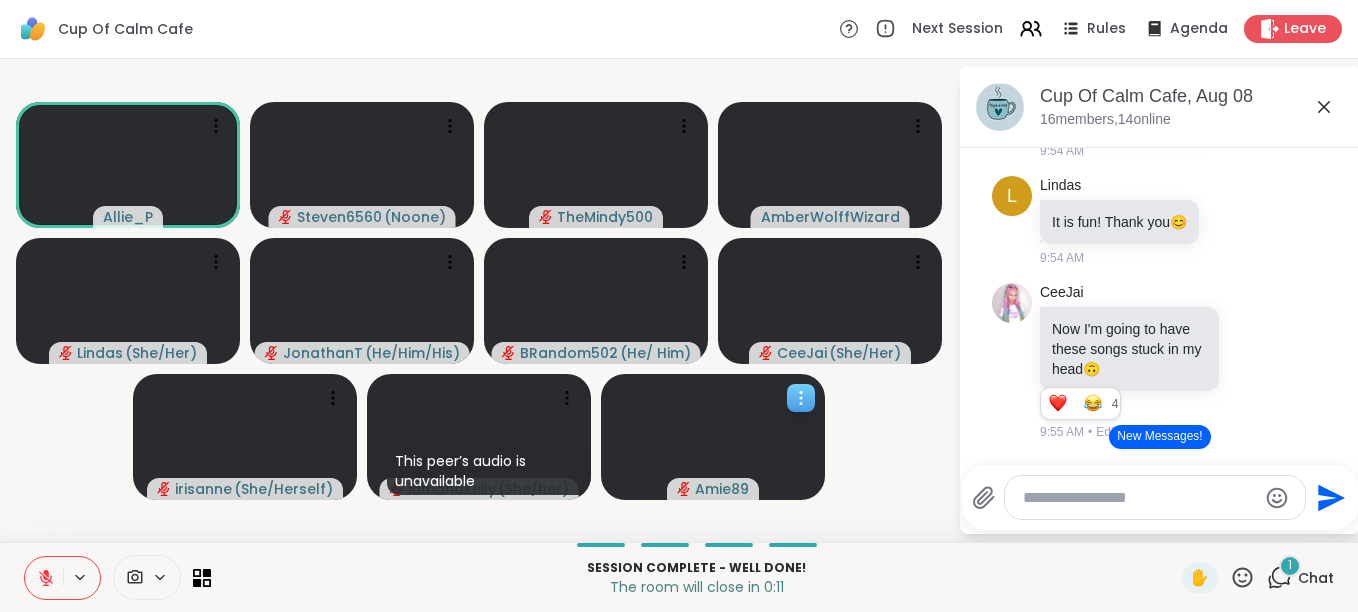 click at bounding box center (713, 437) 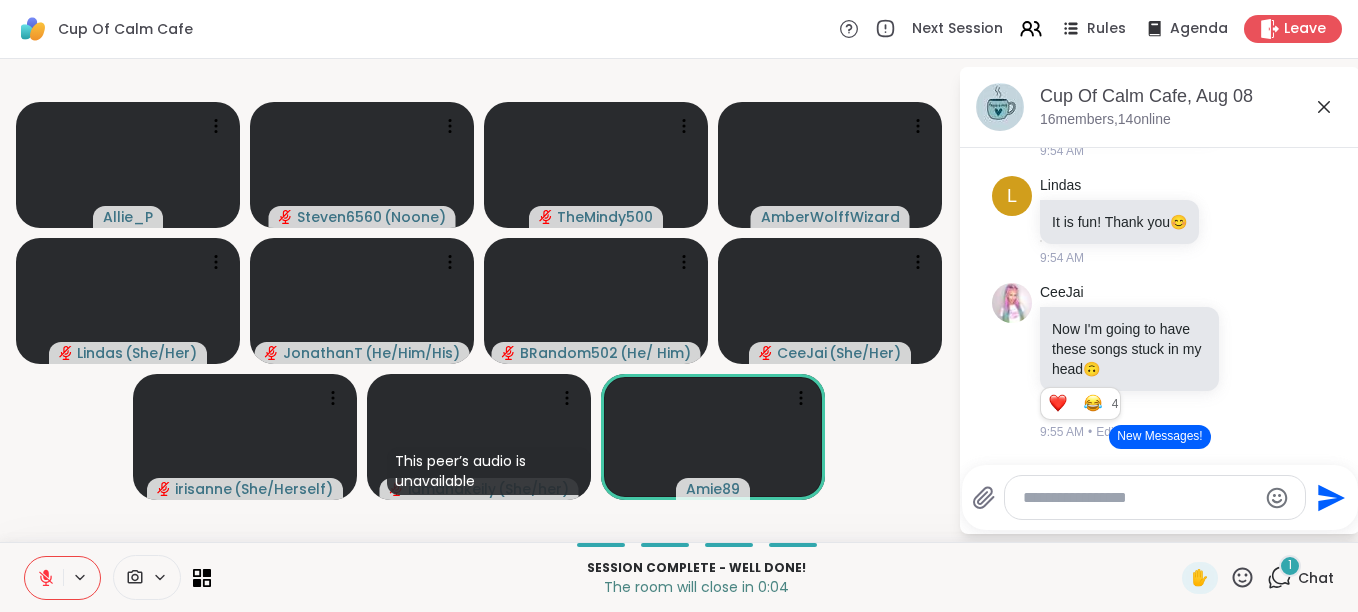 click 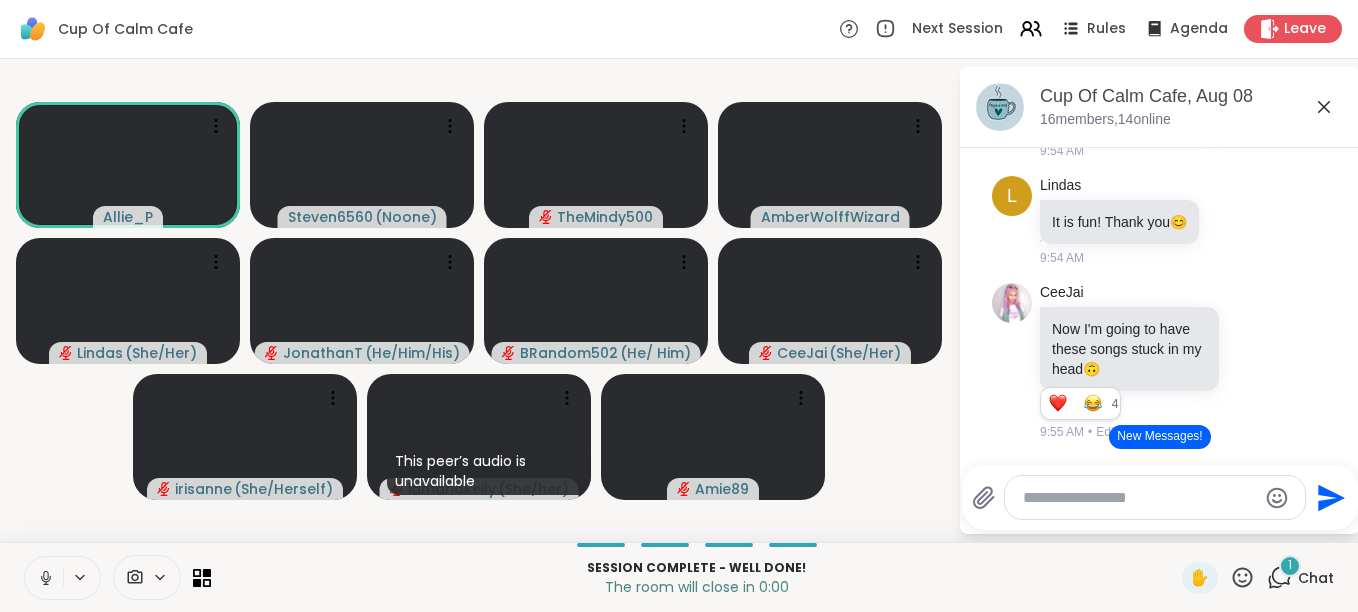 click 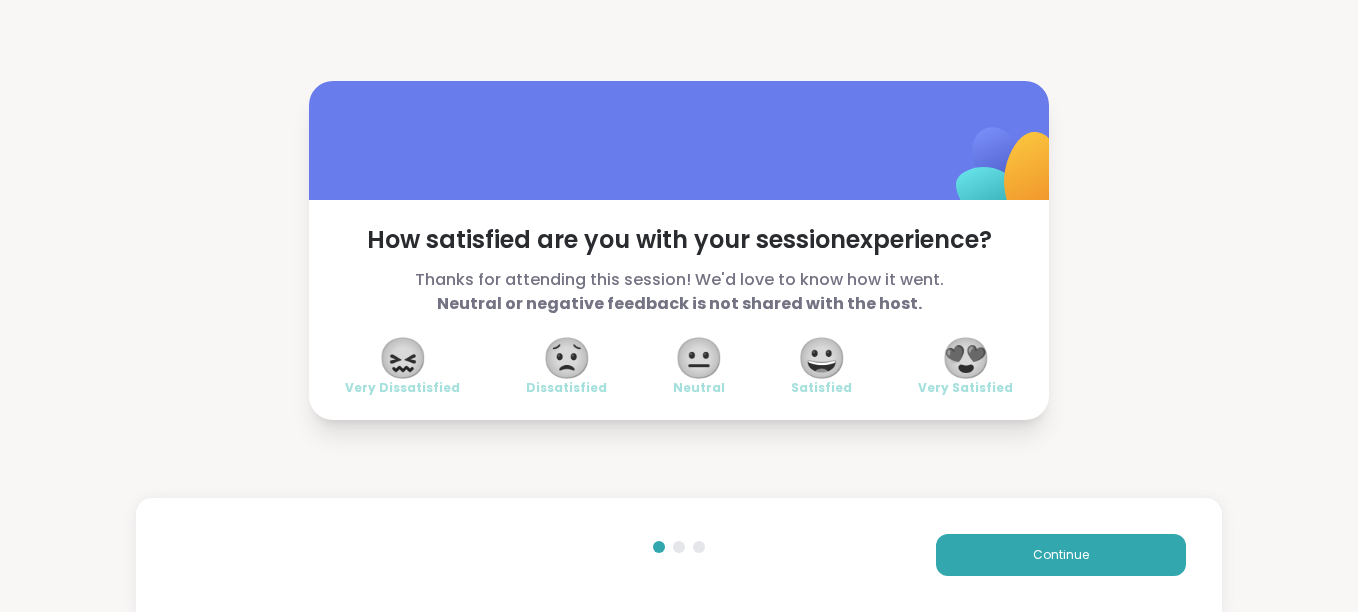click on "😍" at bounding box center [966, 358] 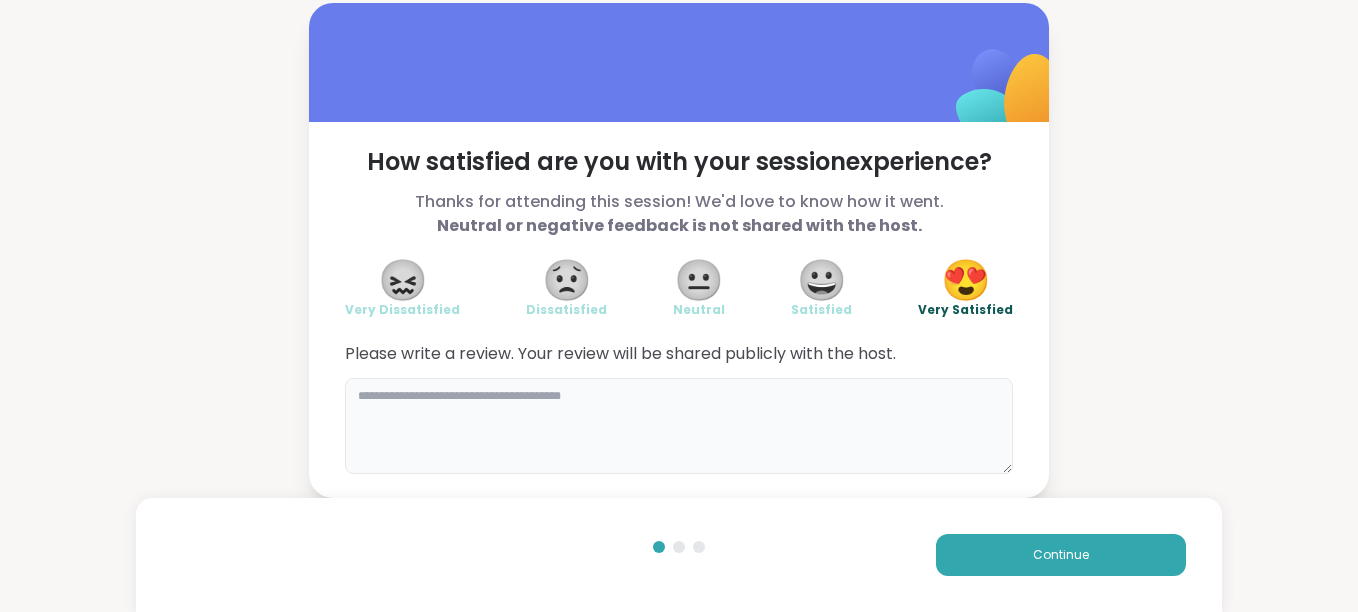 click at bounding box center (679, 426) 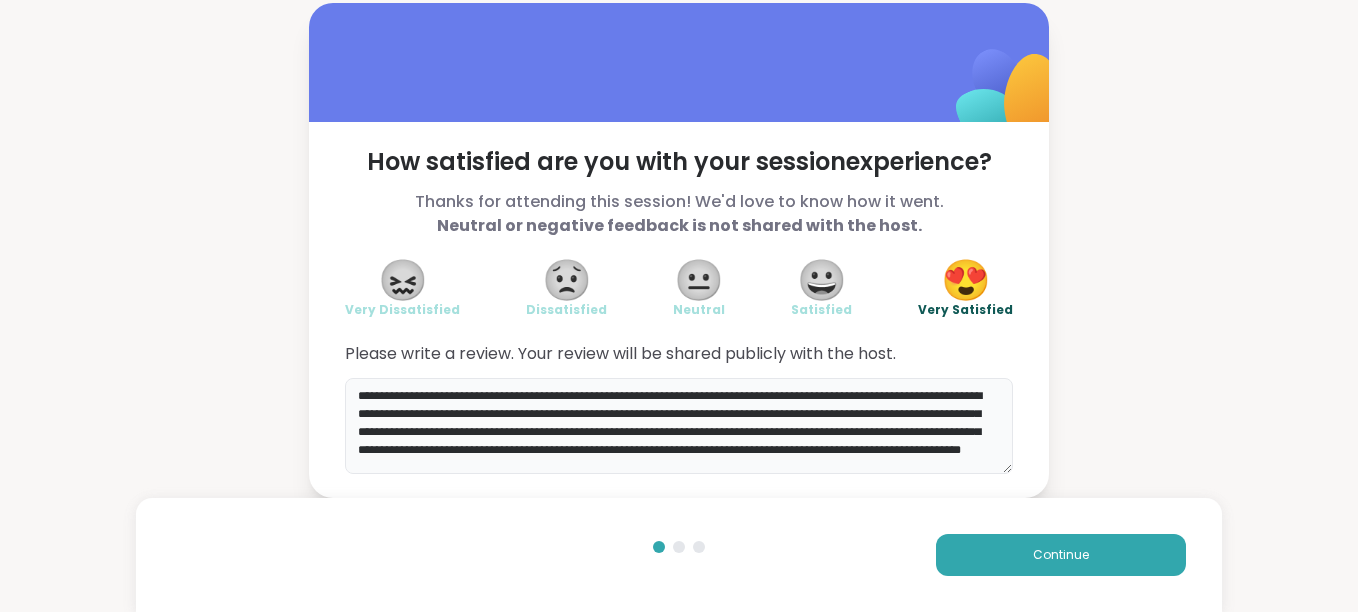scroll, scrollTop: 22, scrollLeft: 0, axis: vertical 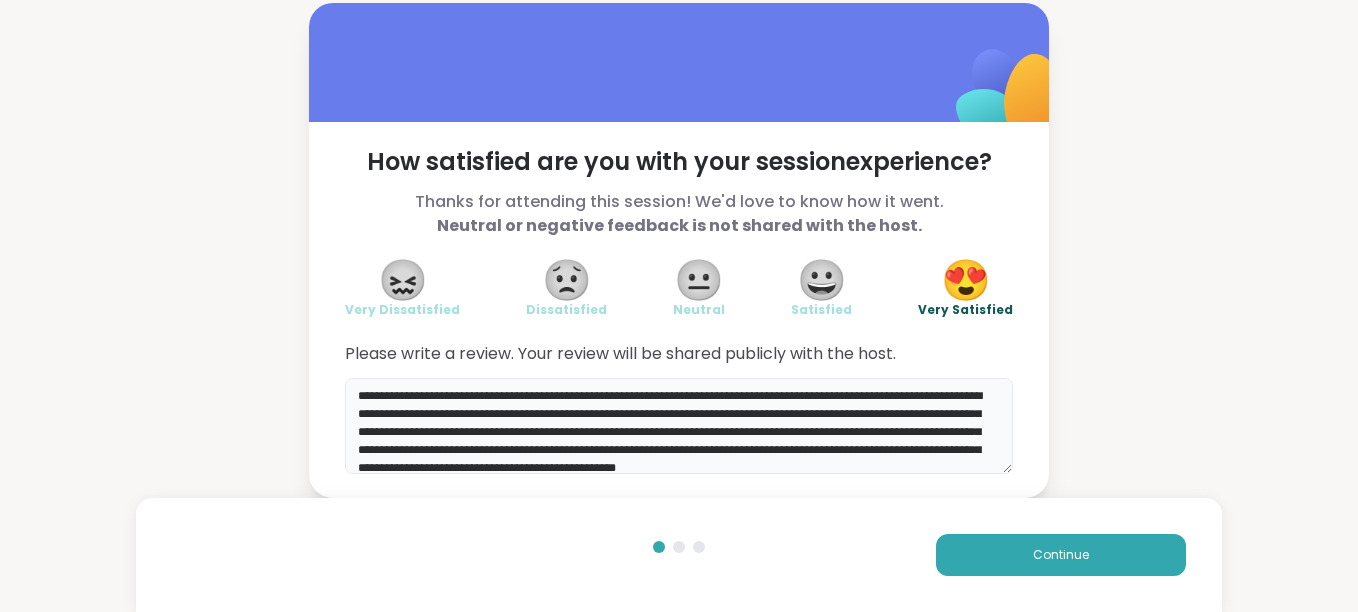 click on "**********" at bounding box center [679, 426] 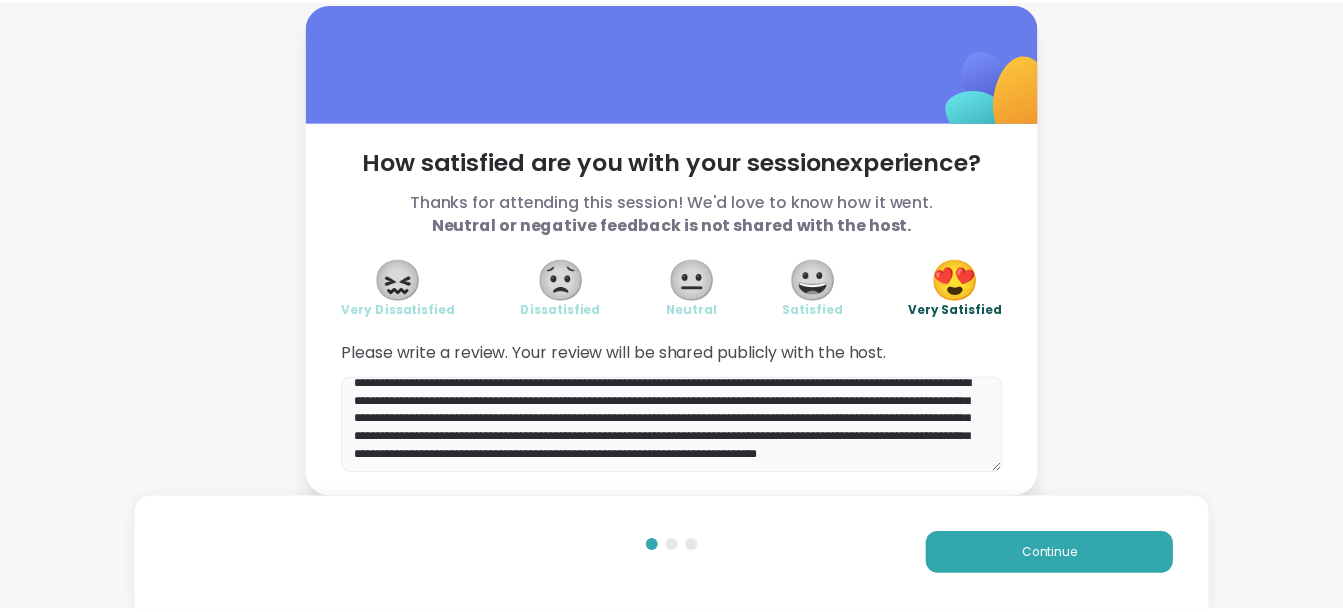 scroll, scrollTop: 30, scrollLeft: 0, axis: vertical 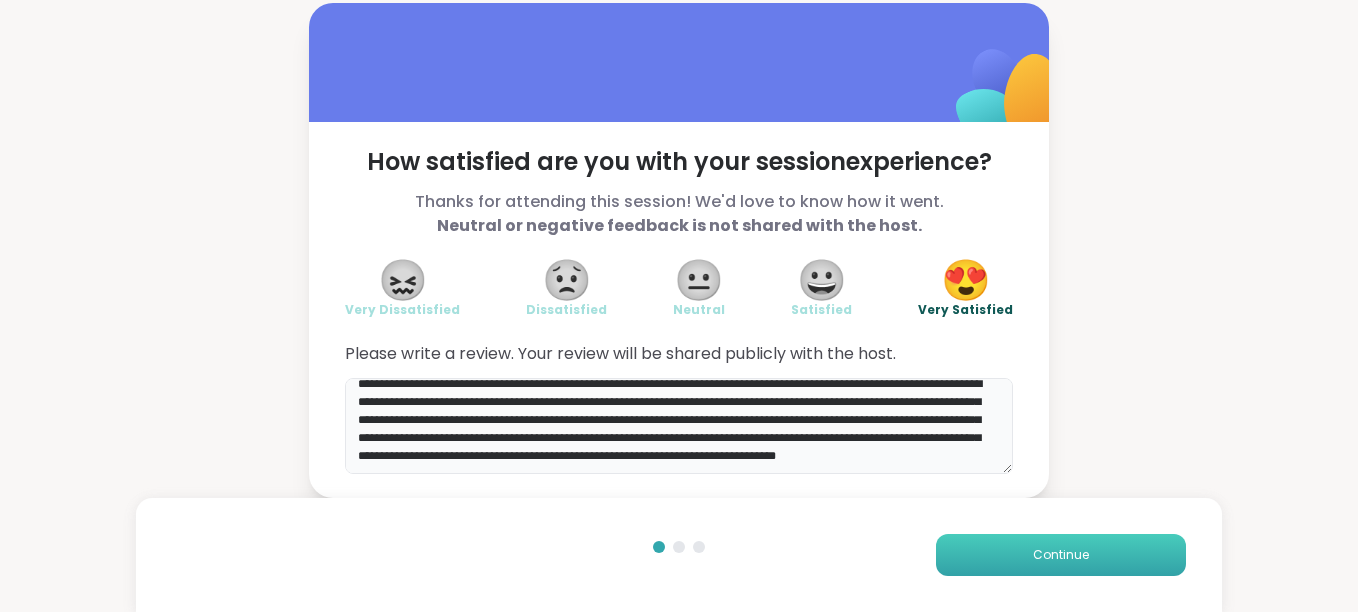 type on "**********" 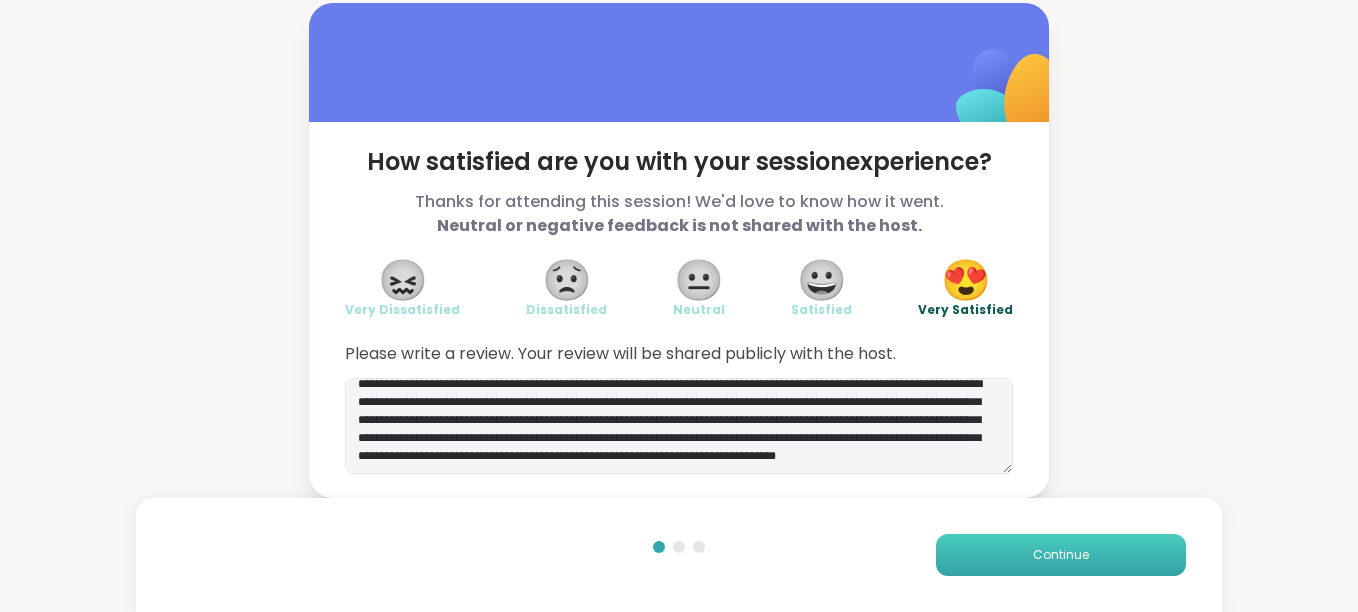 click on "Continue" at bounding box center [1061, 555] 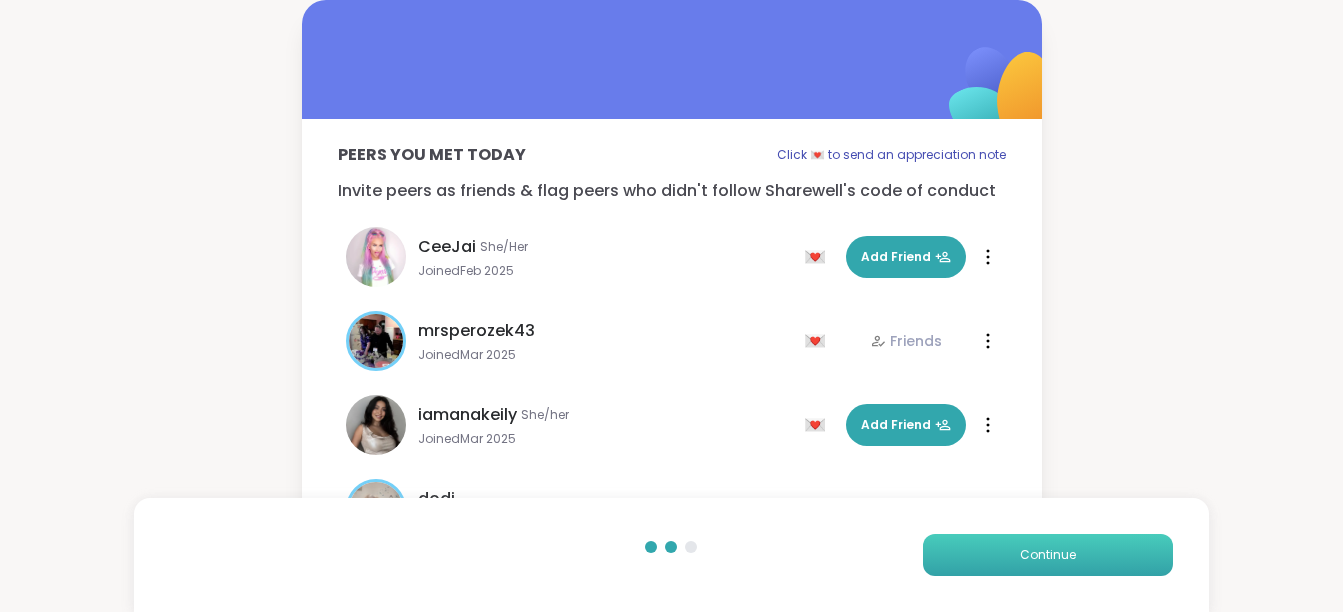 click on "Continue" at bounding box center (1048, 555) 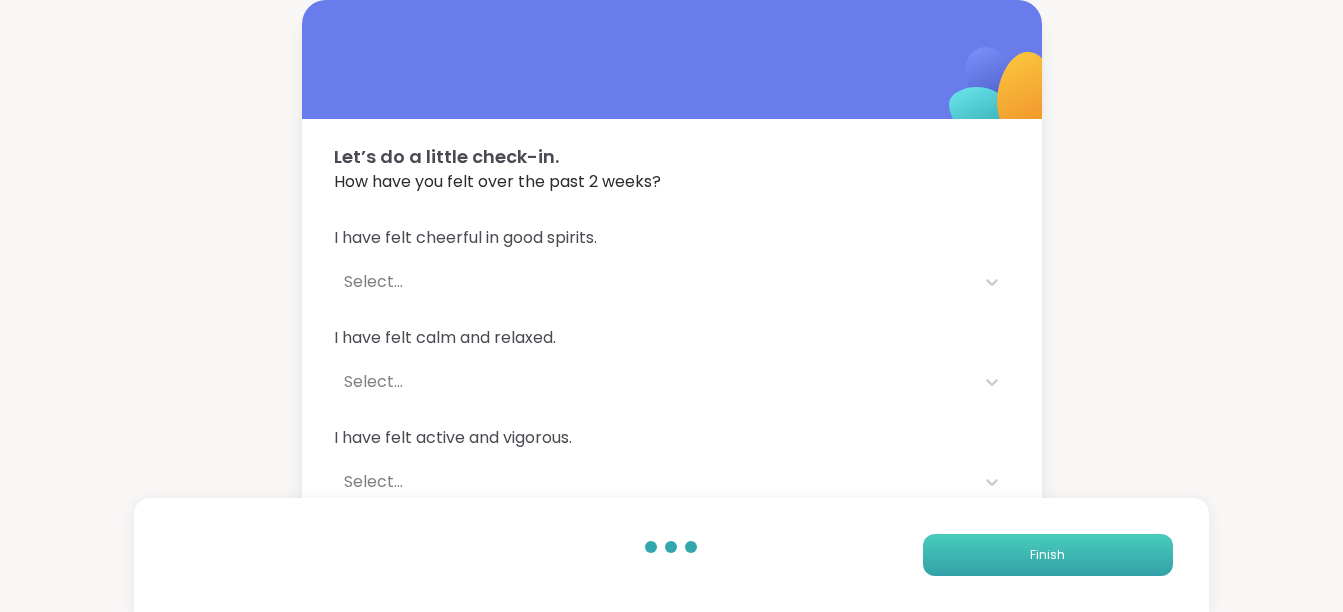 click on "Finish" at bounding box center [1048, 555] 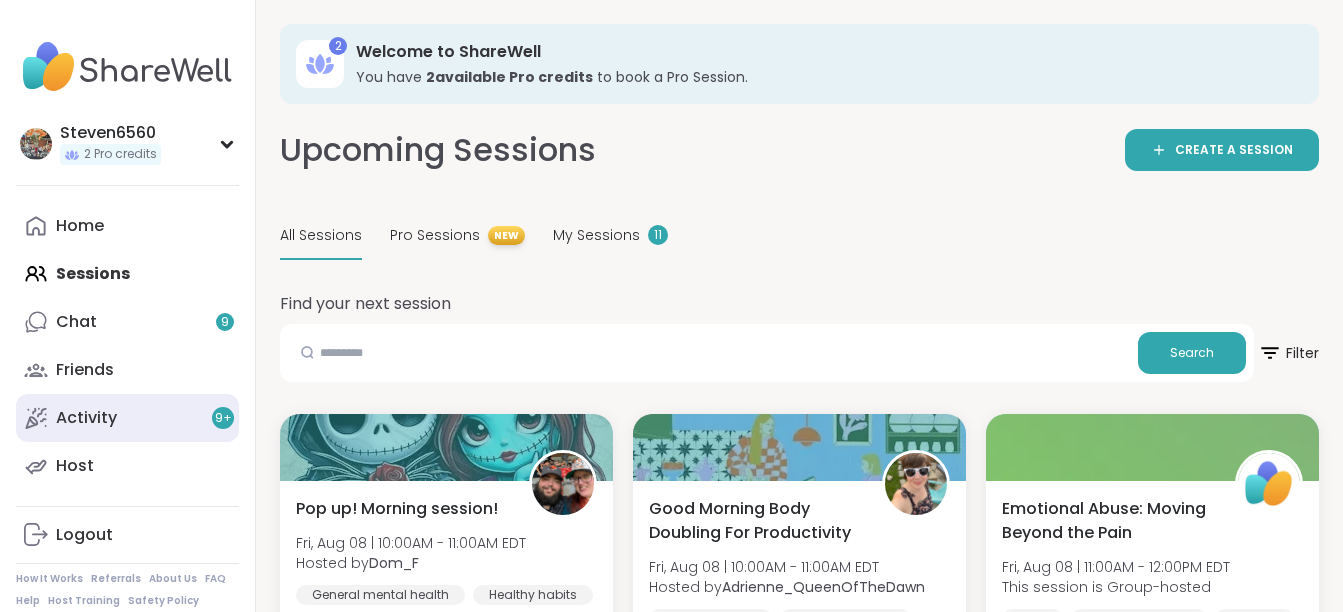 click on "Activity 9 +" at bounding box center [86, 418] 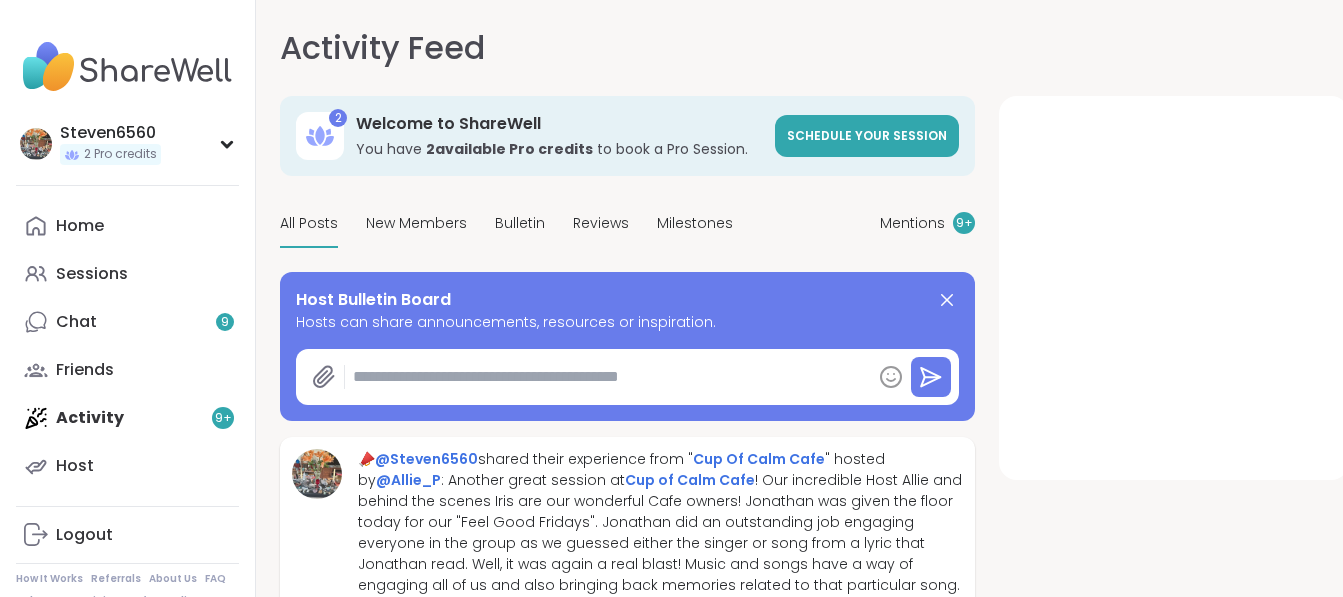 type on "*" 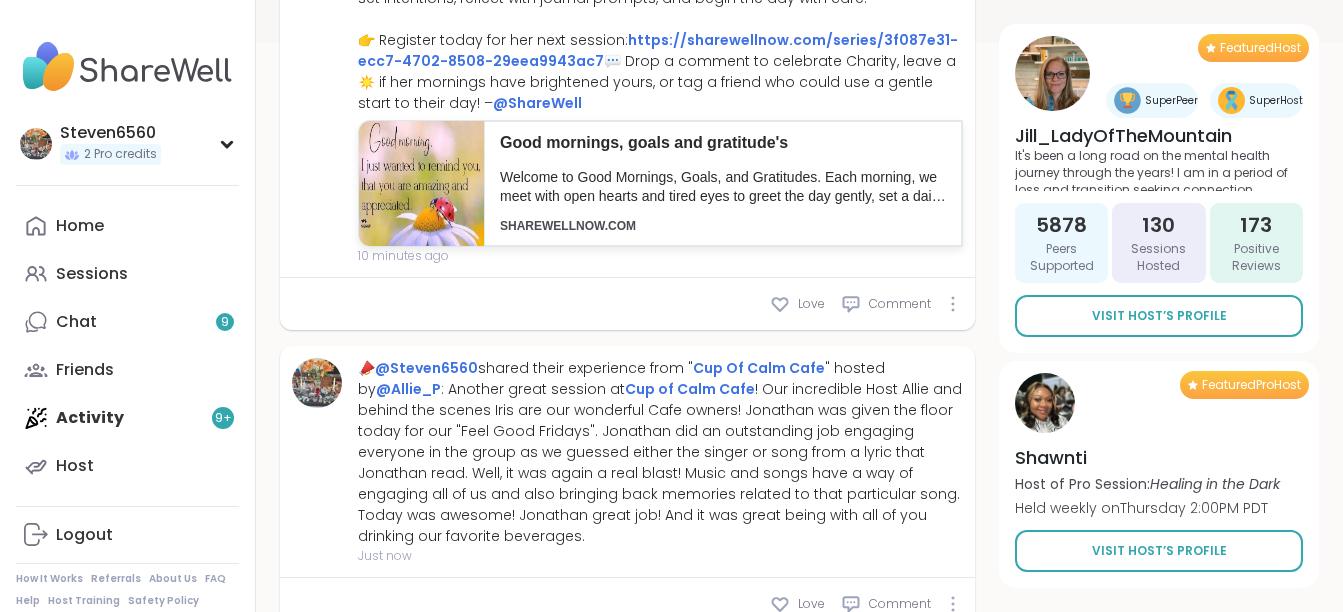 scroll, scrollTop: 653, scrollLeft: 0, axis: vertical 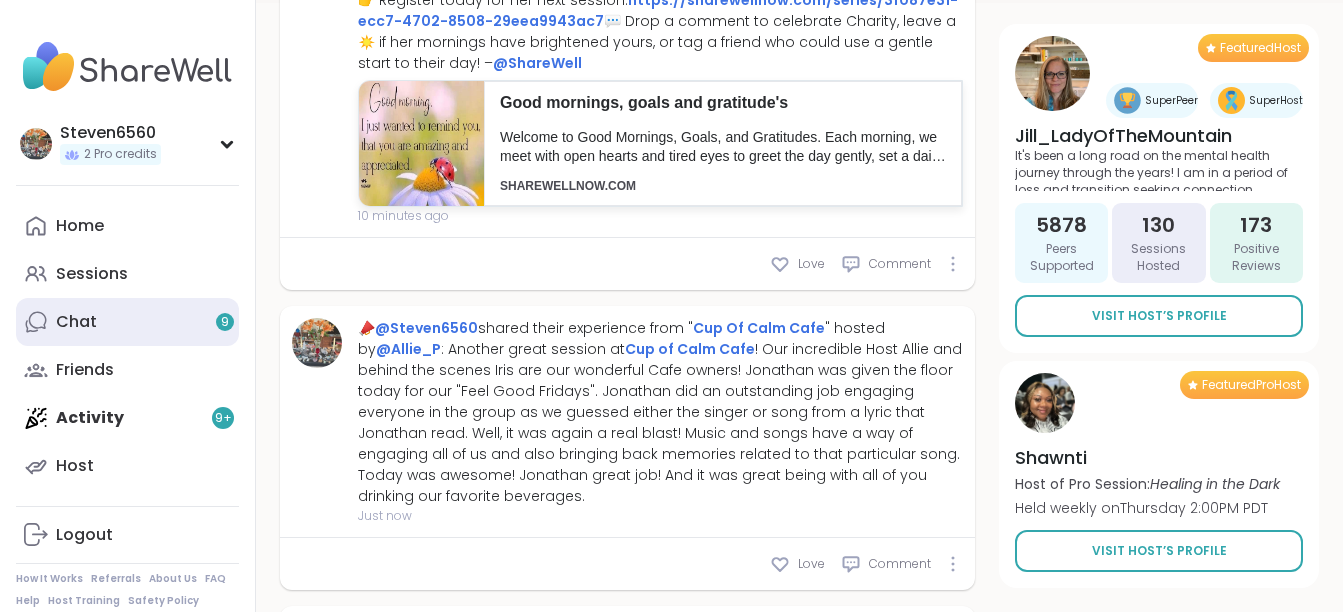 click on "Chat 9" at bounding box center [76, 322] 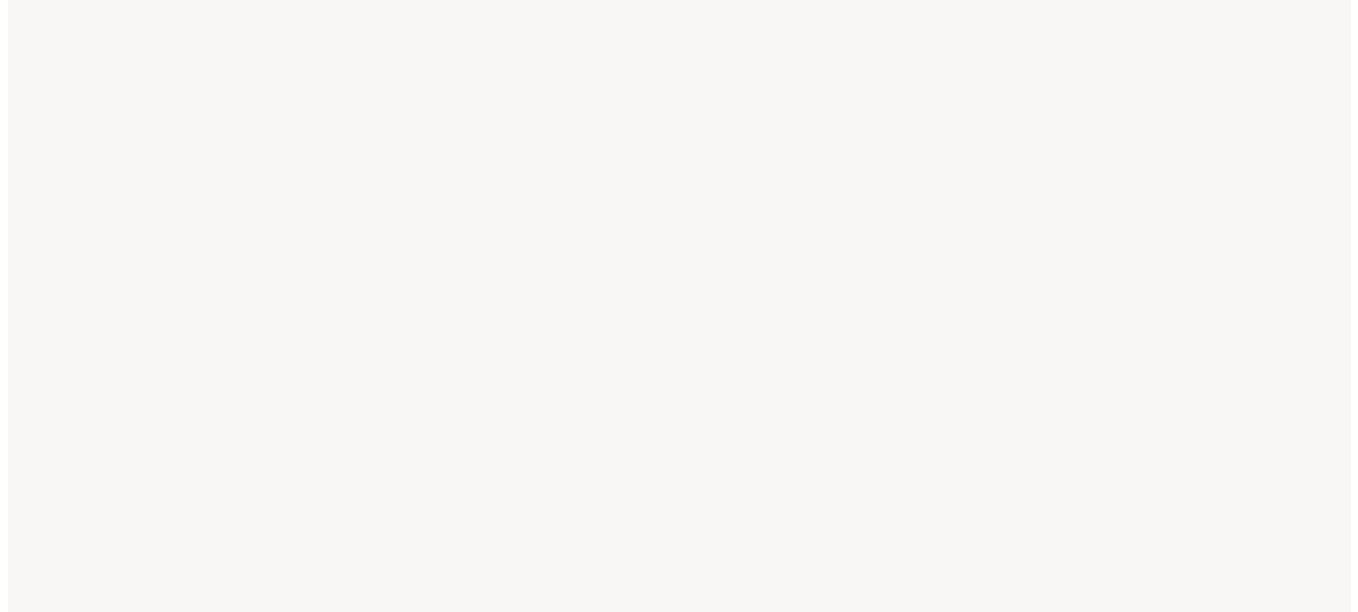 scroll, scrollTop: 0, scrollLeft: 0, axis: both 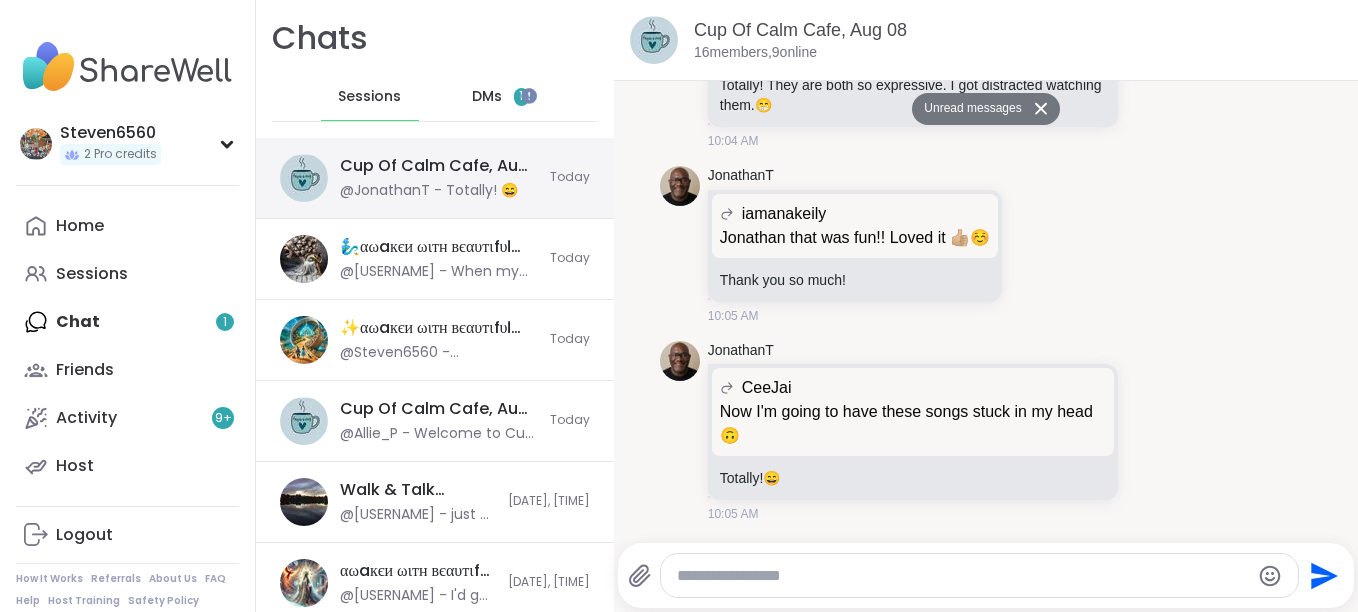 click on "Cup Of Calm Cafe, [MONTH] [DAY] @[USERNAME] - Totally! 😄" at bounding box center (439, 178) 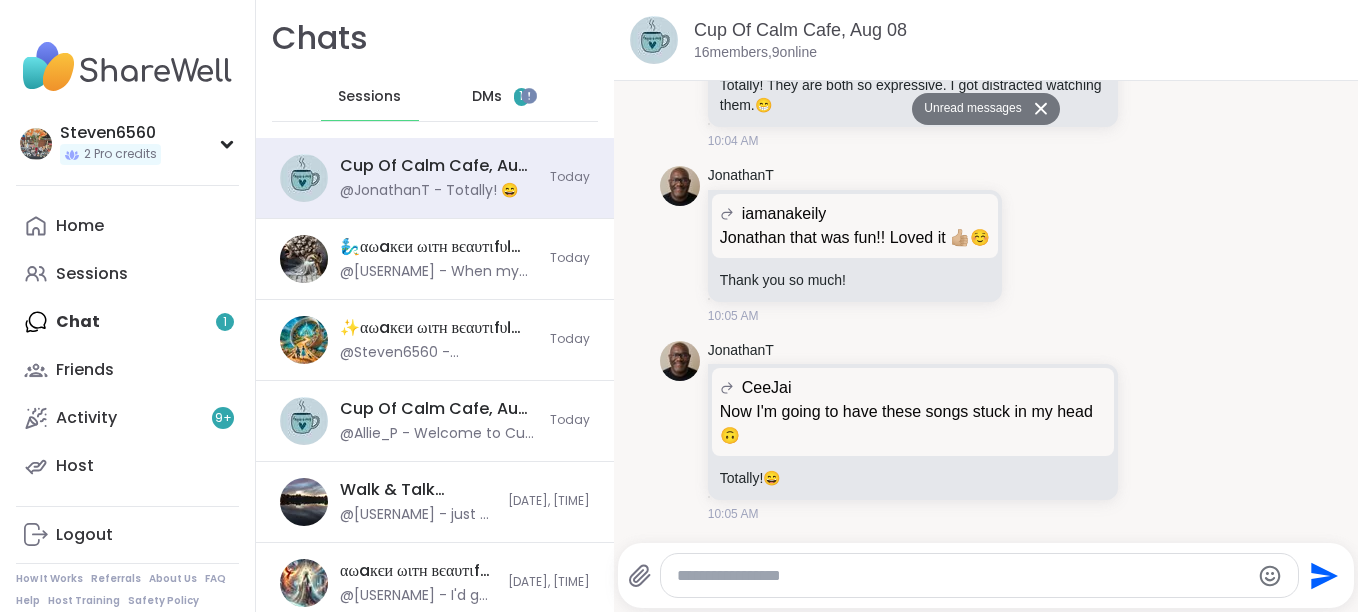 click on "Unread messages" at bounding box center [969, 109] 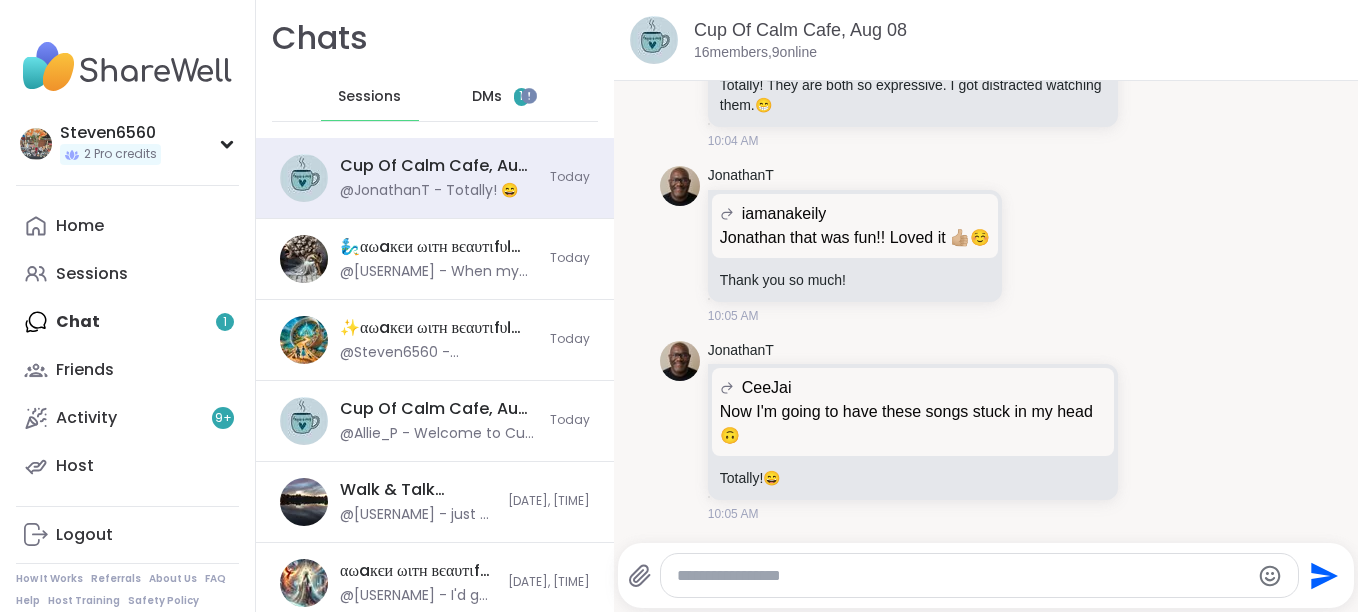 scroll, scrollTop: 5638, scrollLeft: 0, axis: vertical 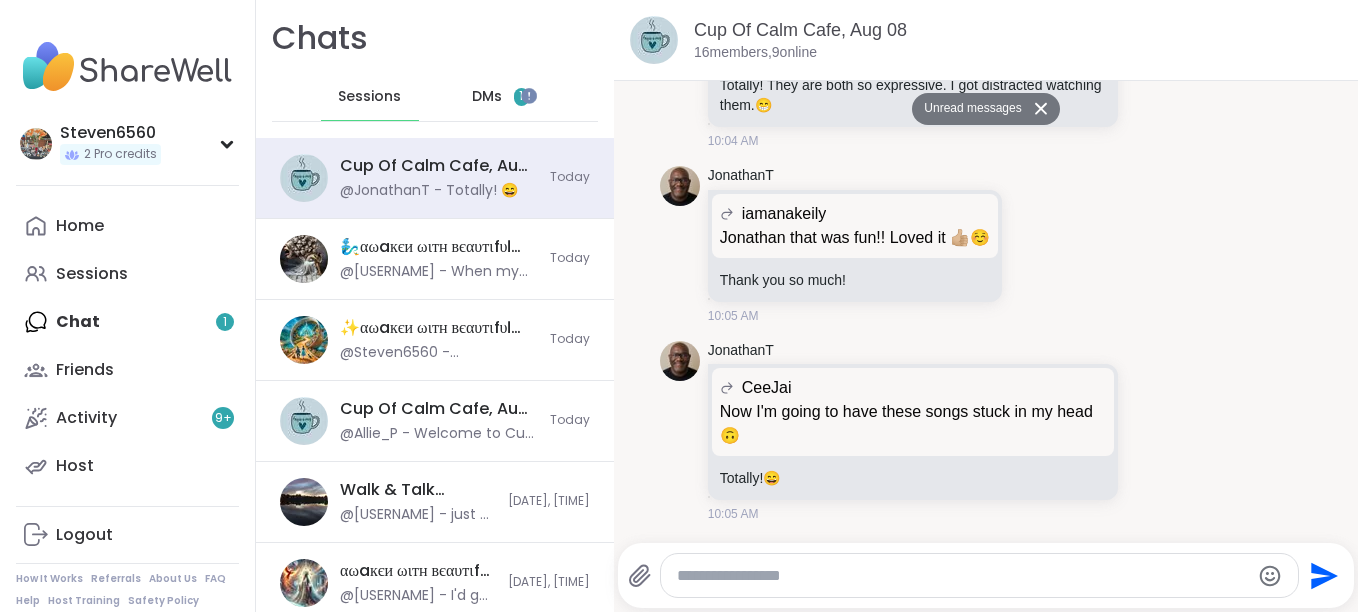 click at bounding box center [980, 575] 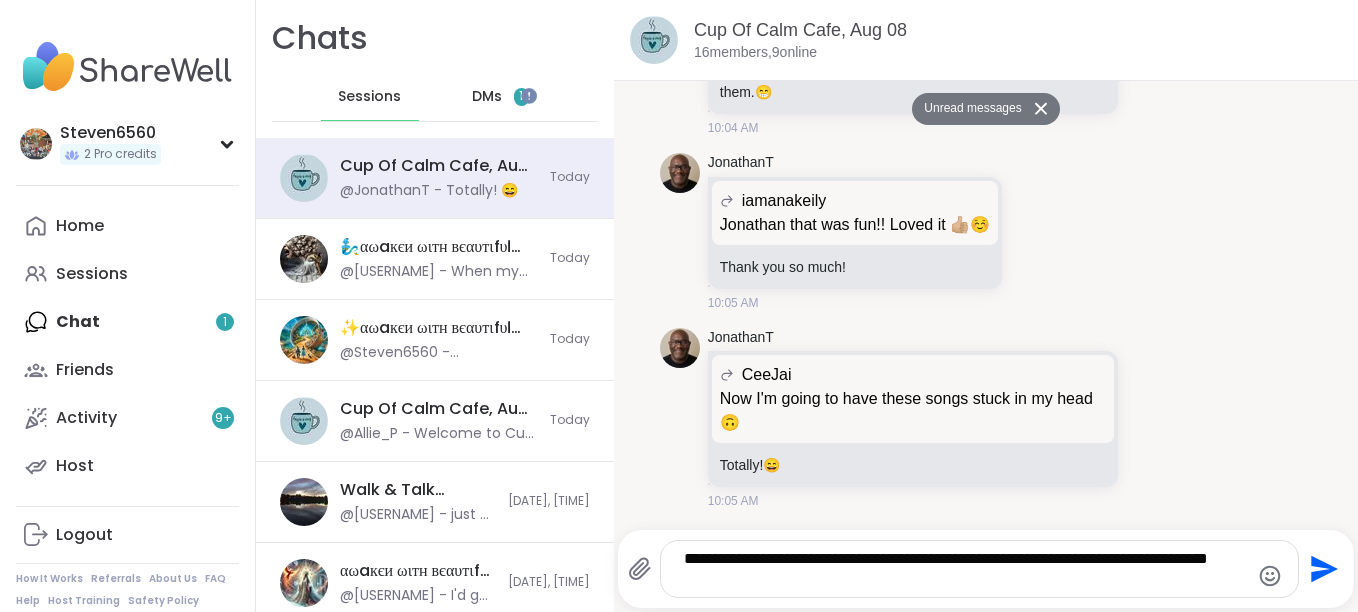 click on "**********" at bounding box center [962, 569] 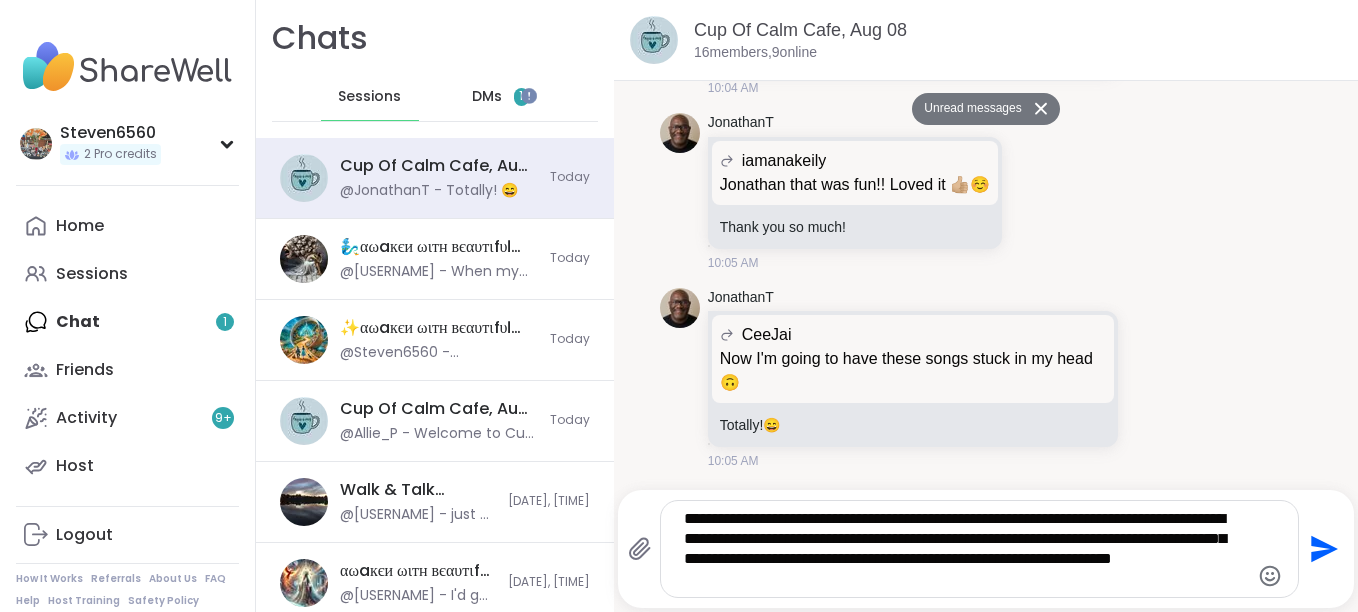 type on "**********" 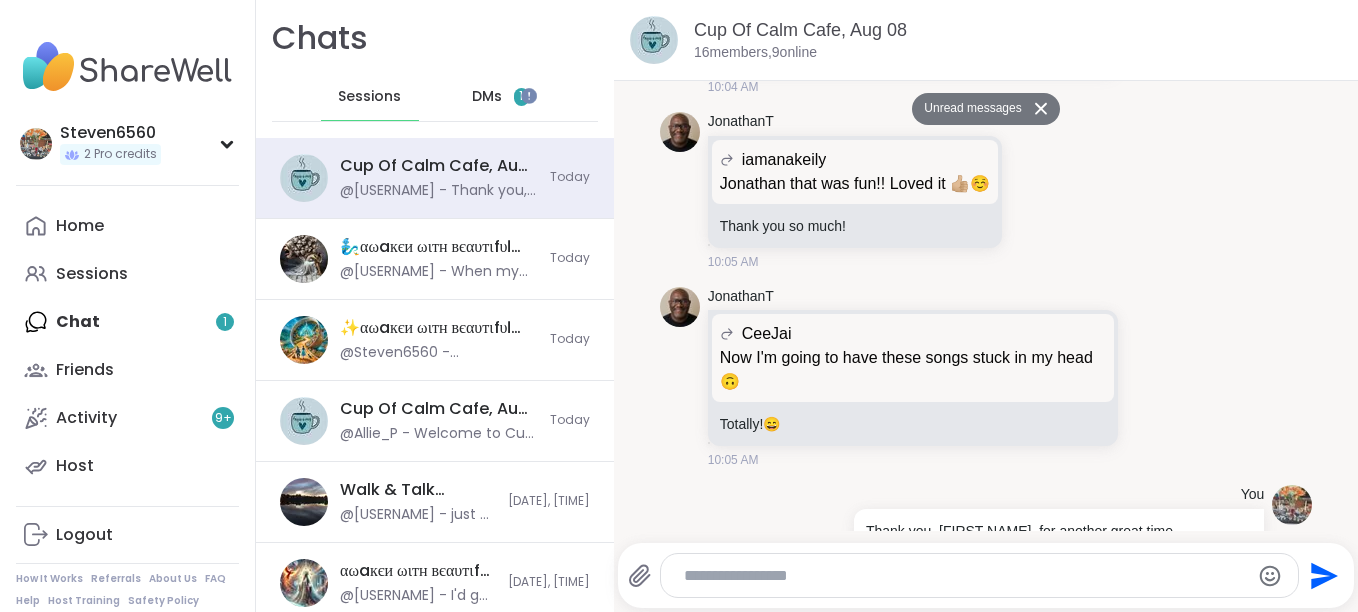 scroll, scrollTop: 6978, scrollLeft: 0, axis: vertical 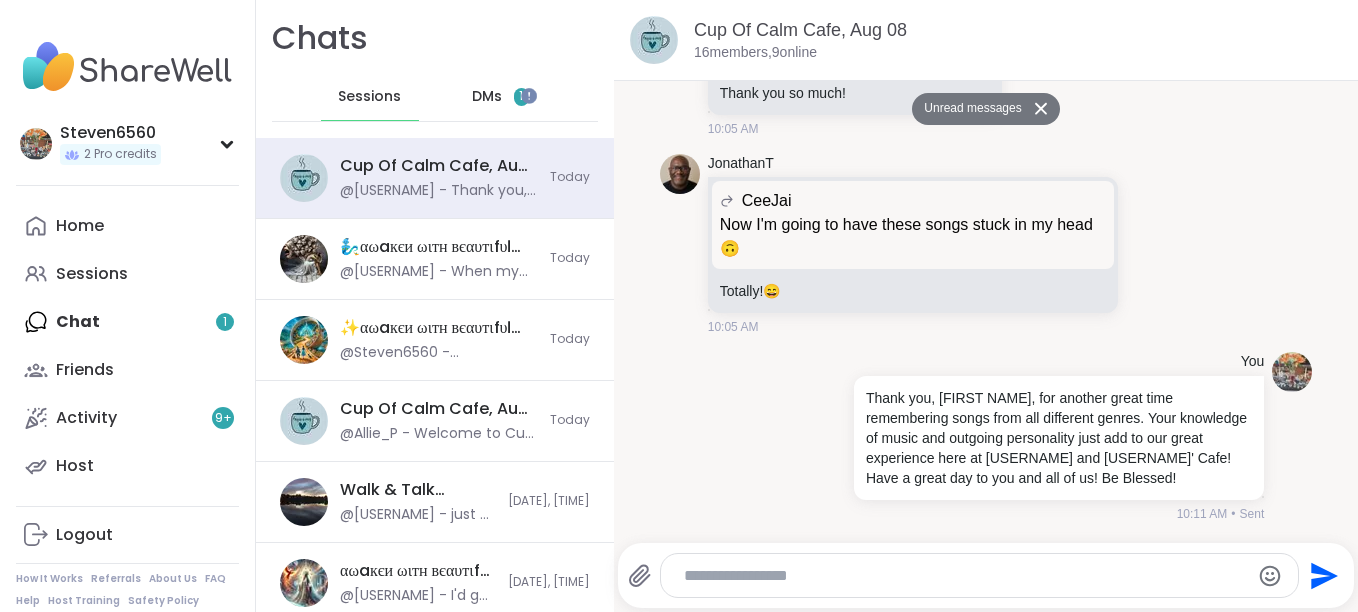 click on "DMs" at bounding box center (487, 97) 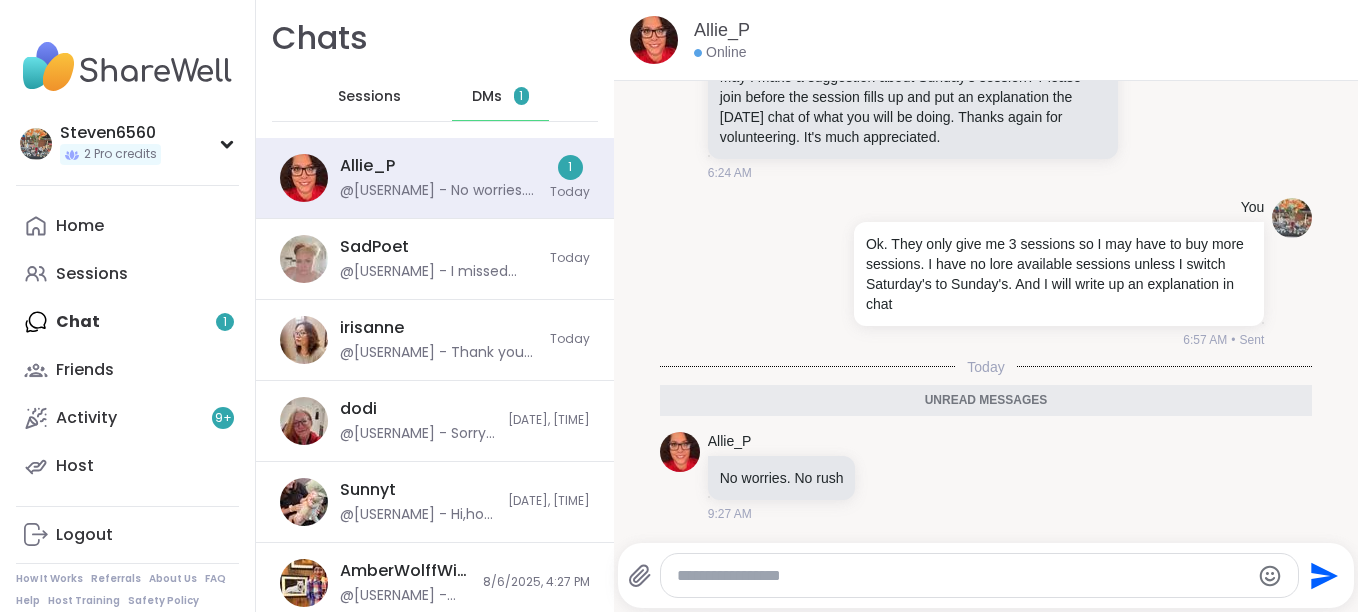 scroll, scrollTop: 14145, scrollLeft: 0, axis: vertical 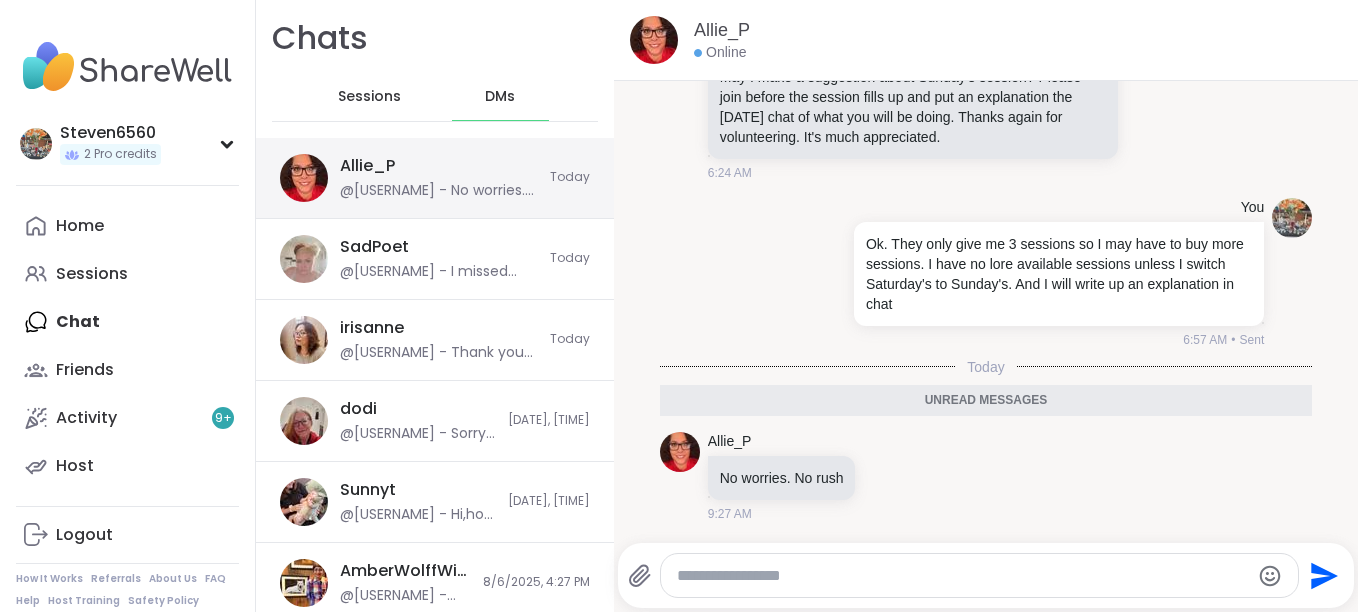 click on "@[USERNAME] - No worries. No rush" at bounding box center (439, 191) 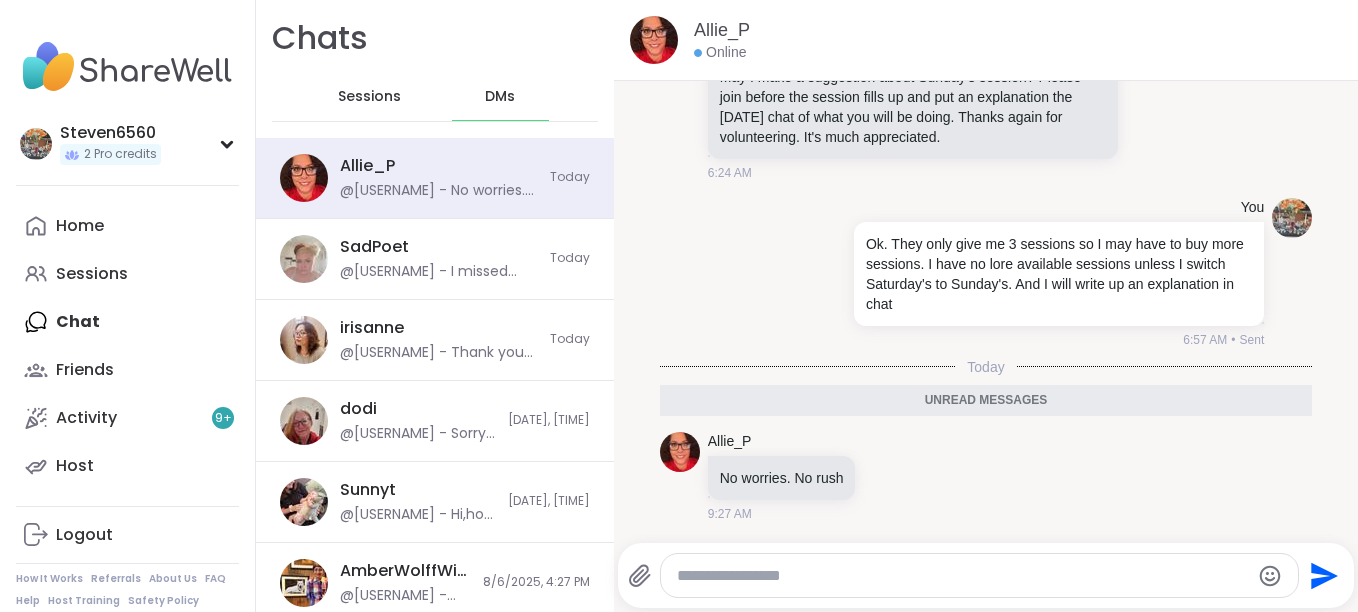 click at bounding box center (963, 576) 